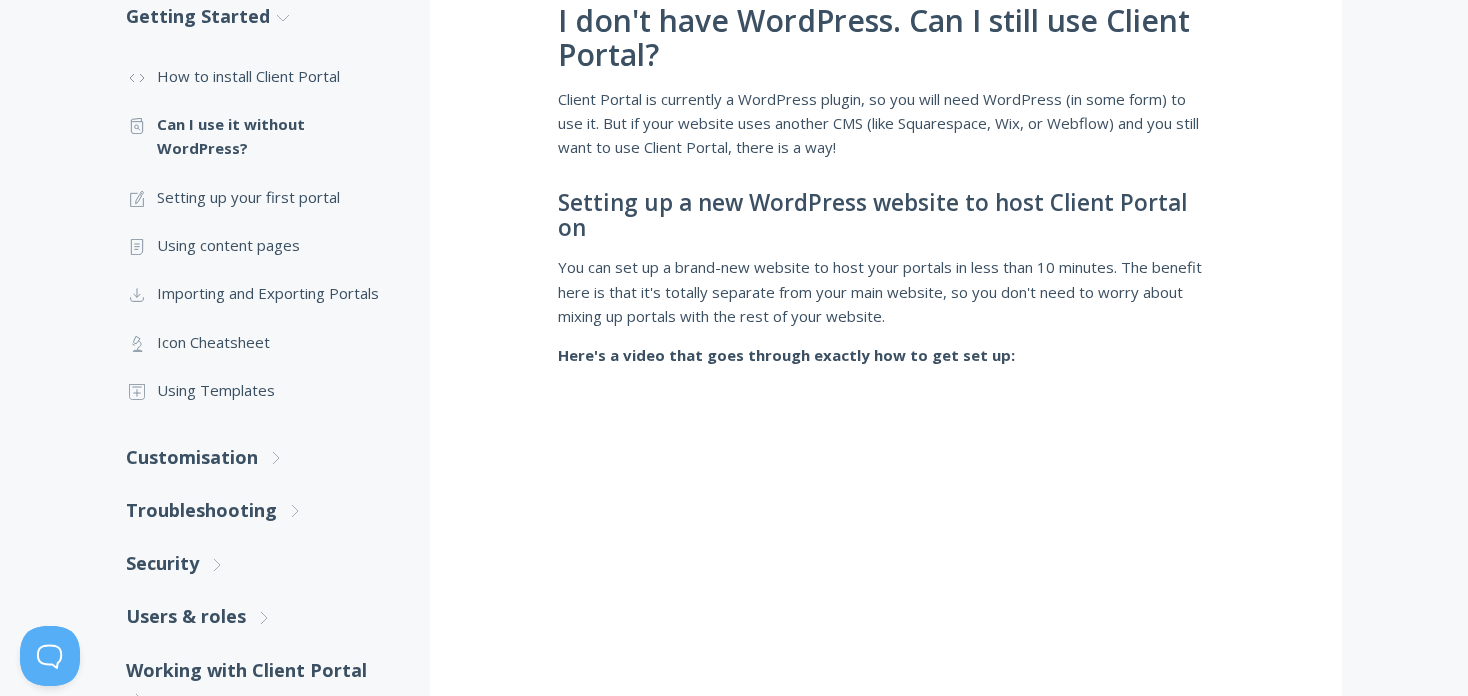 scroll, scrollTop: 433, scrollLeft: 0, axis: vertical 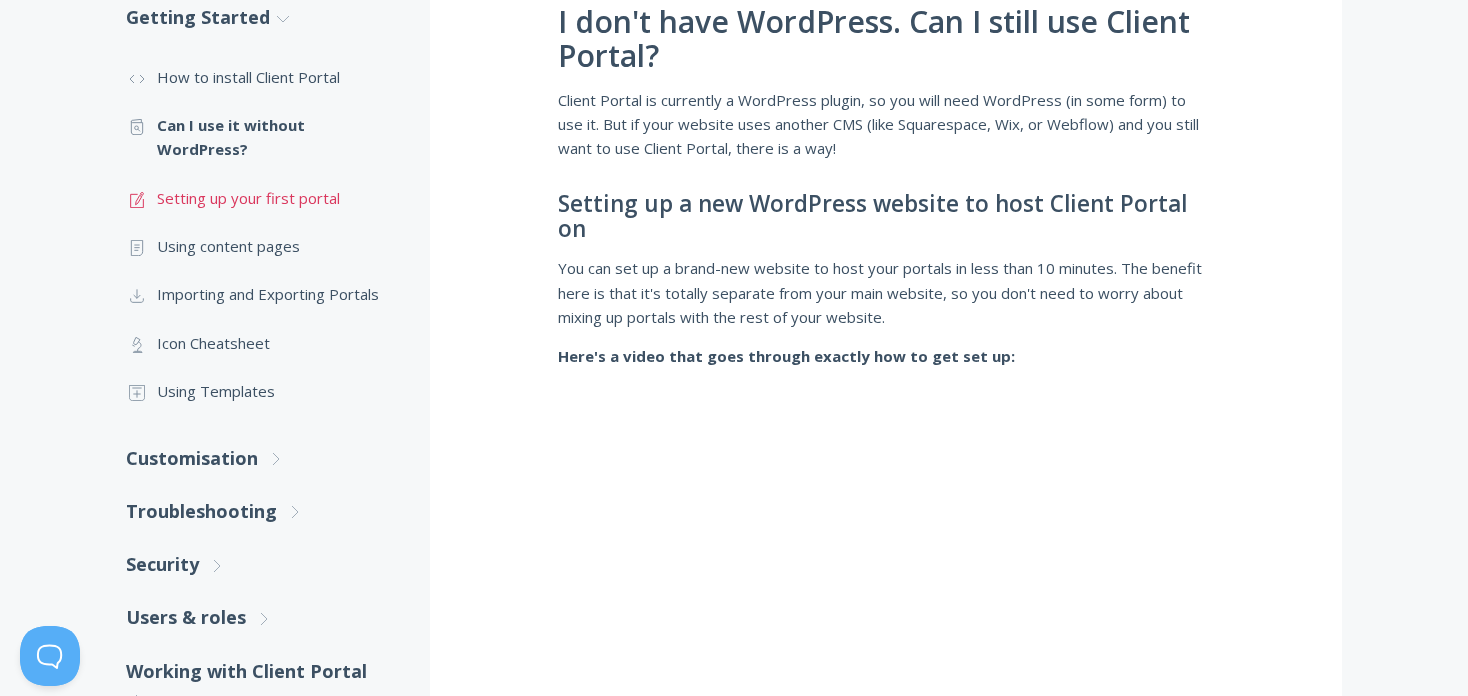 click on ".st0{fill:none;stroke:#000000;stroke-width:2;stroke-miterlimit:10;}
1. General                Setting up your first portal" at bounding box center [258, 198] 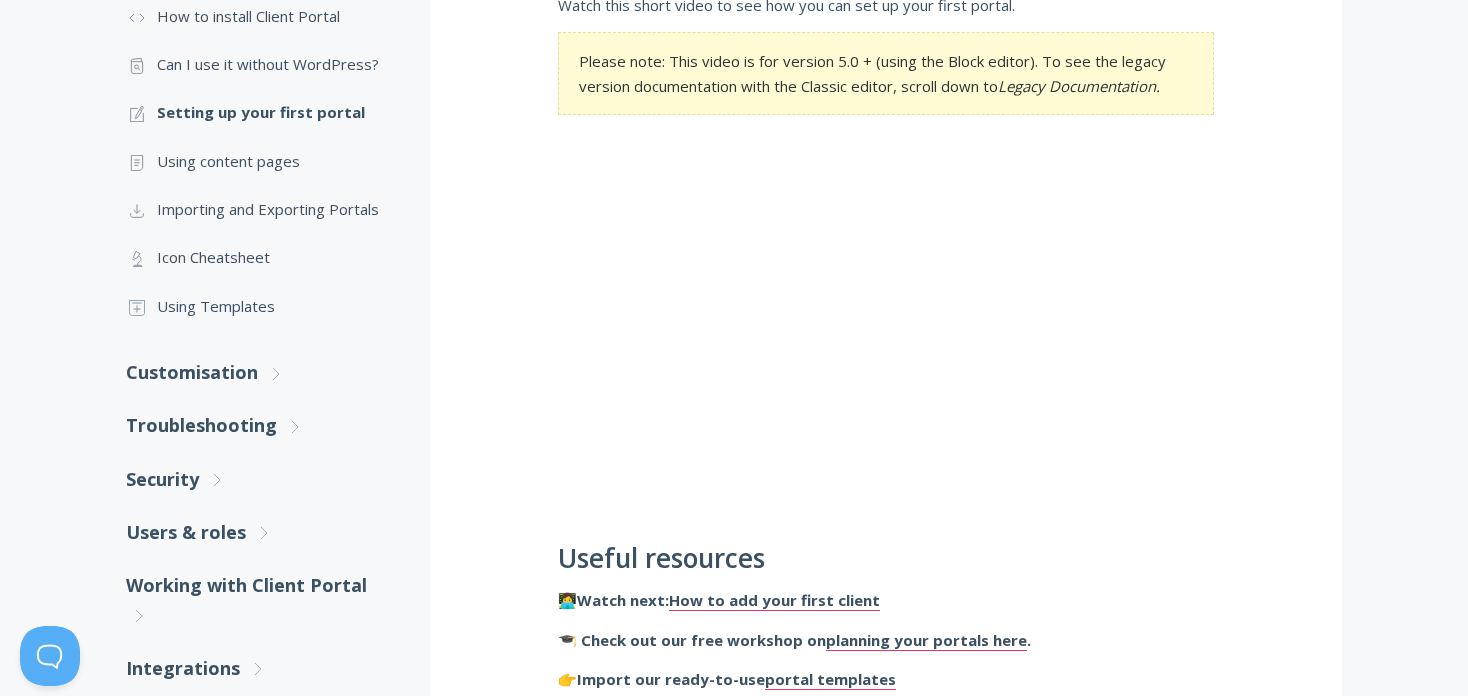 scroll, scrollTop: 473, scrollLeft: 0, axis: vertical 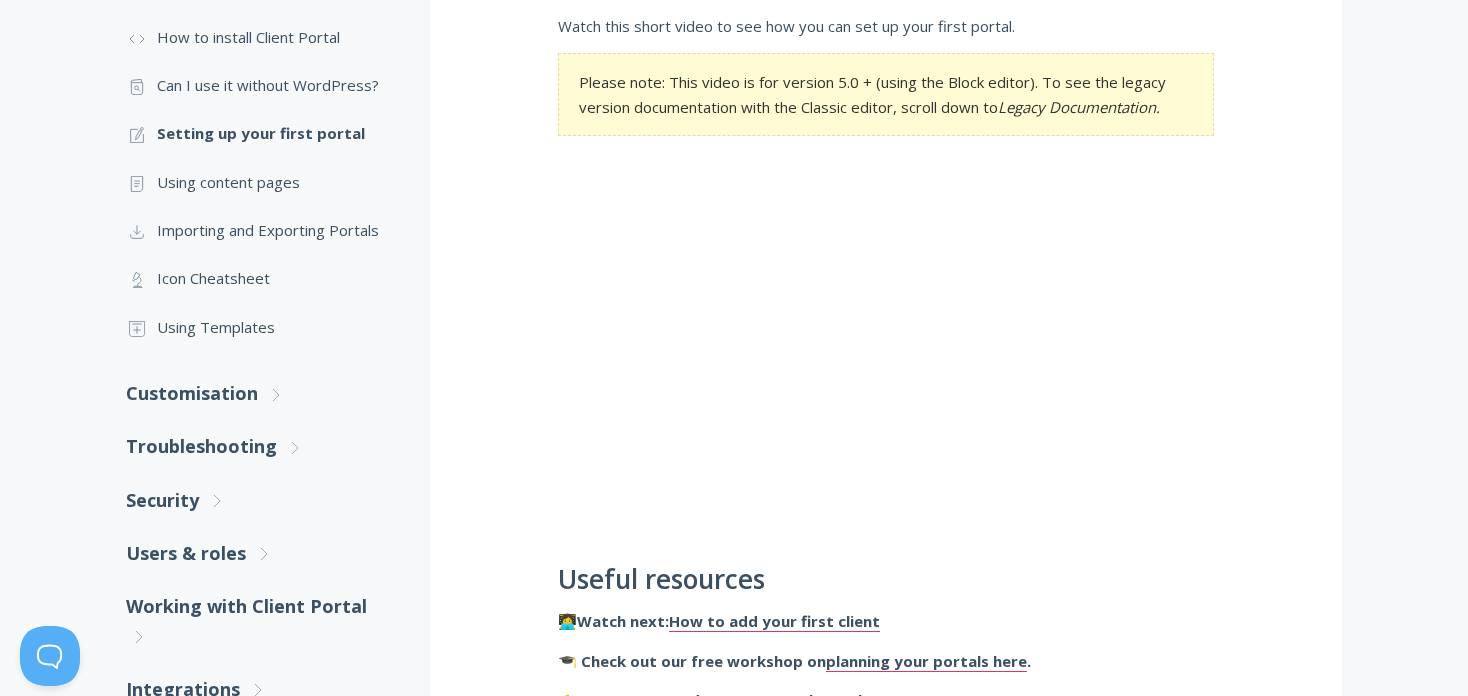 click on "Setting up your first portal   Watch this short video to see how you can set up your first portal.   Please note: This video is for version 5.0 + (using the Block editor). To see the legacy version documentation with the Classic editor, scroll down to  Legacy Documentation.         Useful resources   👩‍💻  Watch next:  How to add your first client    🎓 Check out our free workshop on  planning your portals here .   👉  Import our ready-to-use  portal templates       Legacy Documentation (Classic Editor)     The first thing you need to do is go to Client Portal, All Projects and click 'Add New'.   Start by entering a title.   You have an opportunity to use a template (we'll cover this later).         Custom Branding   You can change the branding colors here, or if you did this in Client Portal Settings, those settings will appear in this project. But maybe you want to use your clients logo and colors, so you can adjust that here.     Project Information         Call to Action" at bounding box center (886, 3058) 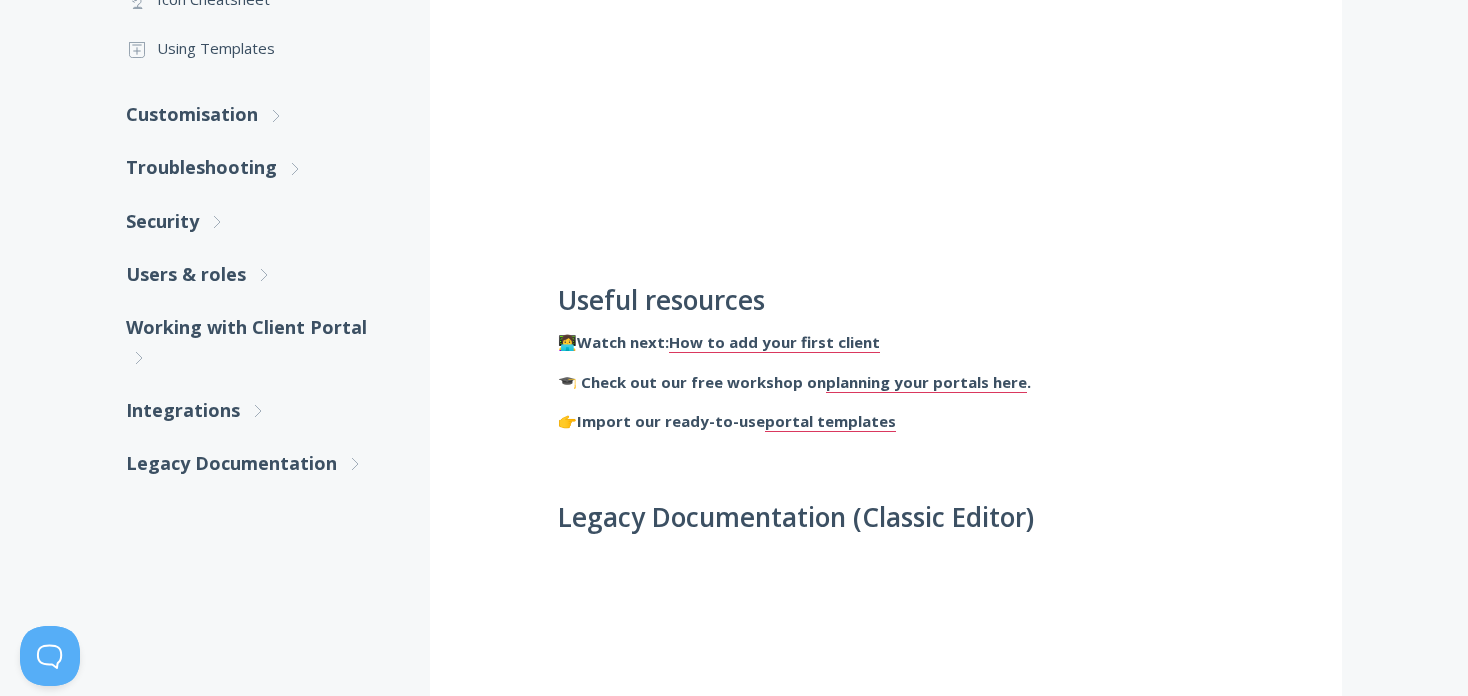 scroll, scrollTop: 753, scrollLeft: 0, axis: vertical 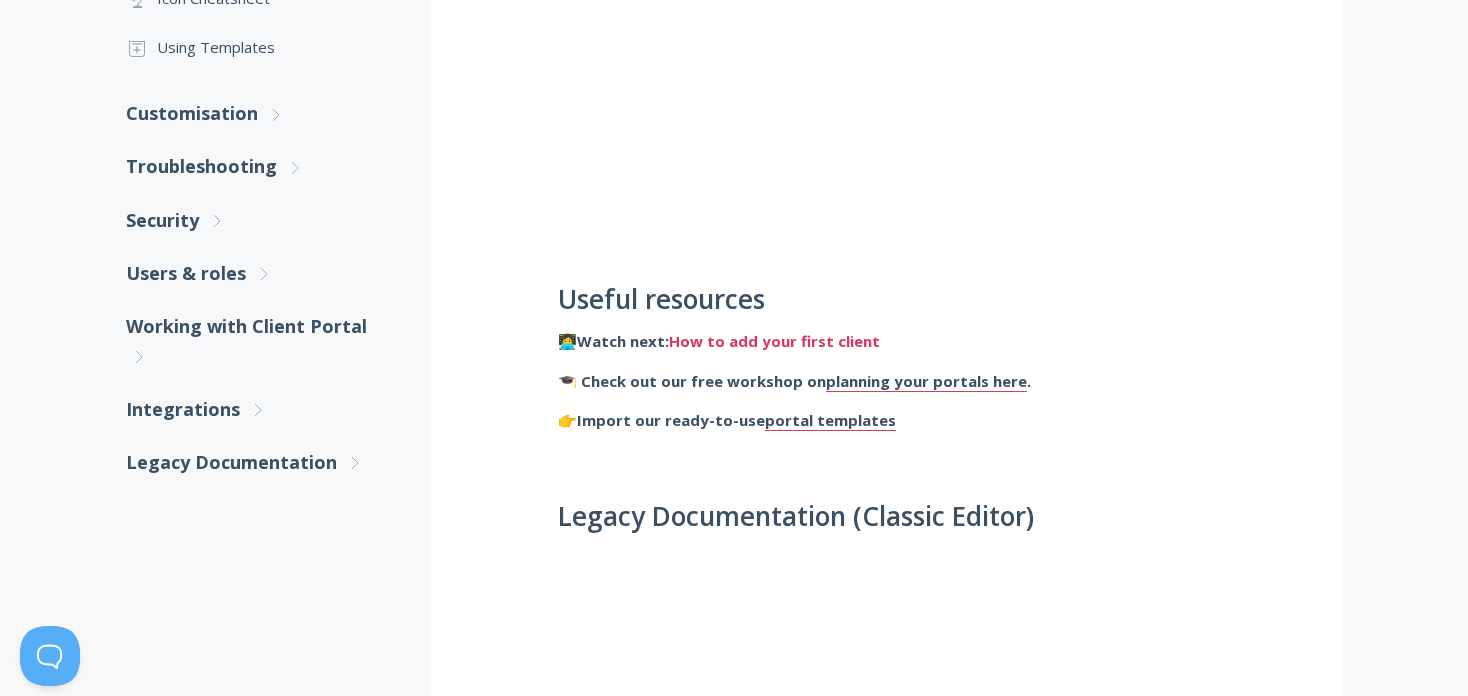 click on "How to add your first client" at bounding box center [774, 341] 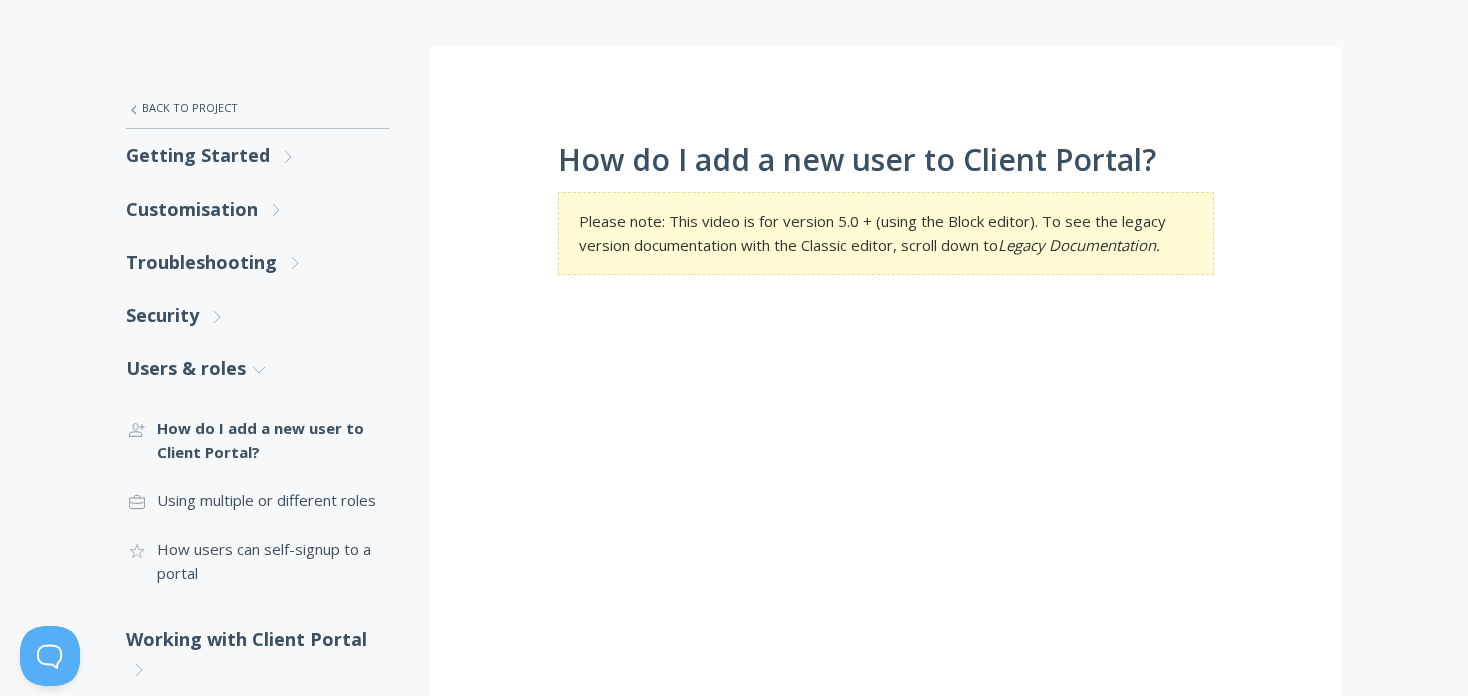 scroll, scrollTop: 306, scrollLeft: 0, axis: vertical 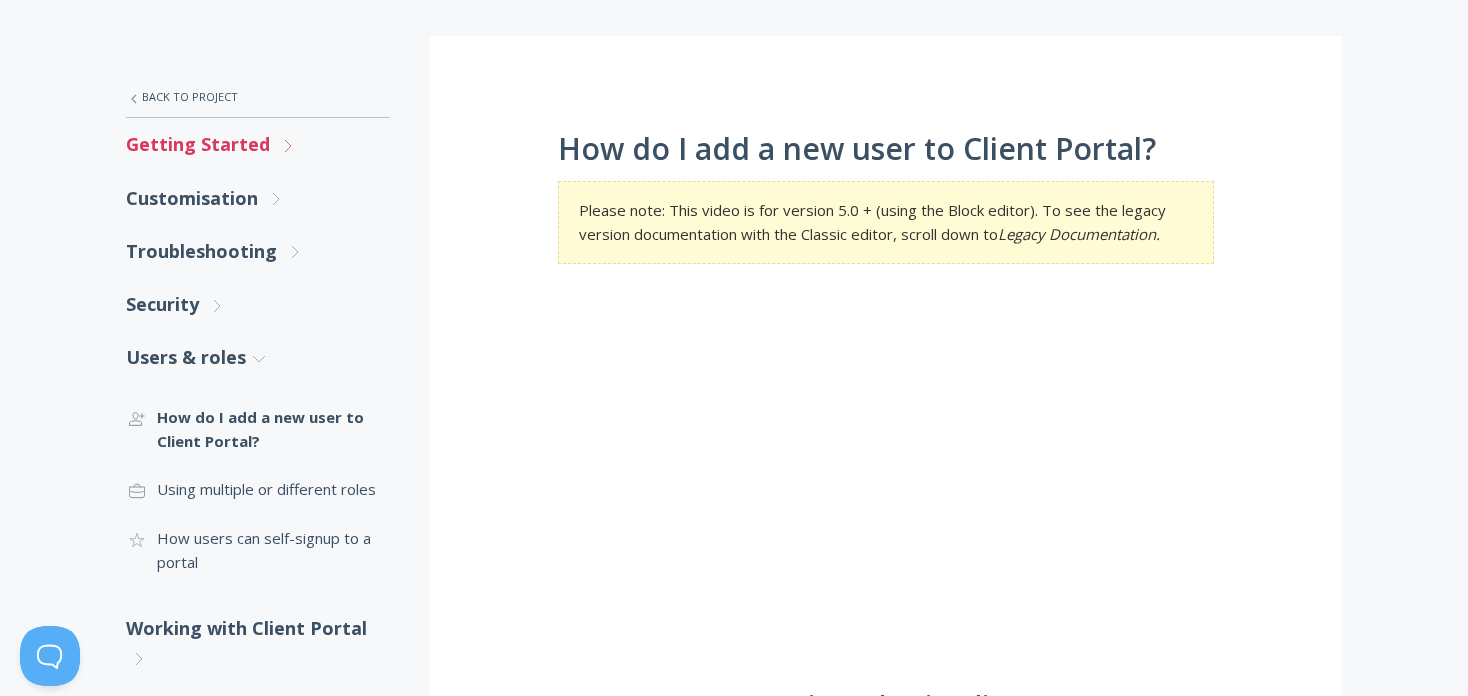 click on "Getting Started
.st0{fill:none;stroke:#000000;stroke-width:2;stroke-miterlimit:10;}
Untitled-27
.st0{fill:none;stroke:#000000;stroke-width:2;stroke-miterlimit:10;}
Untitled-27" at bounding box center (258, 144) 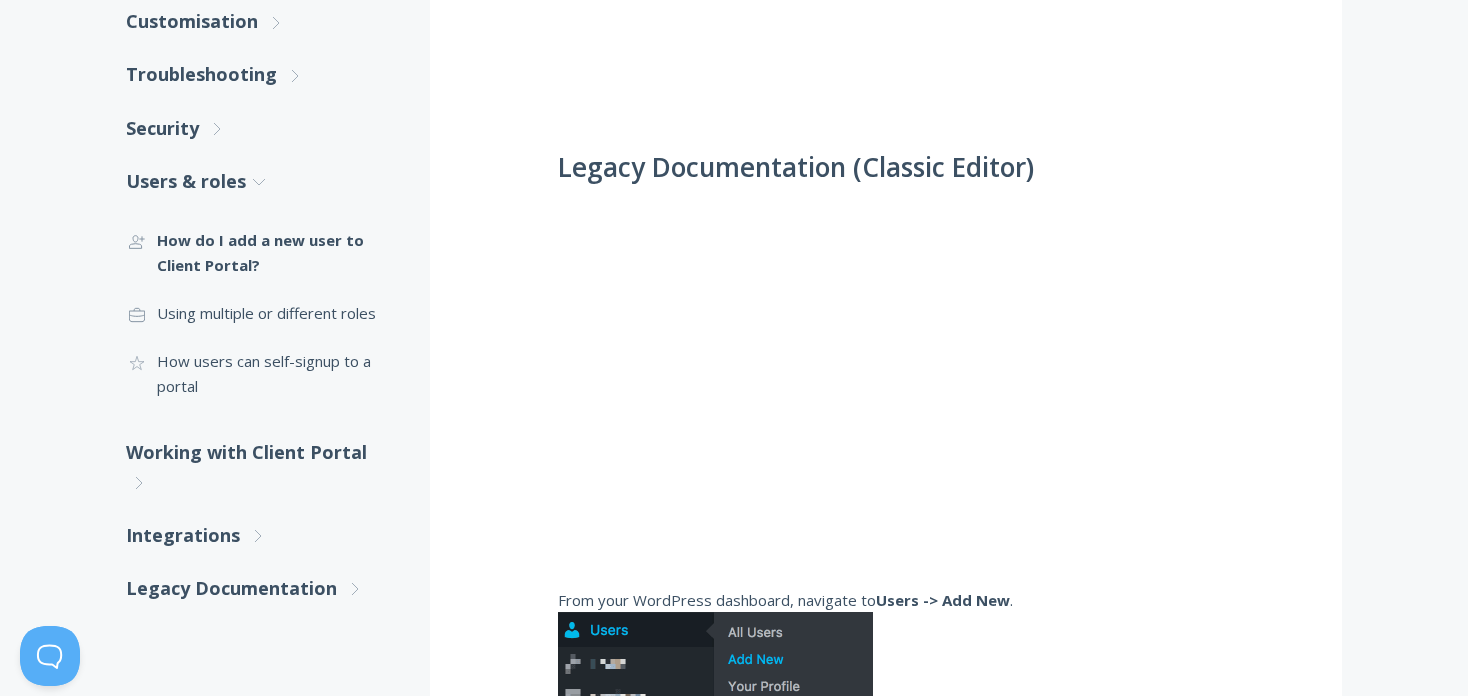 scroll, scrollTop: 886, scrollLeft: 0, axis: vertical 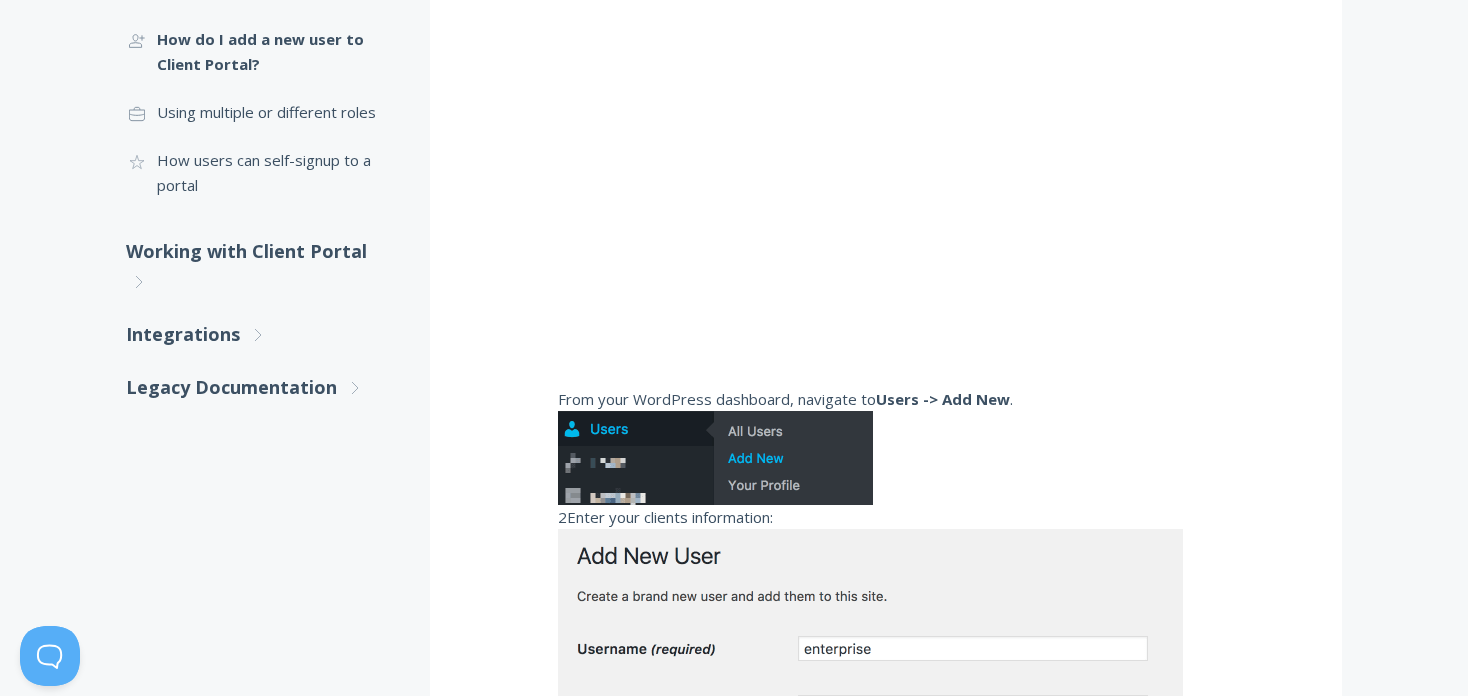 click on "How do I add a new user to Client Portal?   Please note: This video is for version 5.0 + (using the Block editor). To see the legacy version documentation with the Classic editor, scroll down to  Legacy Documentation.       Legacy Documentation (Classic Editor)     From your WordPress dashboard, navigate to  Users -> Add New .   2Enter your clients information:     In the role dropdown,  make sure you select Client . This is Client Portal's default role.  (Need to use a different role?   Here's how to assign clients to a portal using another role .)   4Click  Add New User .   To assign your user to a portal:     1   From your WordPress dashboard, navigate to  Projects -> All Projects .   2   Select the portal you want to assign the new user to.   3   In the Project Information tab, scroll down to find  Client Accounts.  Click in the field and a list of your users will appear. Click on the name of the user you want to add.   4" at bounding box center (886, 773) 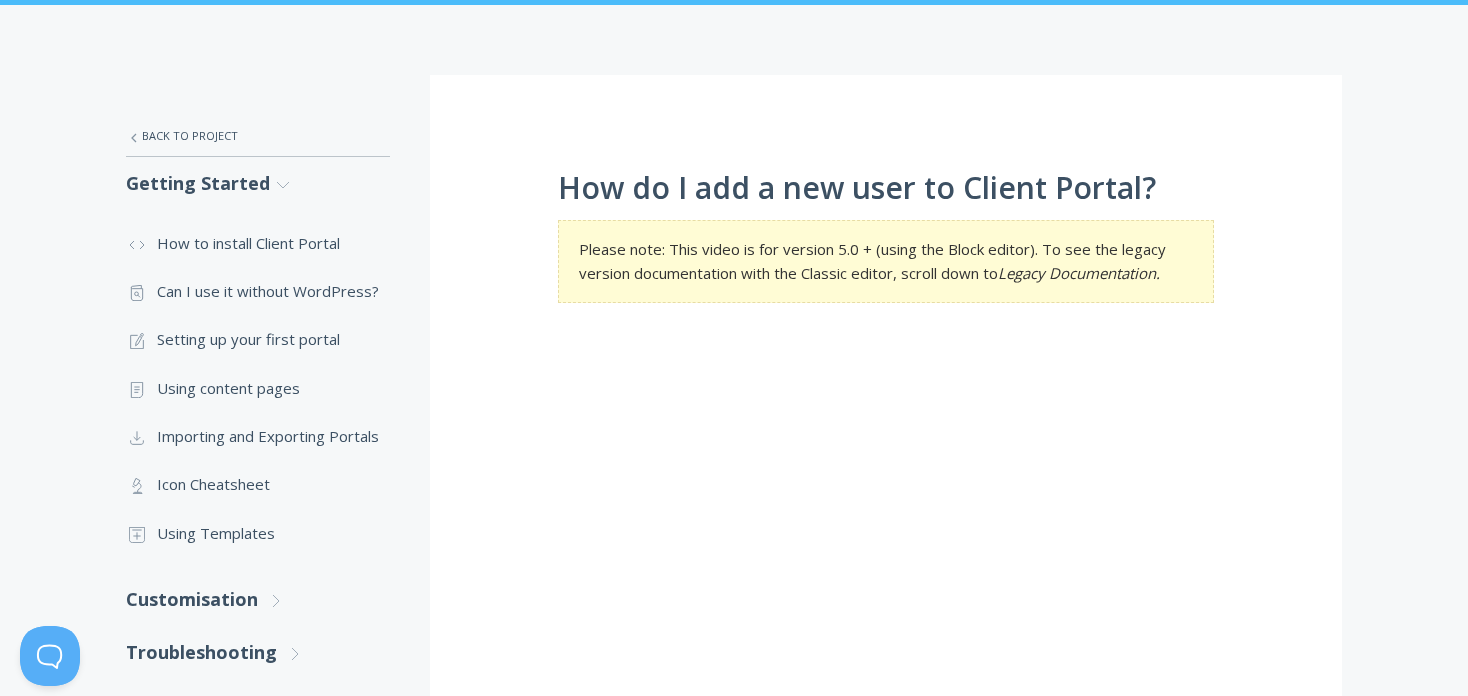 scroll, scrollTop: 251, scrollLeft: 0, axis: vertical 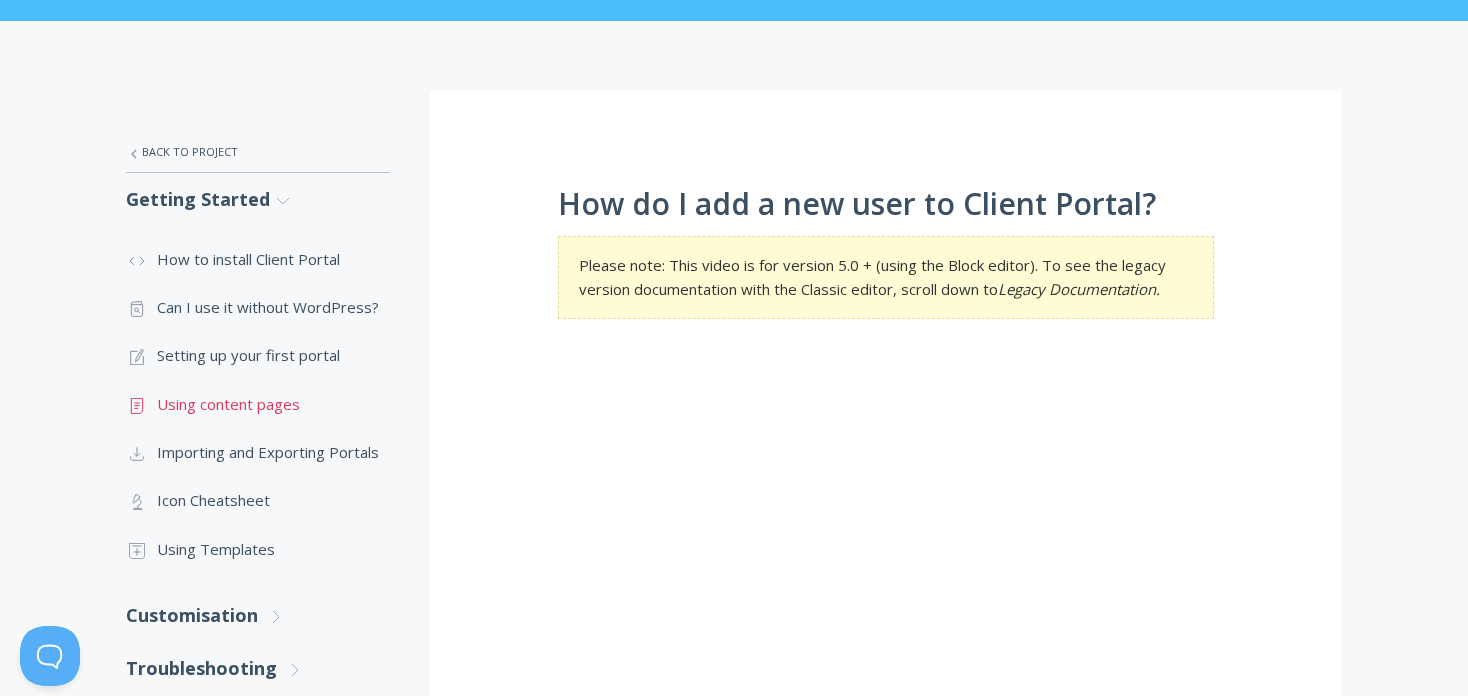 click on ".st0{fill:none;stroke:#000000;stroke-width:2;stroke-miterlimit:10;}
Untitled-15                  Using content pages" at bounding box center (258, 404) 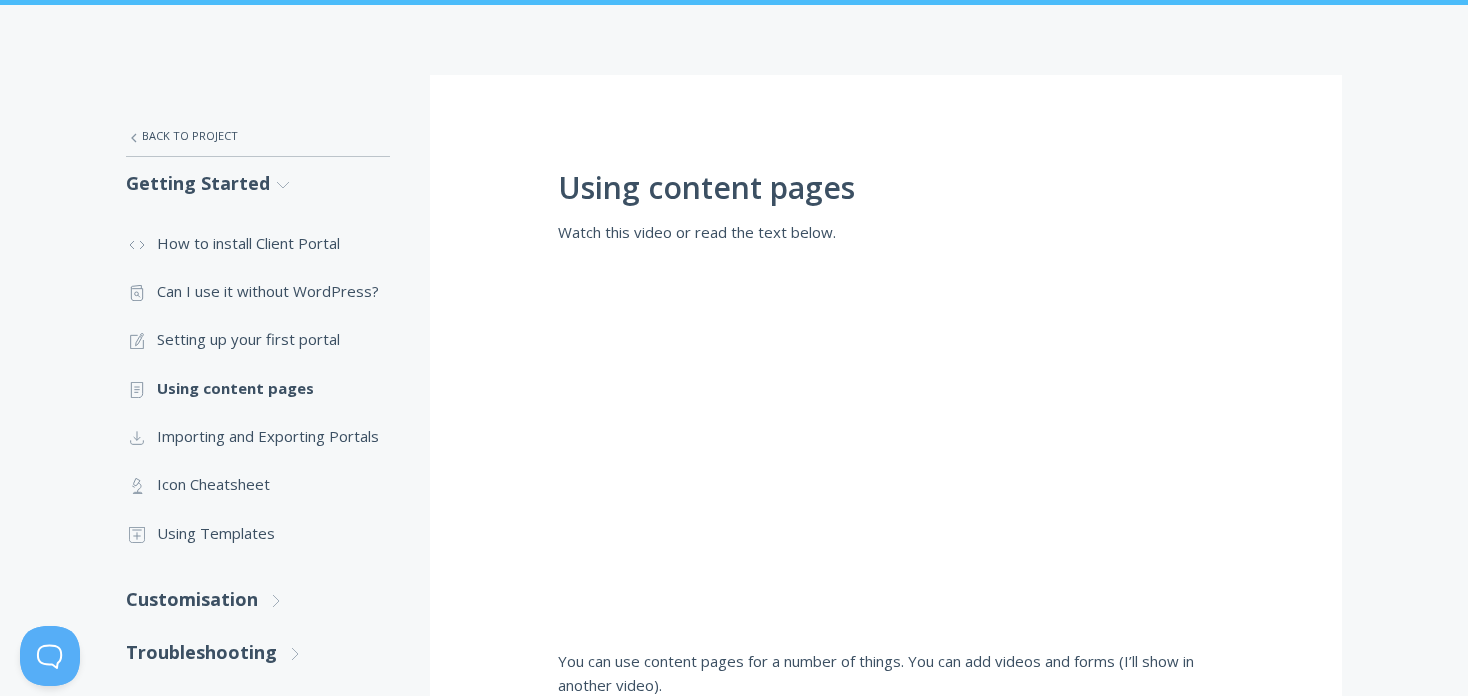 scroll, scrollTop: 260, scrollLeft: 0, axis: vertical 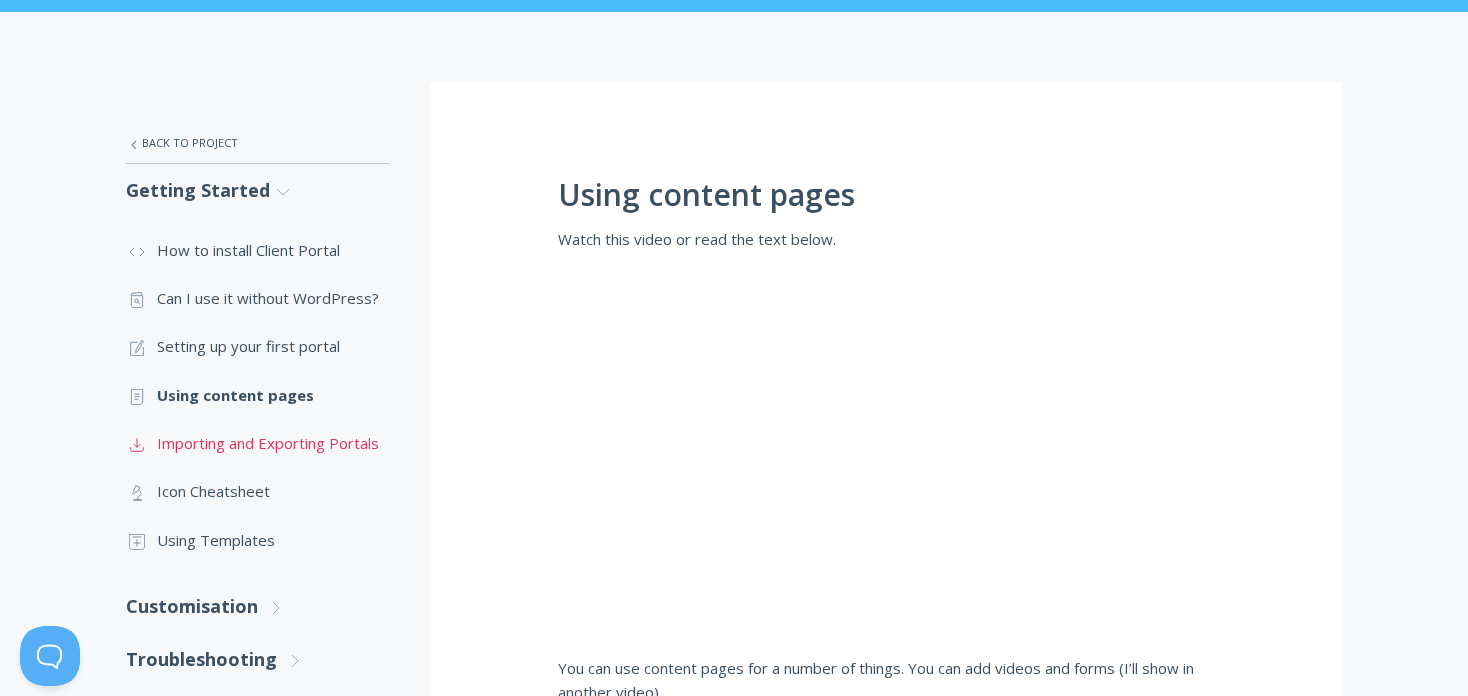 click on ".st0{fill:none;stroke:#000000;stroke-width:2;stroke-miterlimit:10;}
Untitled-15                Importing and Exporting Portals" at bounding box center [258, 443] 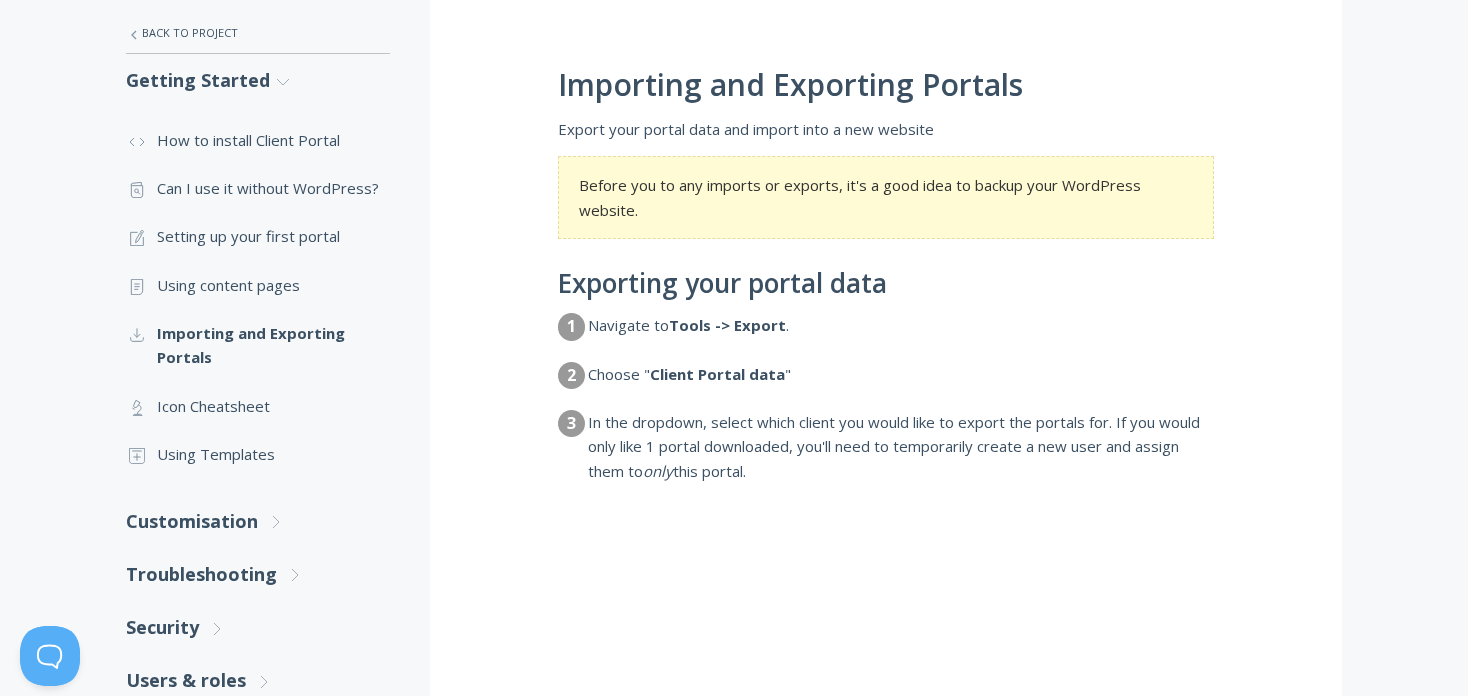 scroll, scrollTop: 333, scrollLeft: 0, axis: vertical 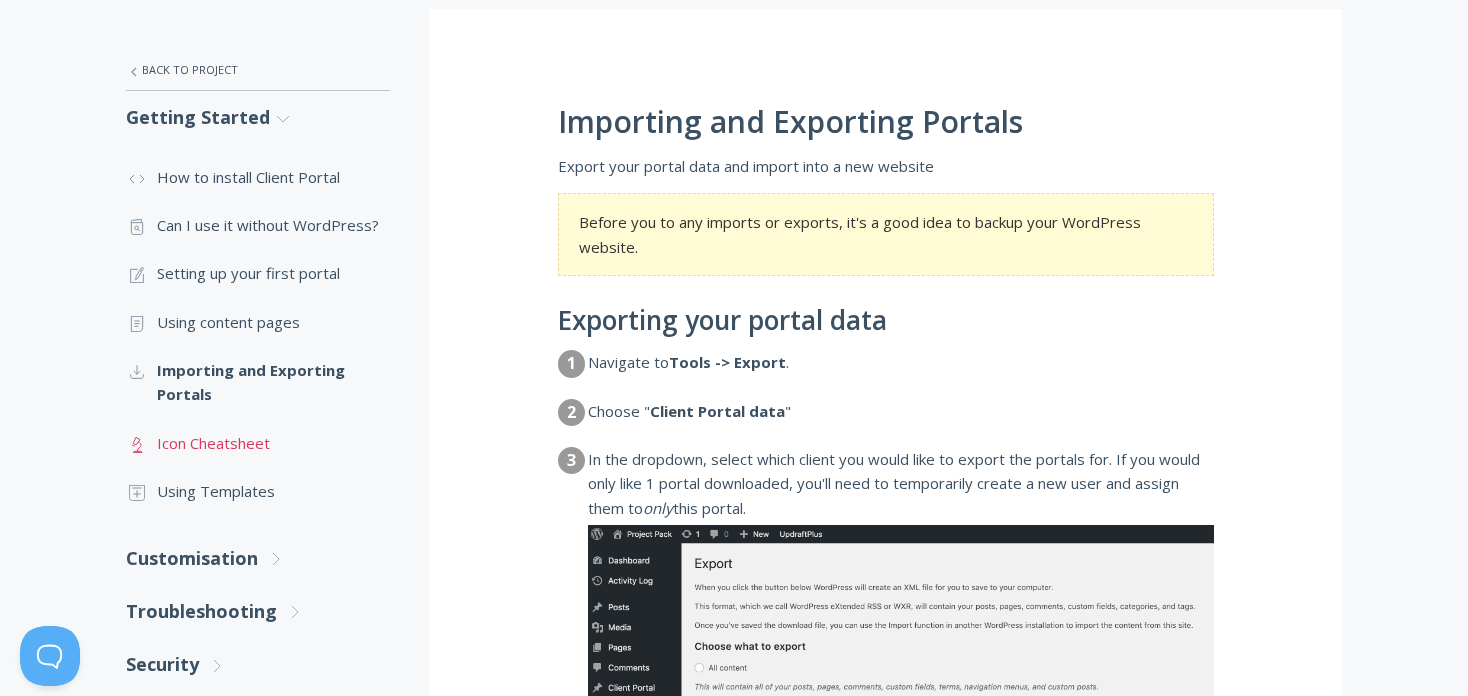 click on ".st0{fill:none;stroke:#000000;stroke-width:2;stroke-miterlimit:10;}
Untitled-25                  Icon Cheatsheet" at bounding box center [258, 443] 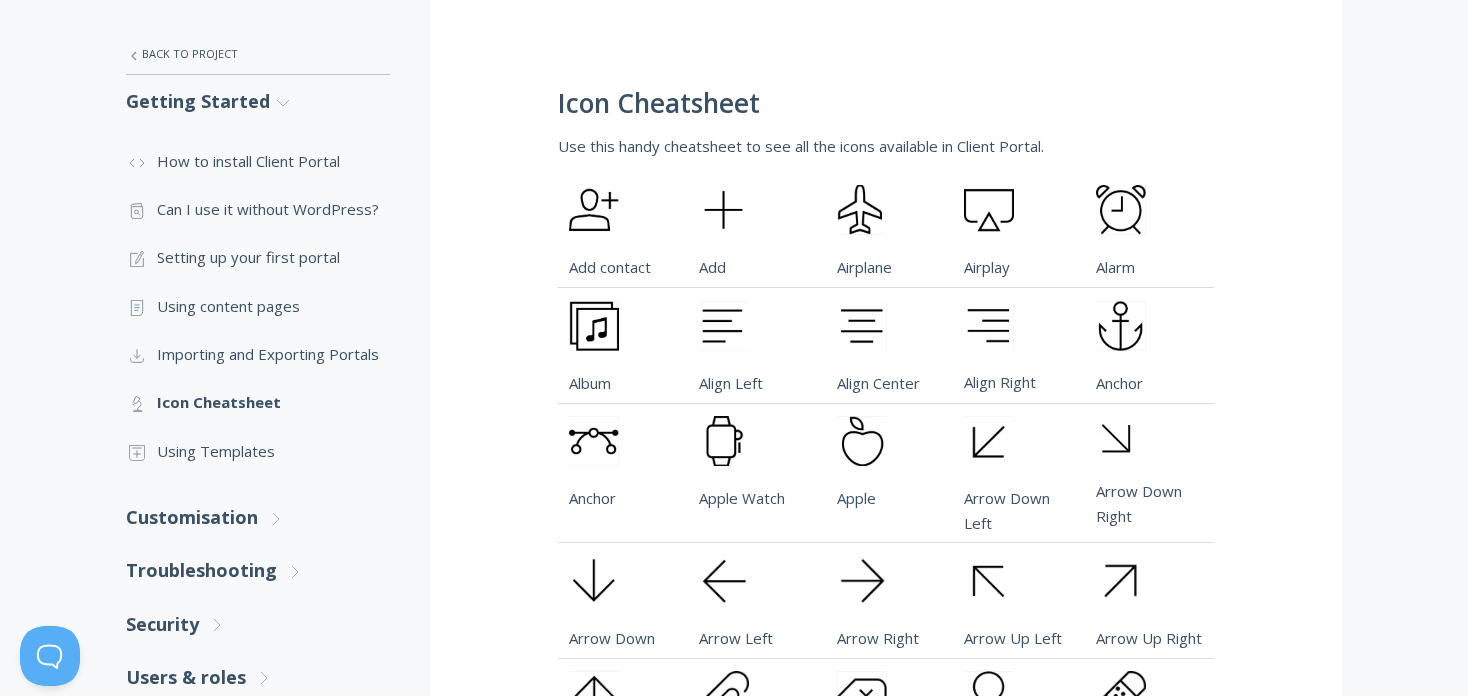 scroll, scrollTop: 380, scrollLeft: 0, axis: vertical 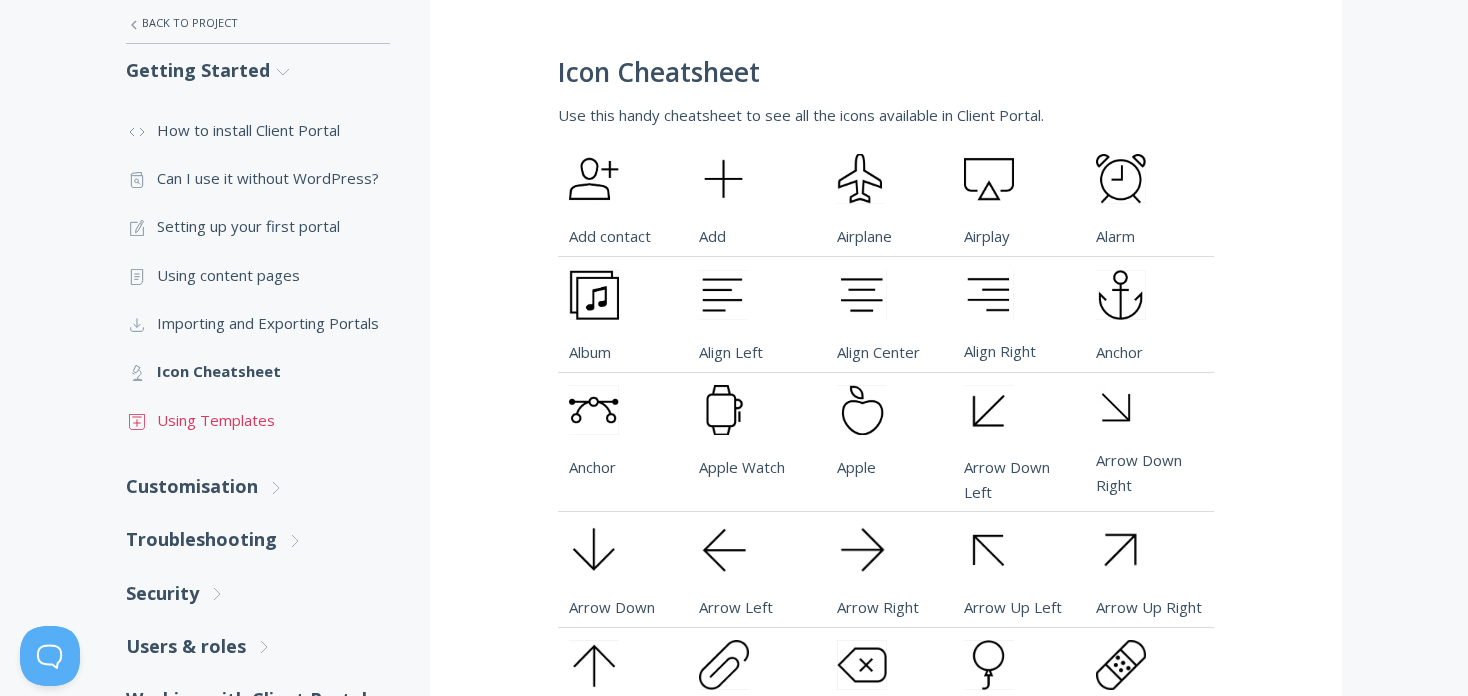 click on ".st0{fill:none;stroke:#000000;stroke-width:2;stroke-miterlimit:10;}
Untitled-18                      Using Templates" at bounding box center [258, 420] 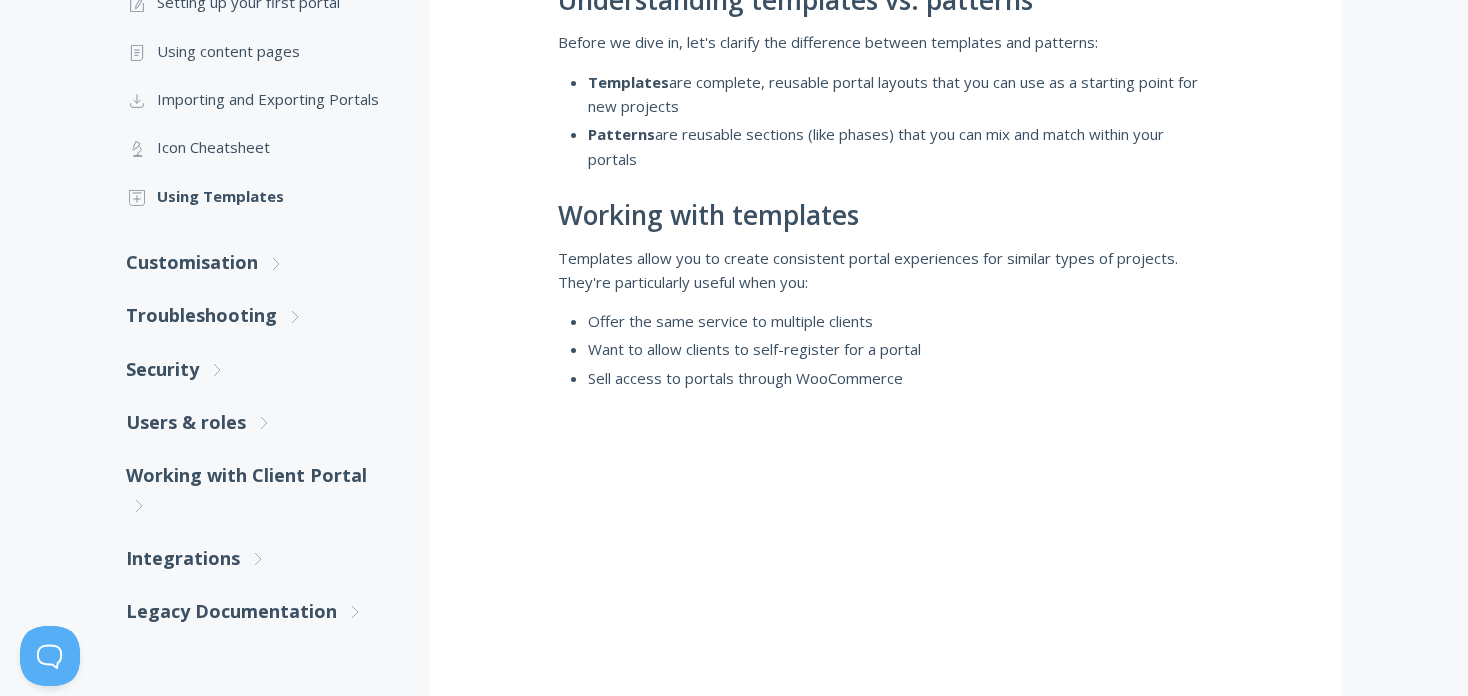 scroll, scrollTop: 613, scrollLeft: 0, axis: vertical 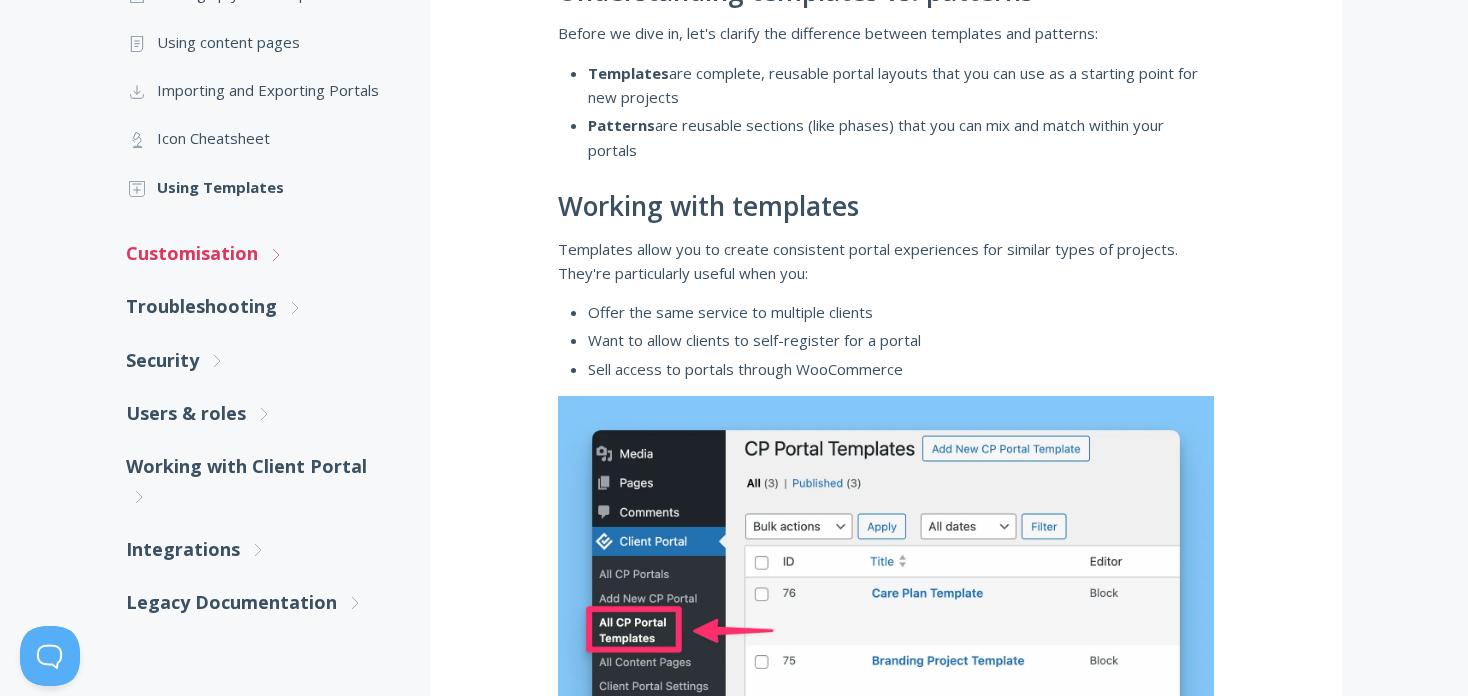 click on "Customisation
.st0{fill:none;stroke:#000000;stroke-width:2;stroke-miterlimit:10;}
Untitled-27
.st0{fill:none;stroke:#000000;stroke-width:2;stroke-miterlimit:10;}
Untitled-27" at bounding box center [258, 253] 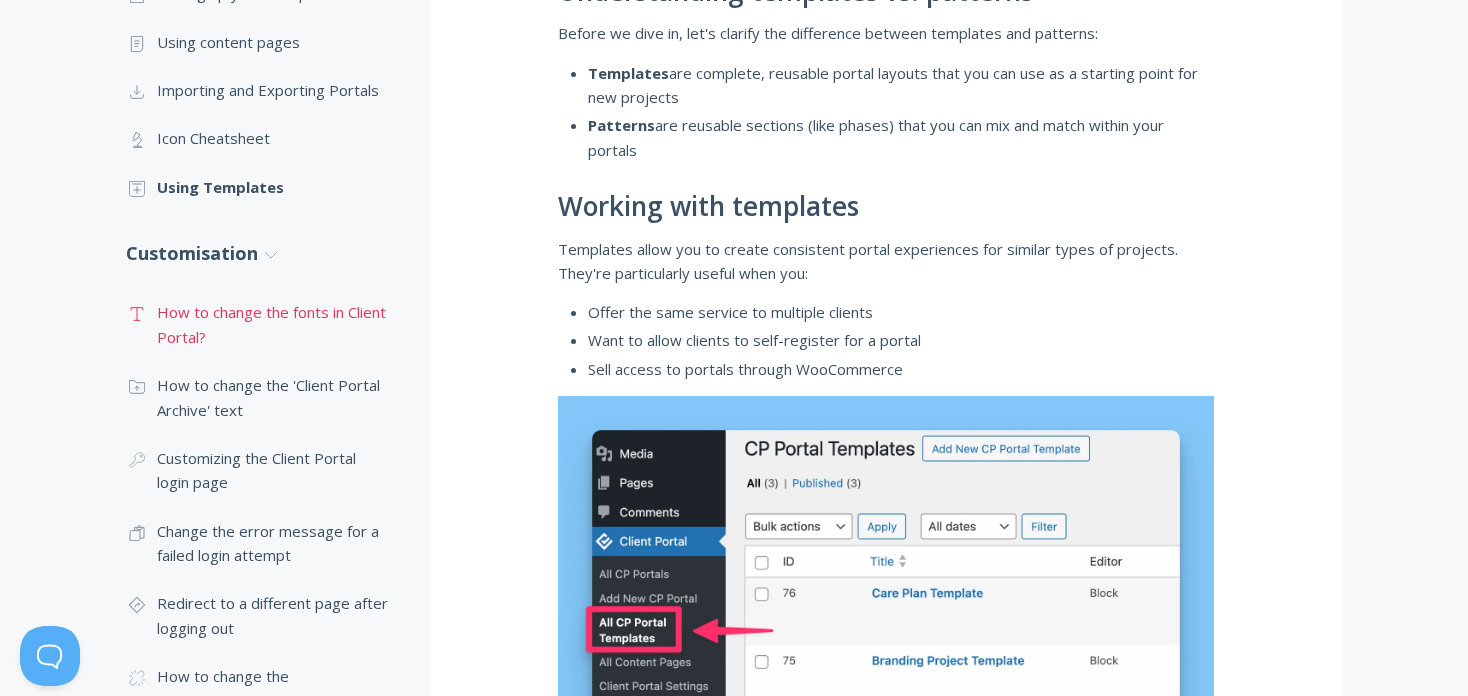 click on ".st0{fill:none;stroke:#000000;stroke-width:2;stroke-miterlimit:10;}
Untitled-16                How to change the fonts in Client Portal?" at bounding box center [258, 324] 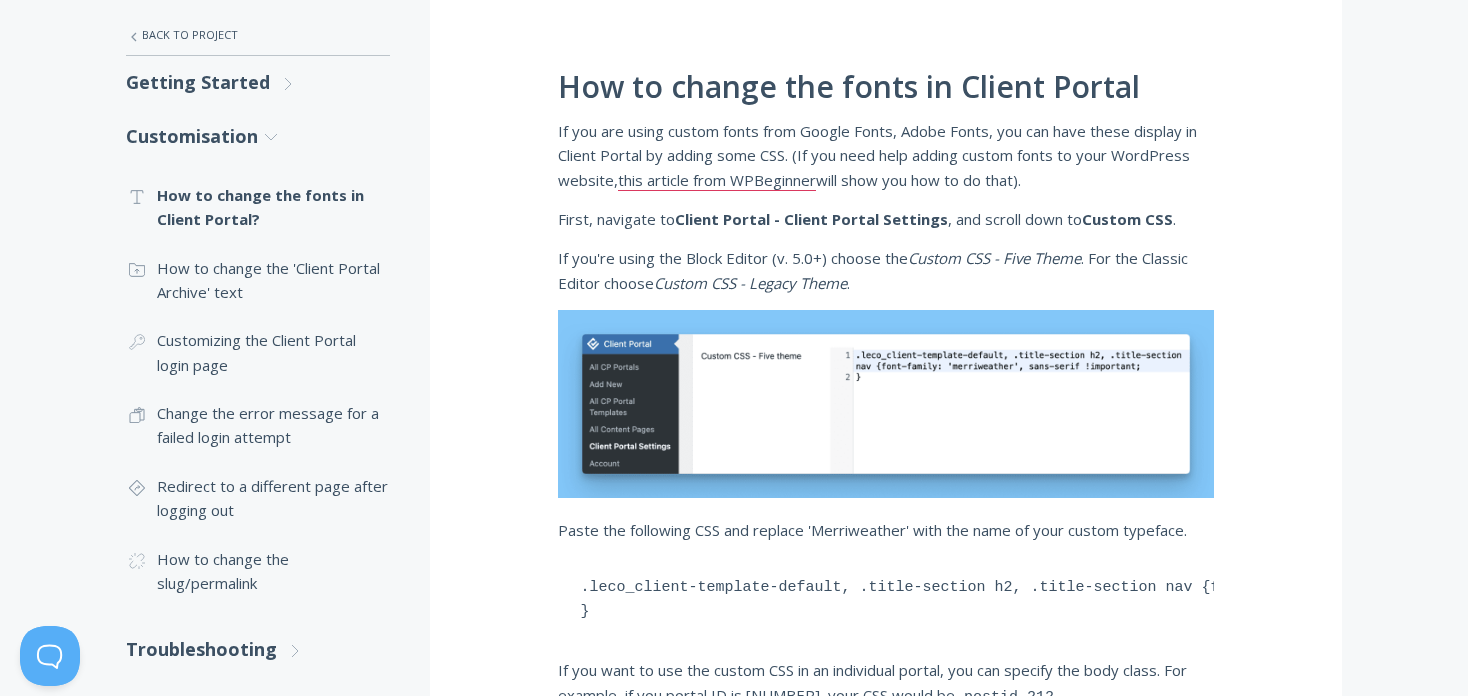 scroll, scrollTop: 426, scrollLeft: 0, axis: vertical 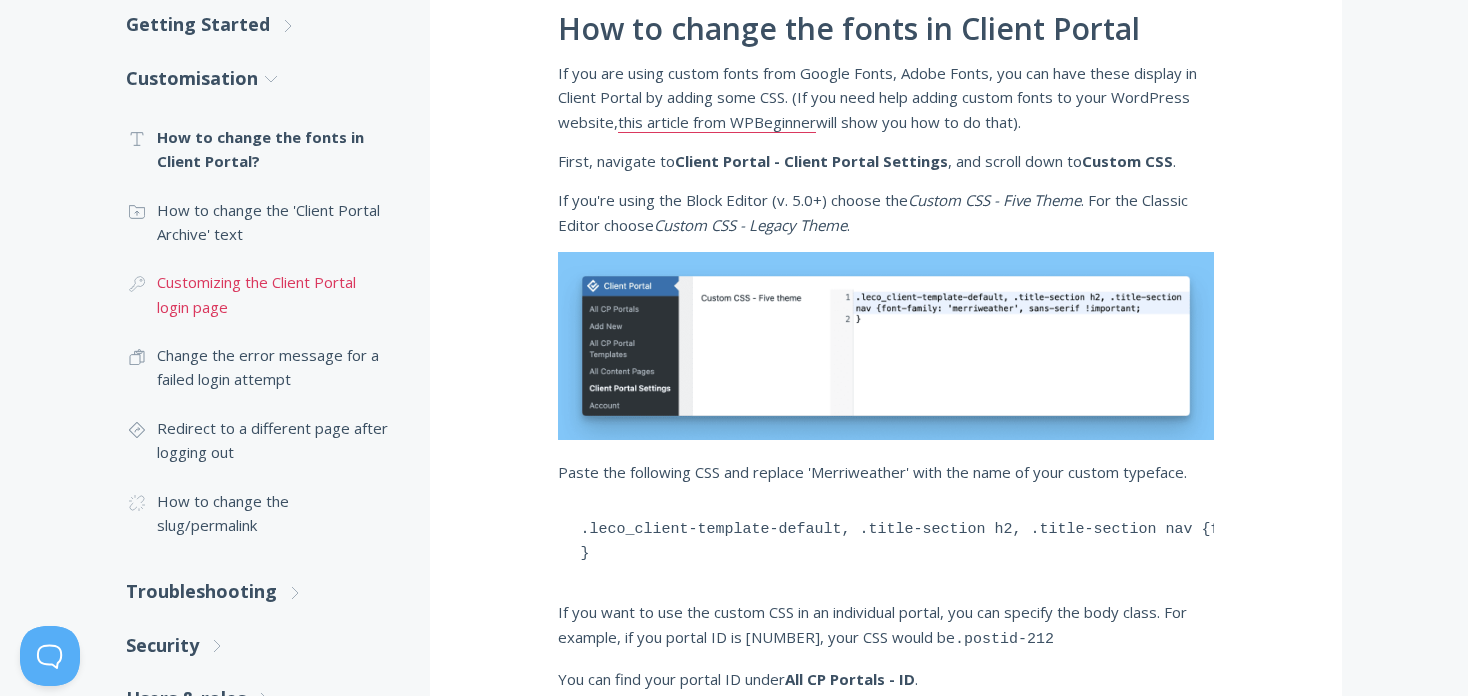 click on ".cls-1{fill:none;stroke:#000;stroke-miterlimit:10;stroke-width:2px;} 1. General  Customizing the Client Portal login page" at bounding box center [258, 294] 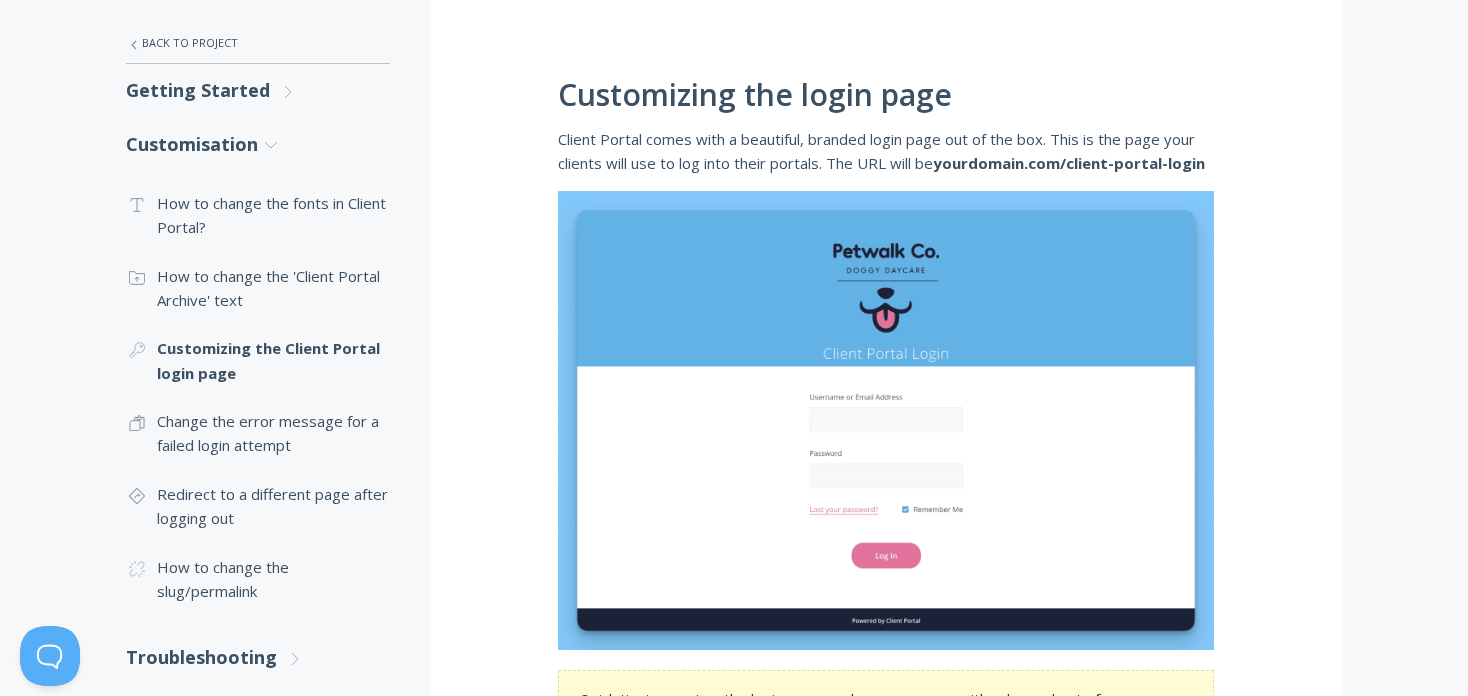 scroll, scrollTop: 460, scrollLeft: 0, axis: vertical 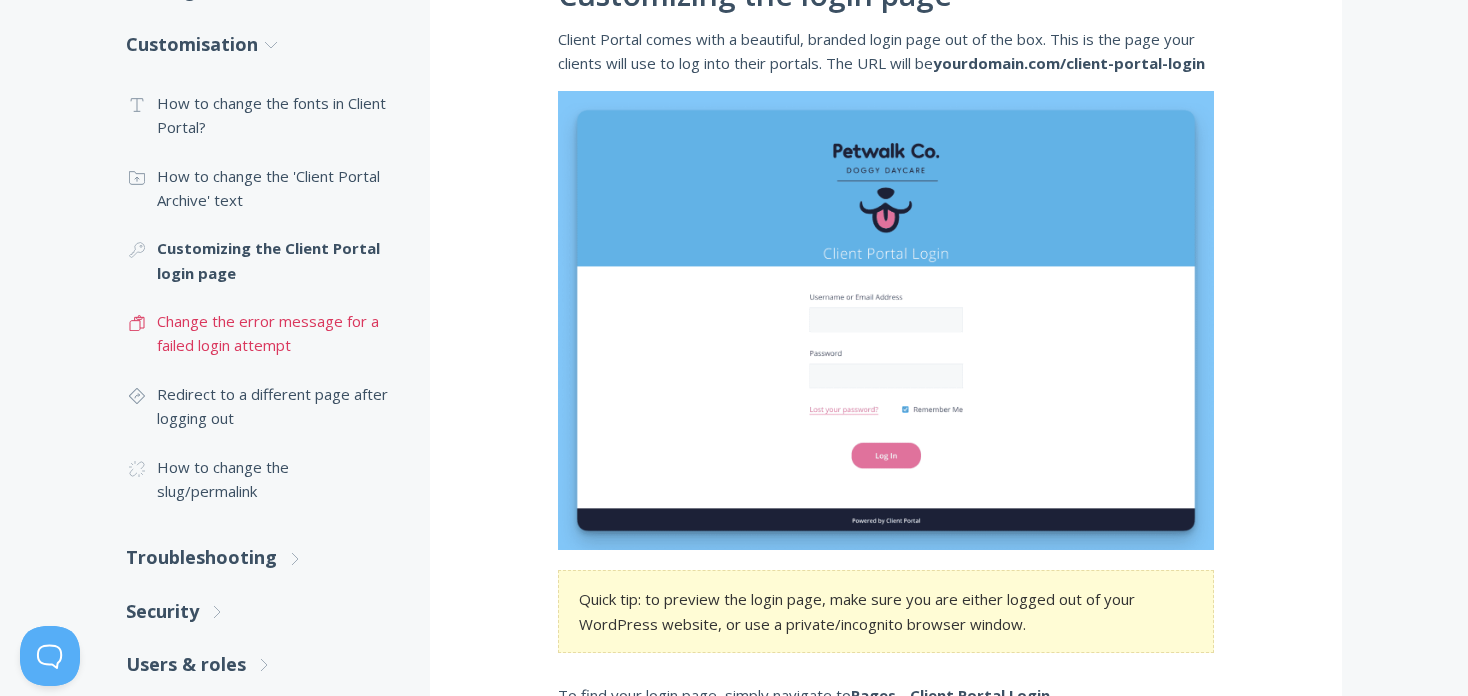 click on ".st0{fill:none;stroke:#000000;stroke-width:2;stroke-miterlimit:10;}
Untitled-16                      Change the error message for a failed login attempt" at bounding box center [258, 333] 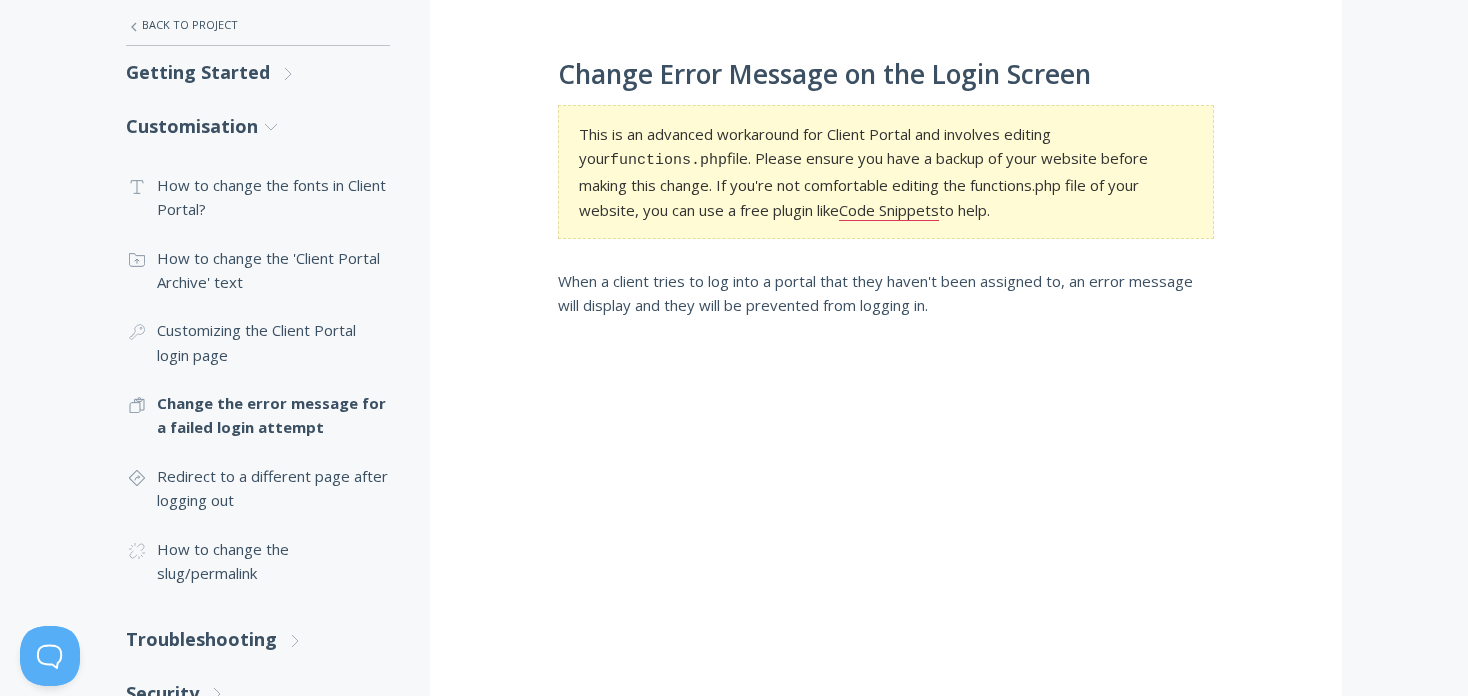 scroll, scrollTop: 380, scrollLeft: 0, axis: vertical 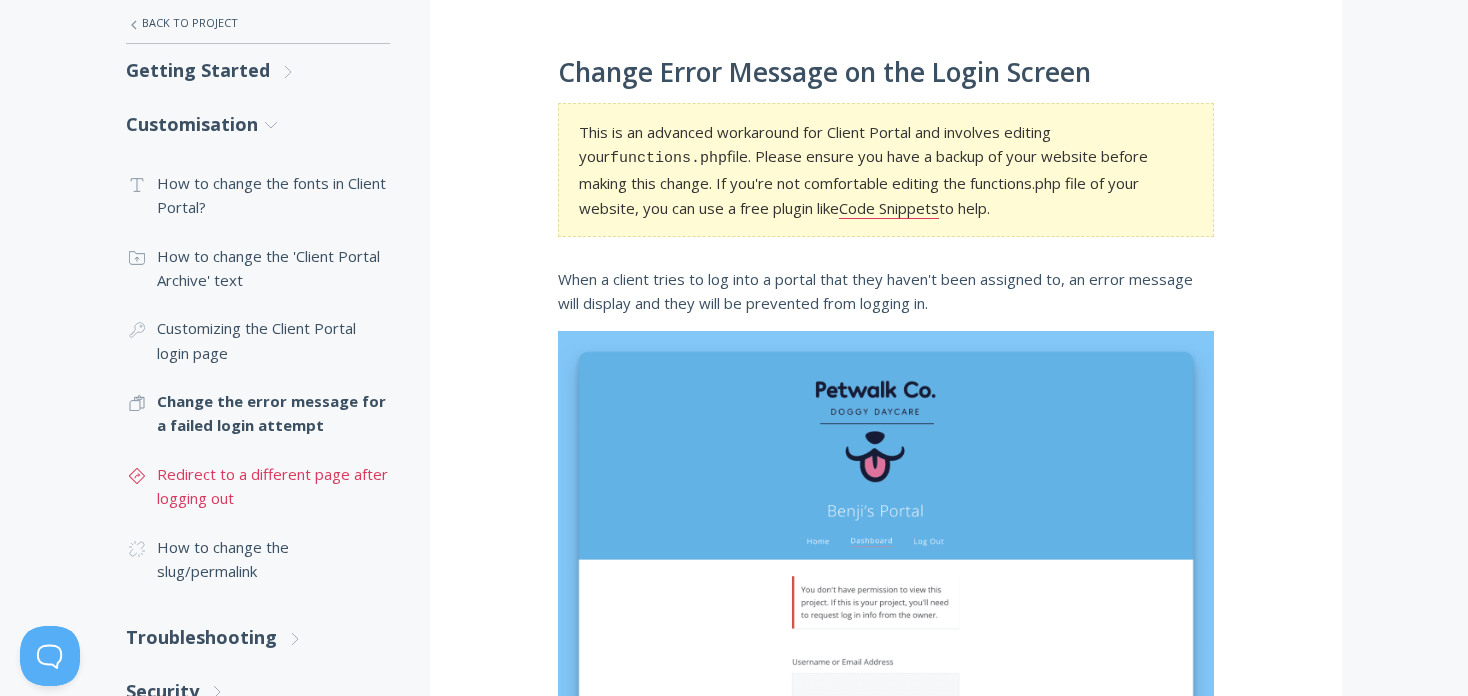 click on ".st0{fill:none;stroke:#000000;stroke-width:2;stroke-miterlimit:10;}
Untitled-24                    Redirect to a different page after logging out" at bounding box center (258, 486) 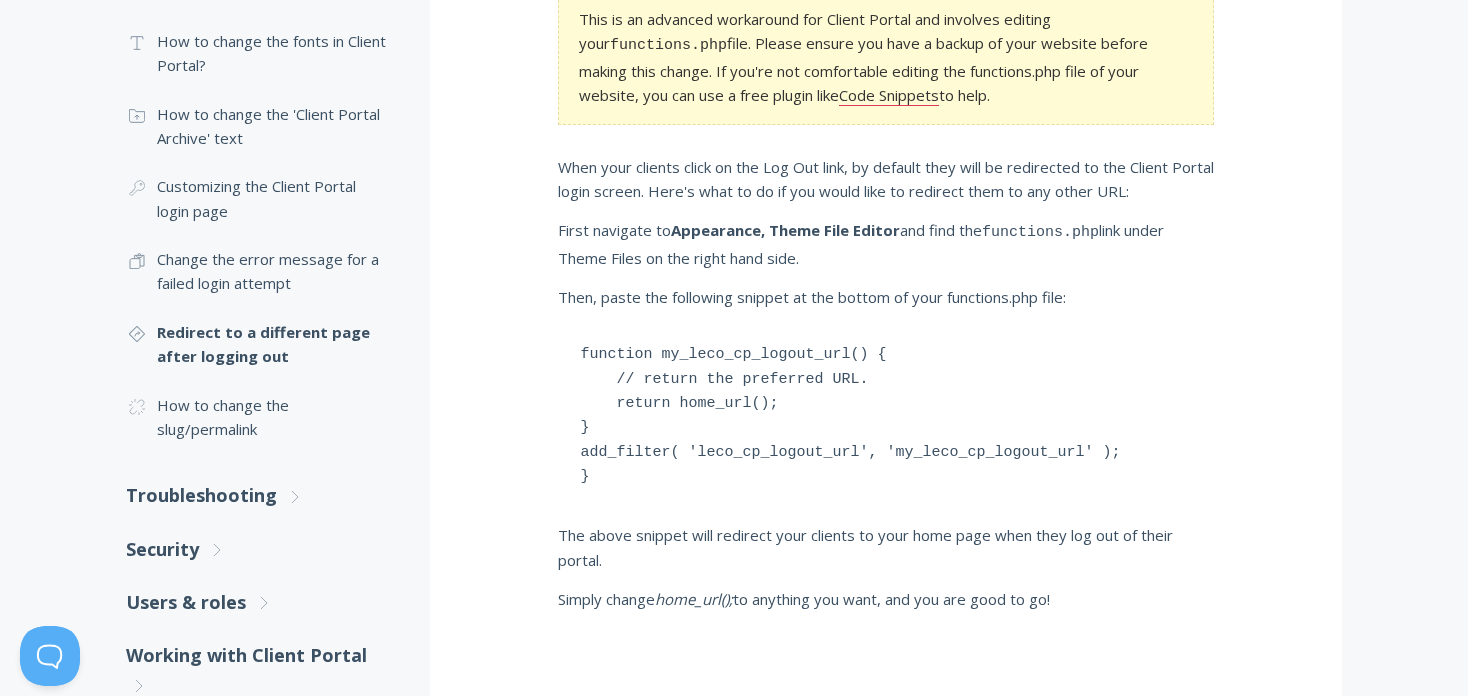 scroll, scrollTop: 486, scrollLeft: 0, axis: vertical 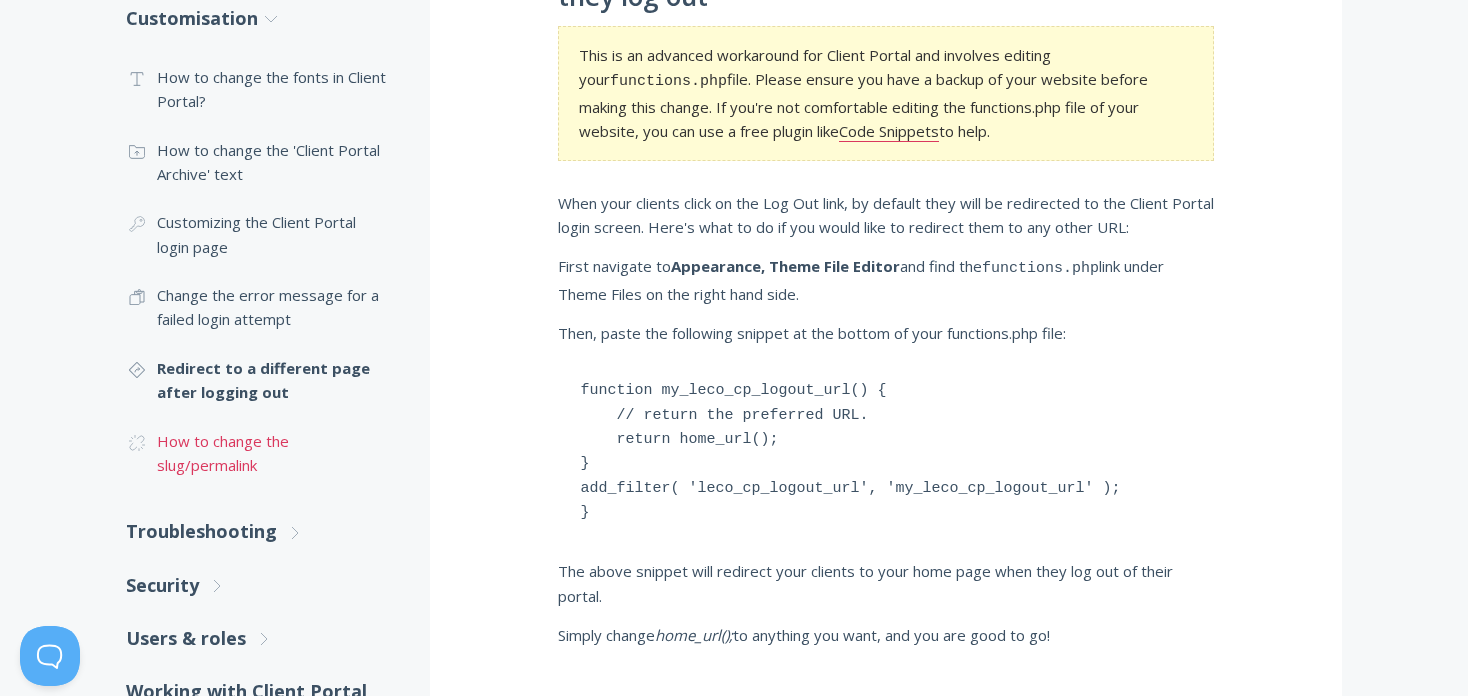 click on ".cls-1{fill:none;stroke:#000;stroke-miterlimit:10;stroke-width:2px;} 1. General  How to change the slug/permalink" at bounding box center [258, 453] 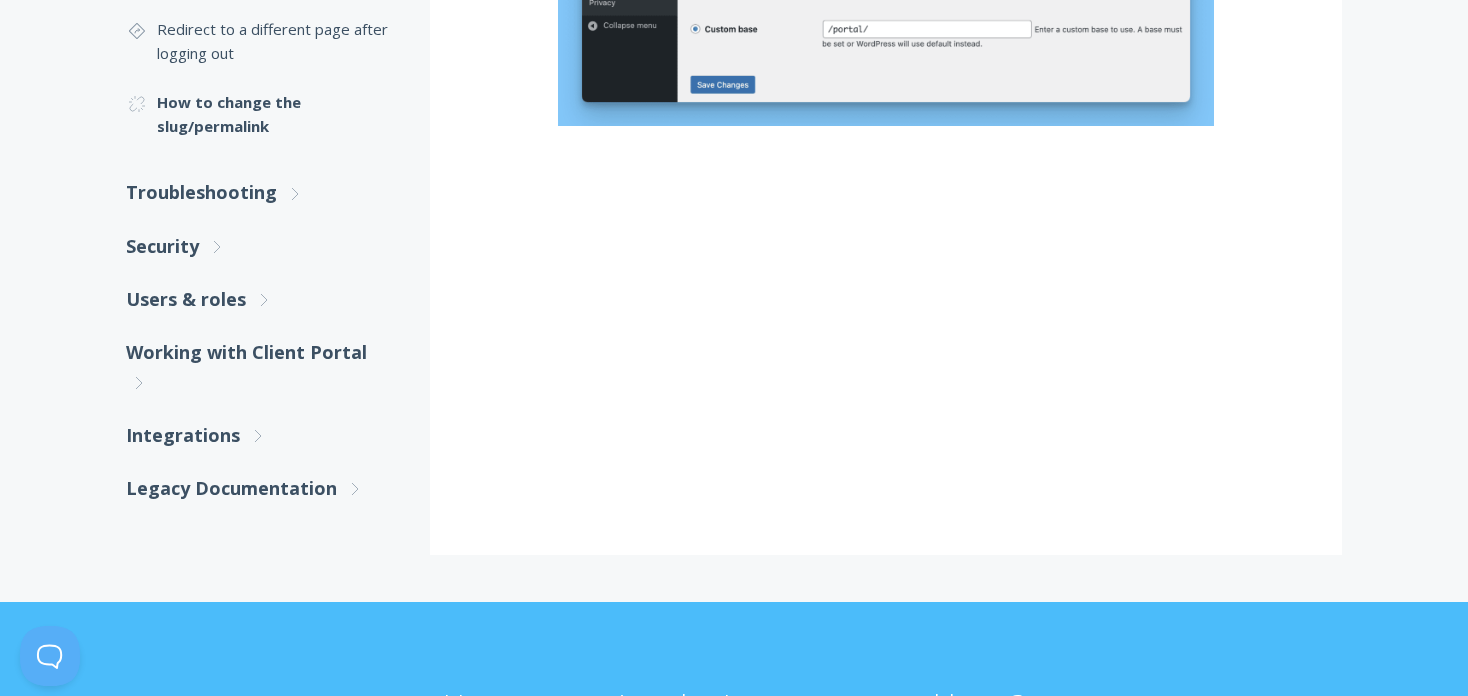 scroll, scrollTop: 826, scrollLeft: 0, axis: vertical 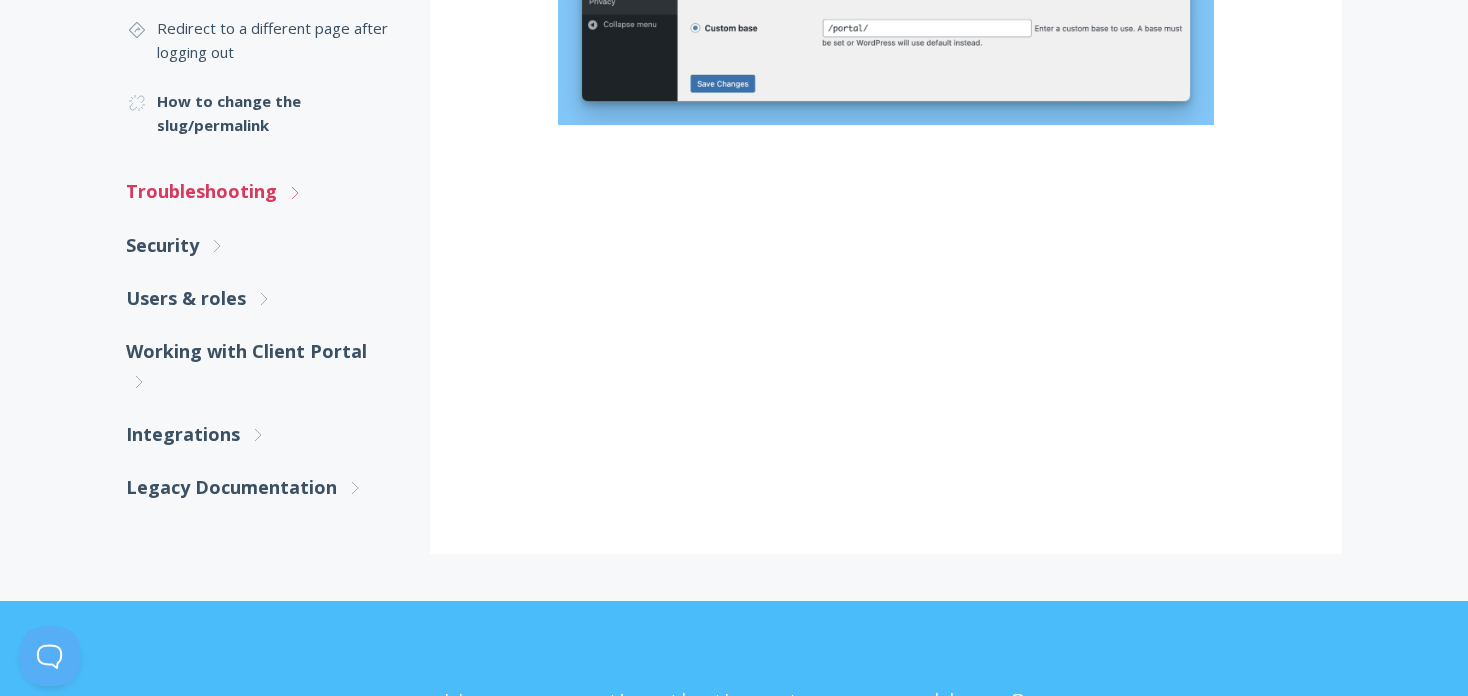 click on "Troubleshooting
.st0{fill:none;stroke:#000000;stroke-width:2;stroke-miterlimit:10;}
Untitled-27
.st0{fill:none;stroke:#000000;stroke-width:2;stroke-miterlimit:10;}
Untitled-27" at bounding box center (258, 191) 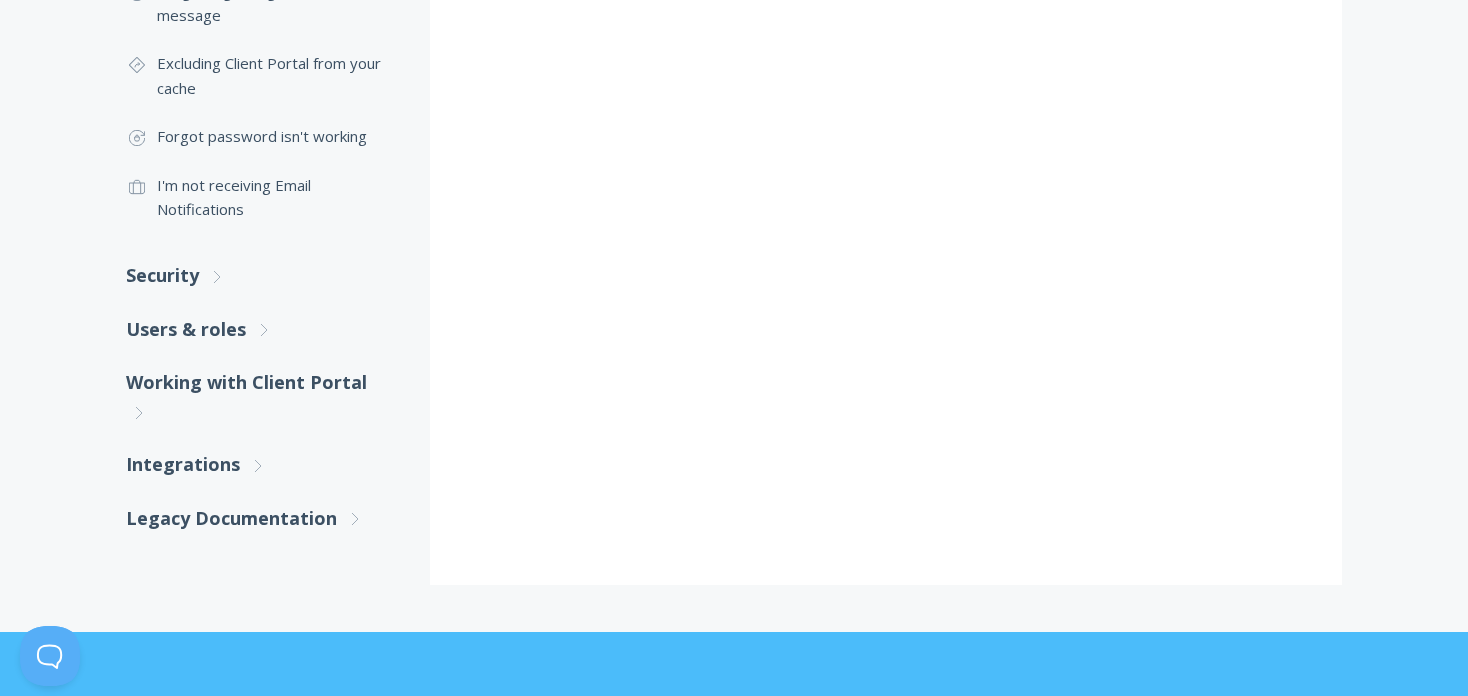 scroll, scrollTop: 1213, scrollLeft: 0, axis: vertical 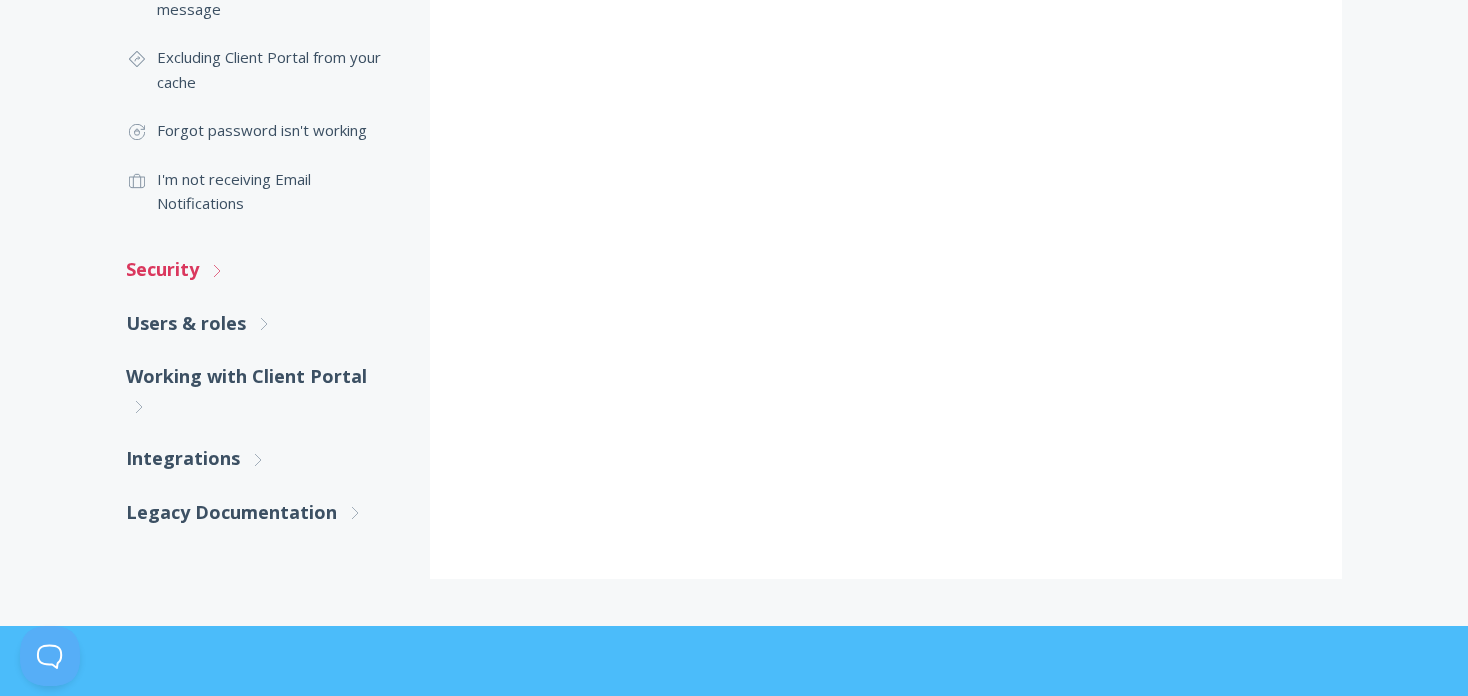 click on "Security
.st0{fill:none;stroke:#000000;stroke-width:2;stroke-miterlimit:10;}
Untitled-27
.st0{fill:none;stroke:#000000;stroke-width:2;stroke-miterlimit:10;}
Untitled-27" at bounding box center (258, 269) 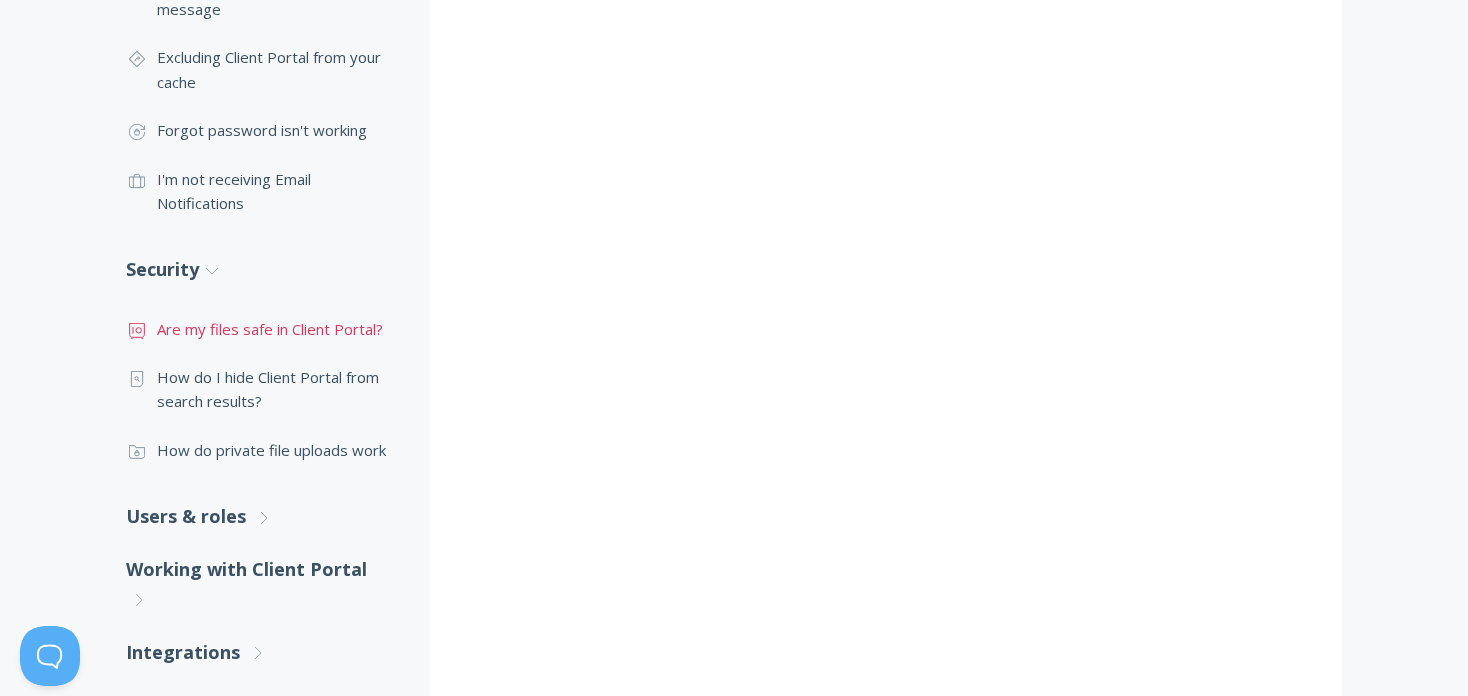 click on ".st0{fill:none;stroke:#000000;stroke-width:2;stroke-miterlimit:10;}
Financial                    Are my files safe in Client Portal?" at bounding box center (258, 329) 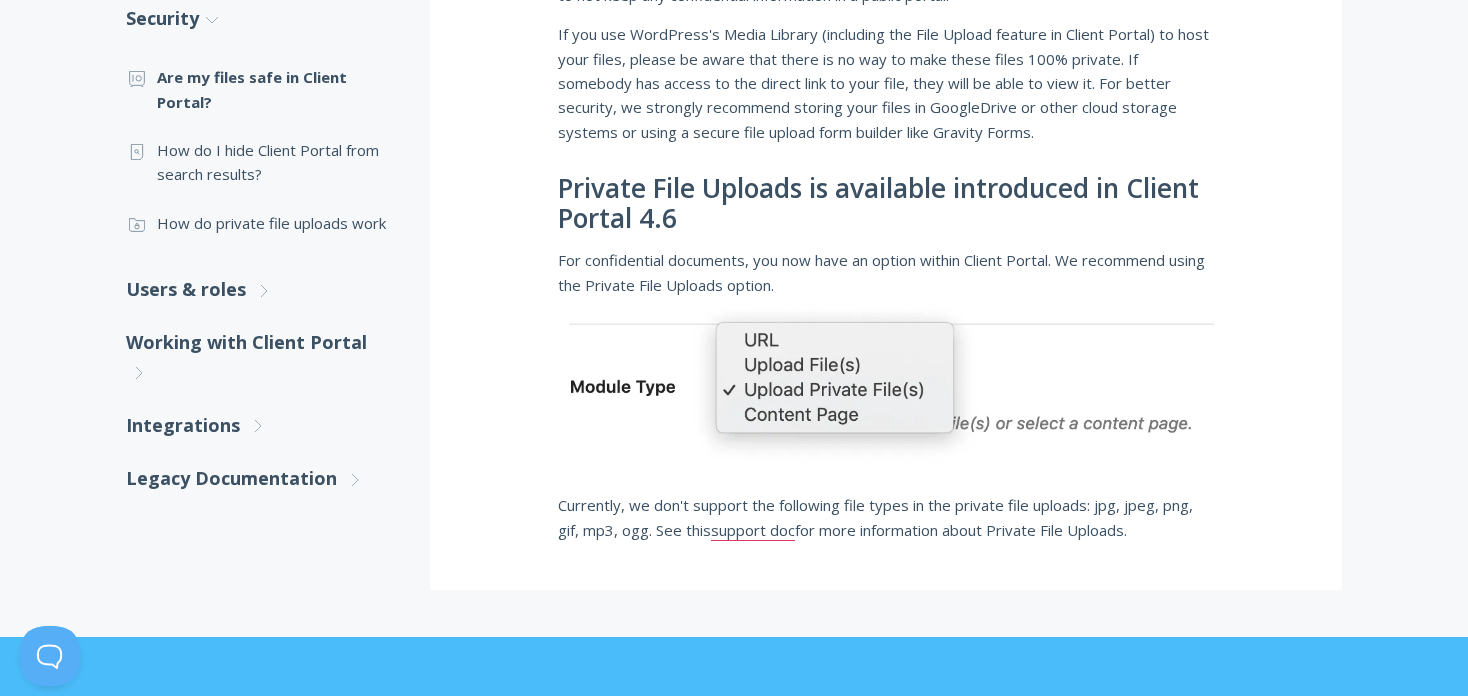 scroll, scrollTop: 586, scrollLeft: 0, axis: vertical 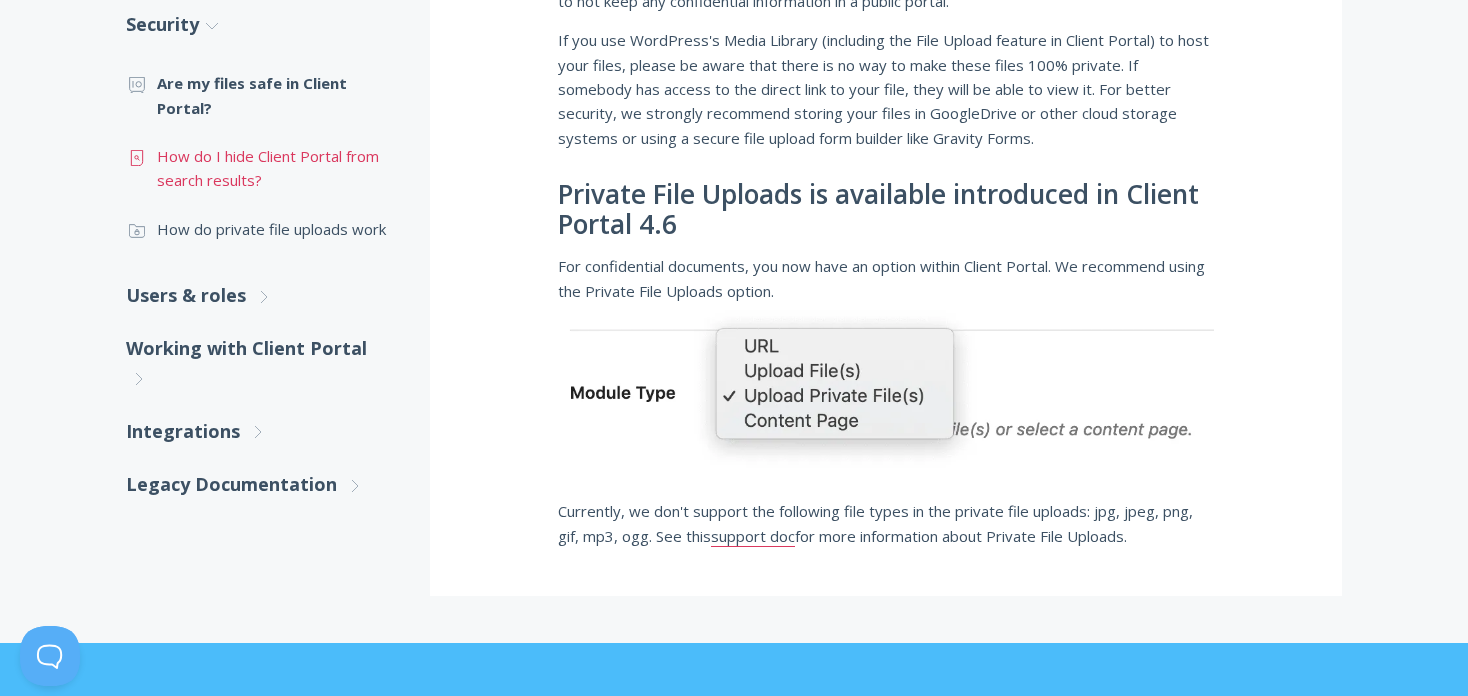 click on ".st0{fill:none;stroke:#000000;stroke-width:2;stroke-miterlimit:10;}
Untitled-15                    How do I hide Client Portal from search results?" at bounding box center (258, 168) 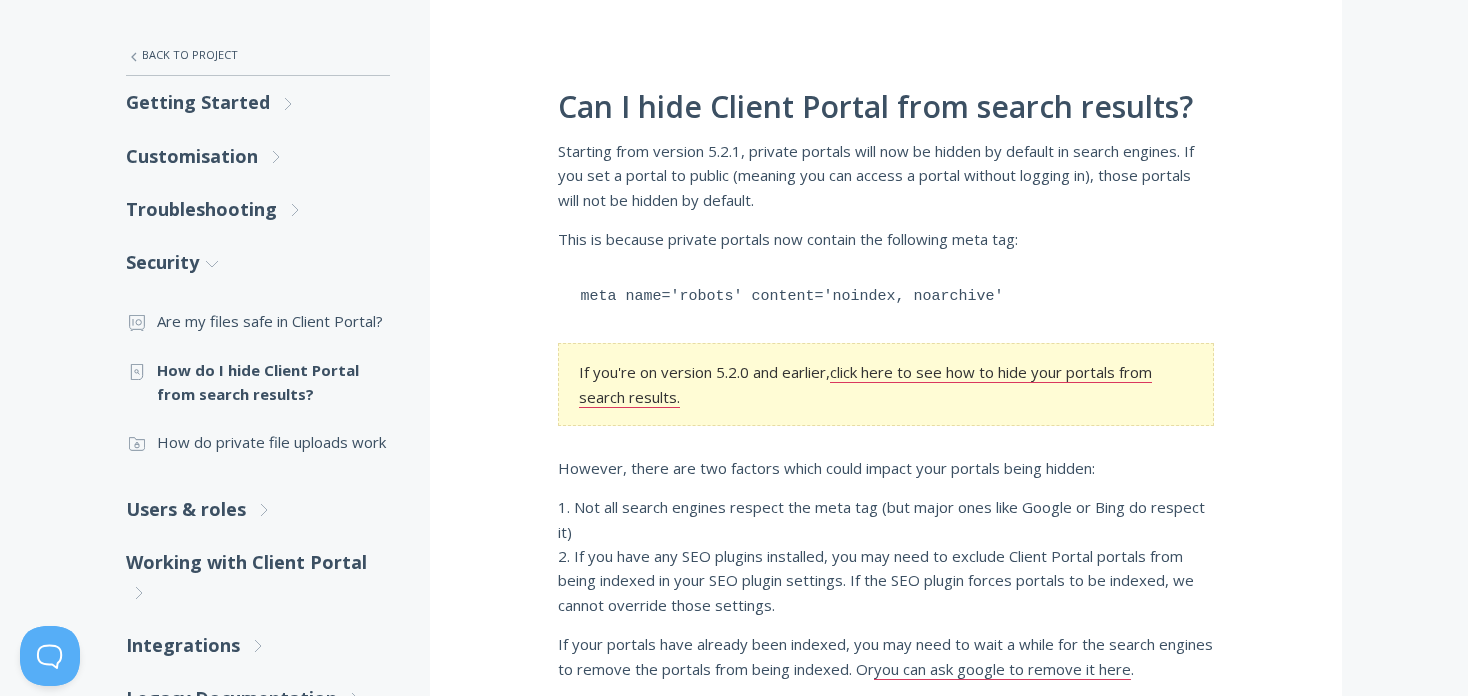 scroll, scrollTop: 353, scrollLeft: 0, axis: vertical 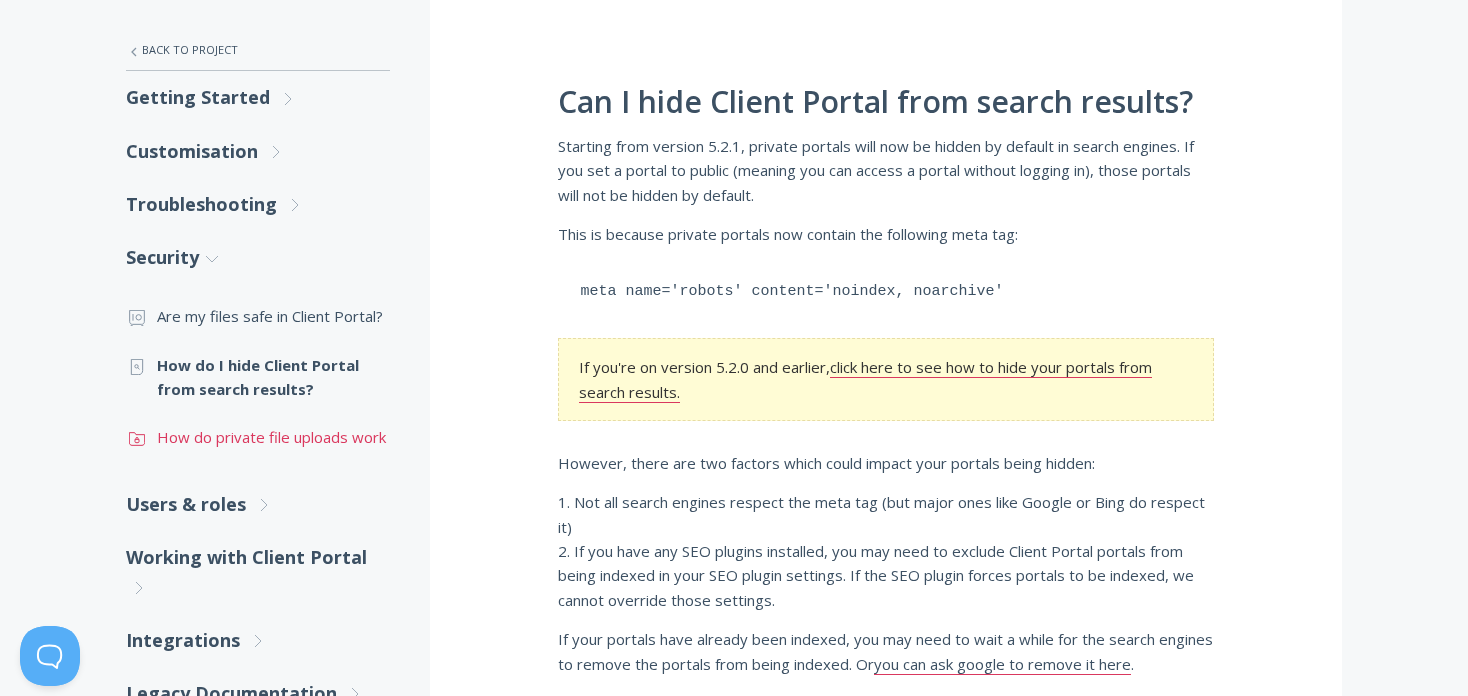 click on ".st0{fill:none;stroke:#000000;stroke-width:2;stroke-miterlimit:10;}
Untitled-15                    How do private file uploads work" at bounding box center [258, 437] 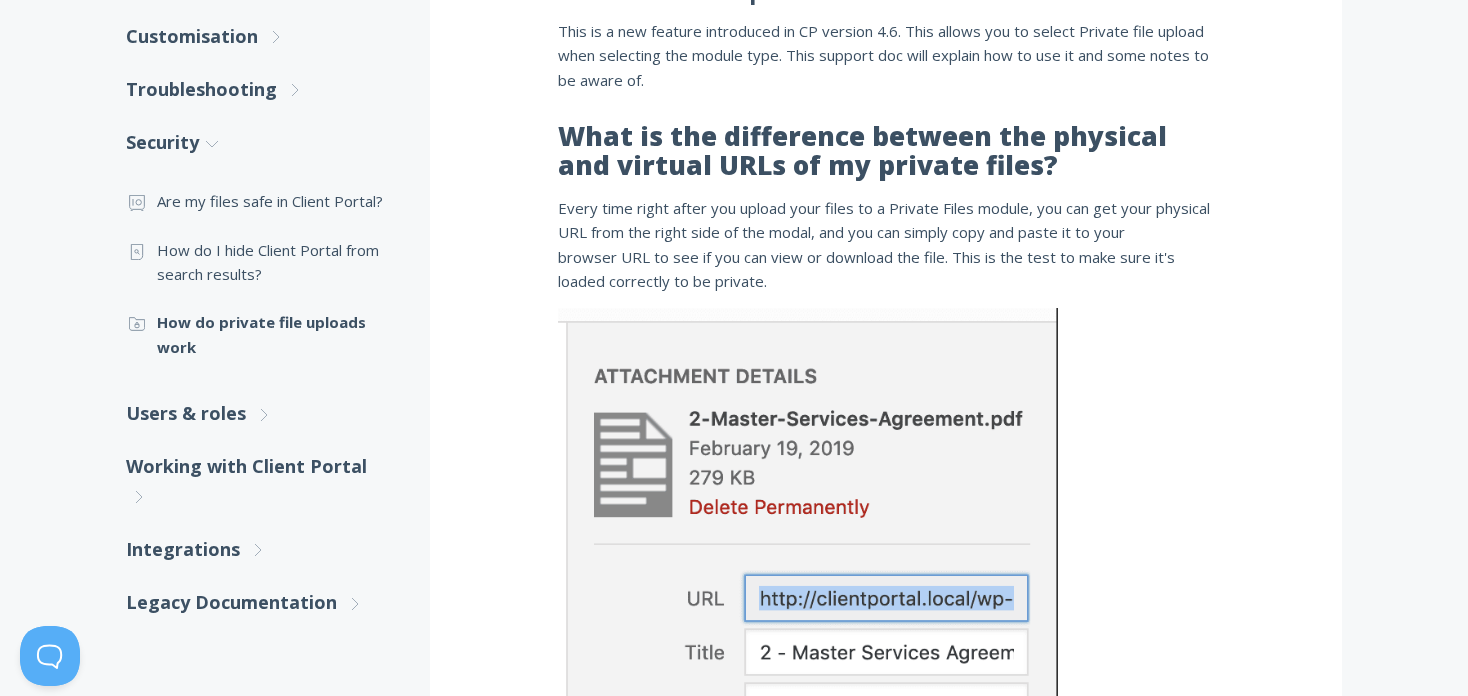 scroll, scrollTop: 433, scrollLeft: 0, axis: vertical 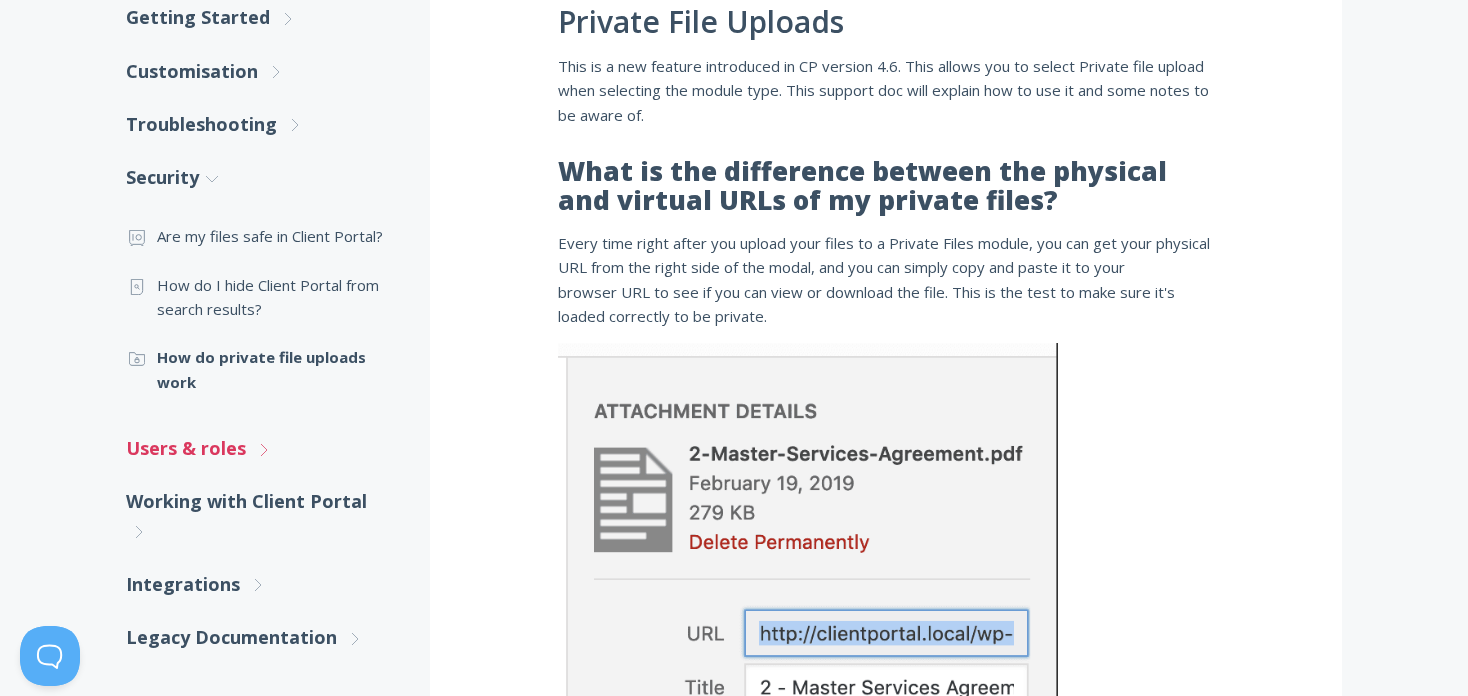 click on "Users & roles
.st0{fill:none;stroke:#000000;stroke-width:2;stroke-miterlimit:10;}
Untitled-27
.st0{fill:none;stroke:#000000;stroke-width:2;stroke-miterlimit:10;}
Untitled-27" at bounding box center (258, 448) 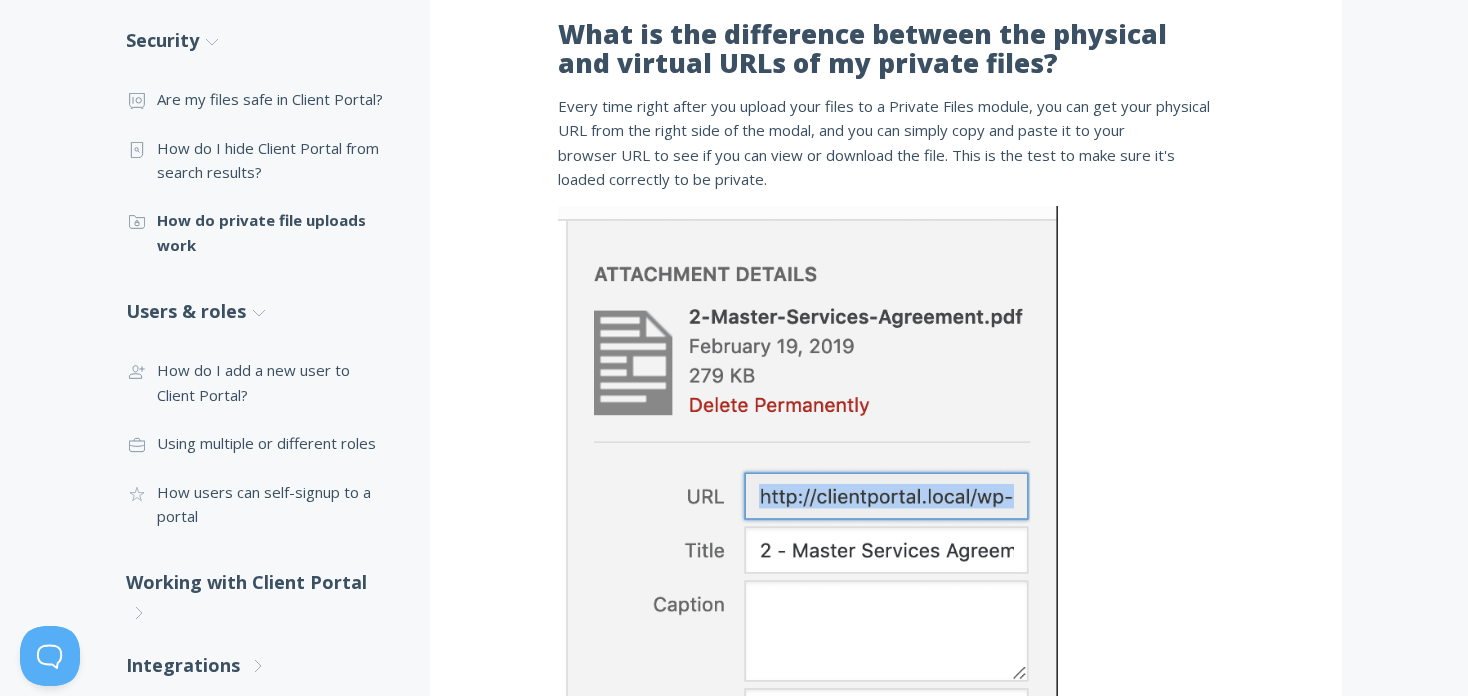 scroll, scrollTop: 573, scrollLeft: 0, axis: vertical 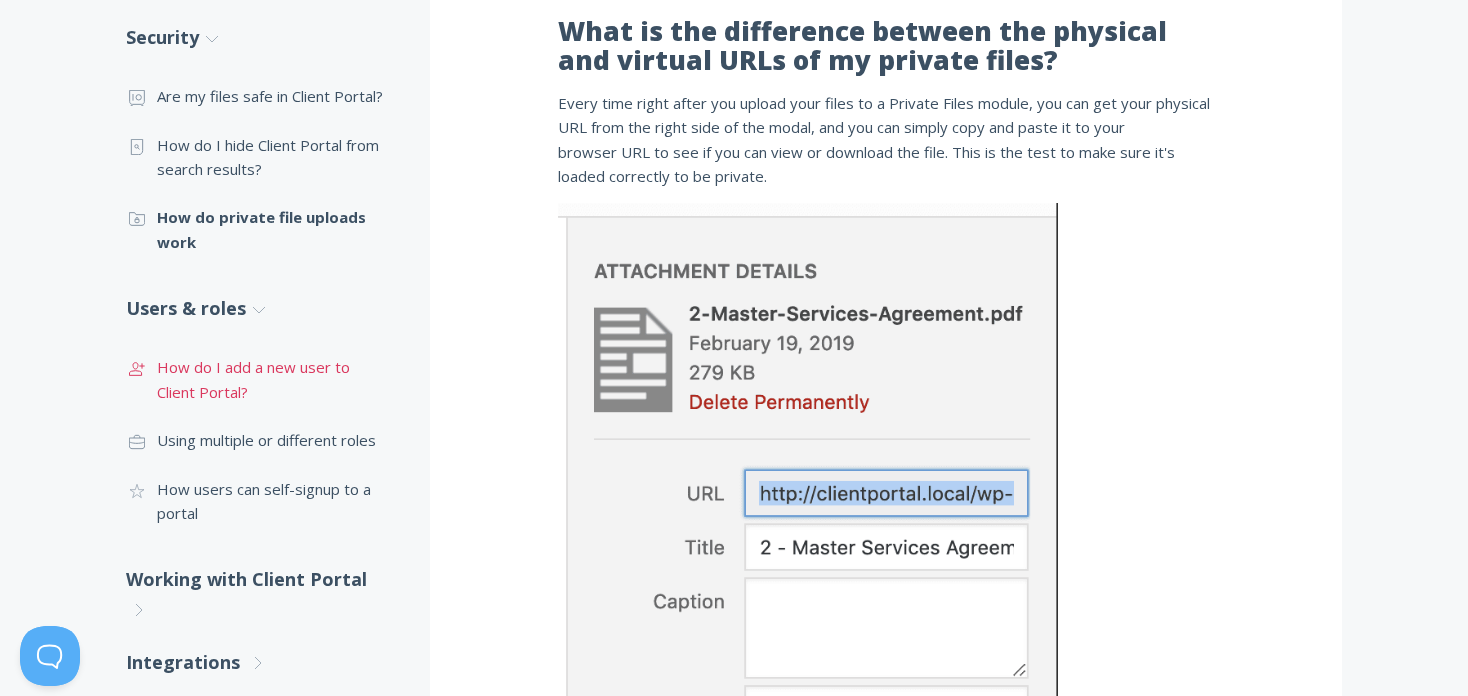 click on ".st0{fill:none;stroke:#000000;stroke-width:2;stroke-miterlimit:10;}
3. Communication                      How do I add a new user to Client Portal?" at bounding box center (258, 379) 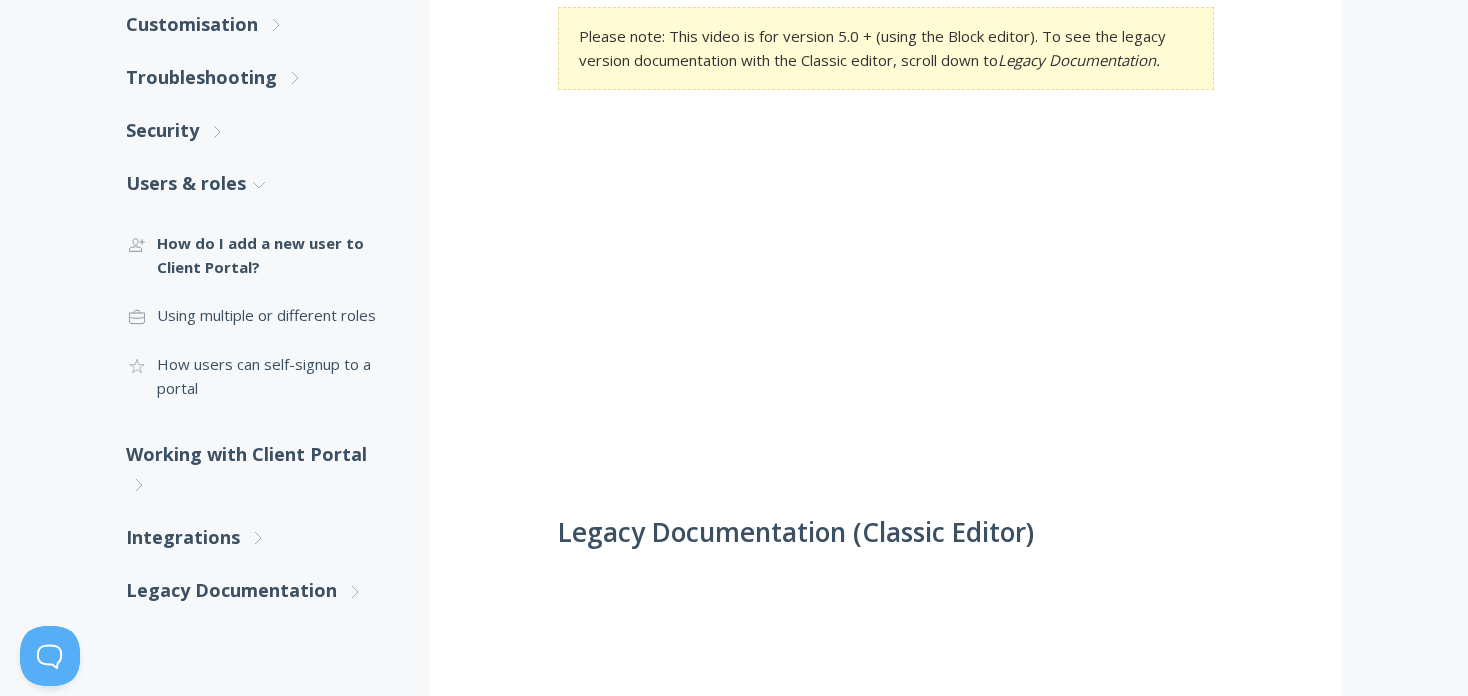 scroll, scrollTop: 480, scrollLeft: 0, axis: vertical 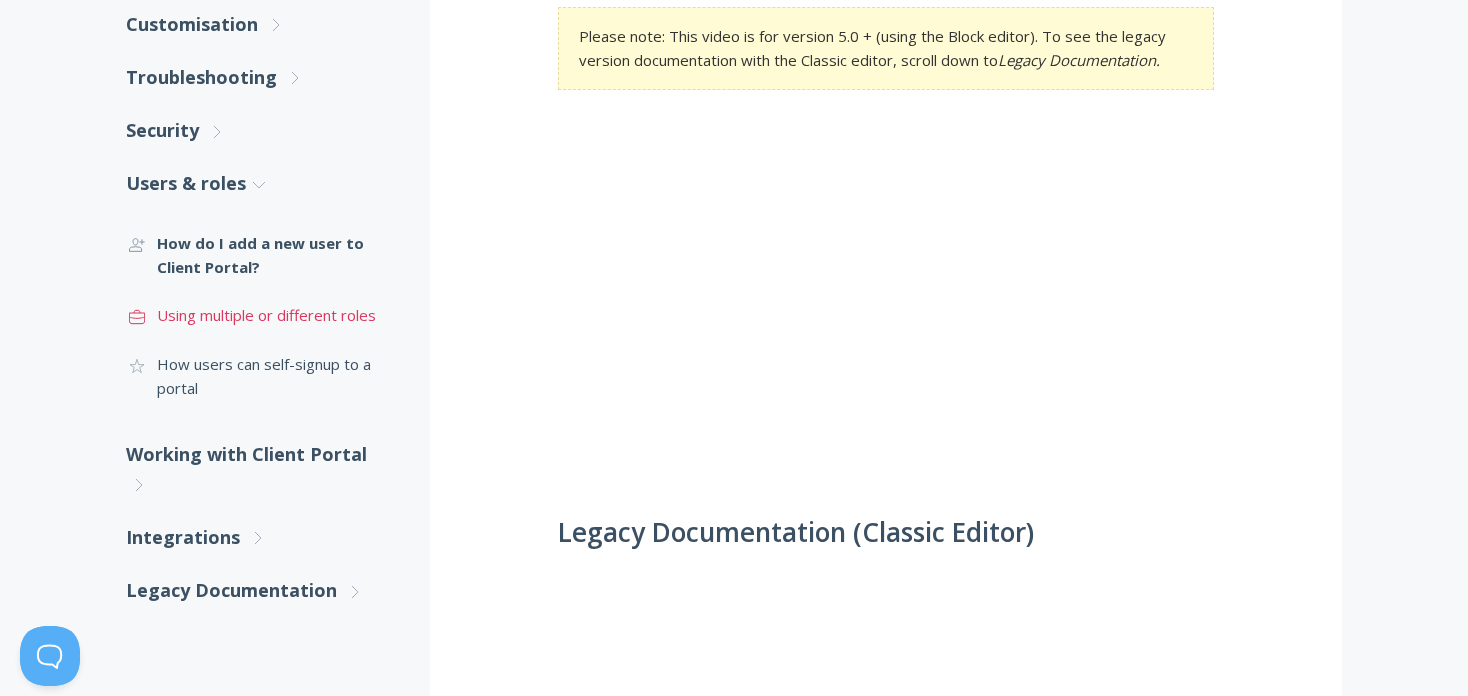 click on ".st0{fill:none;stroke:#000000;stroke-width:2;stroke-miterlimit:10;}
Untitled-20                Using multiple or different roles" at bounding box center (258, 315) 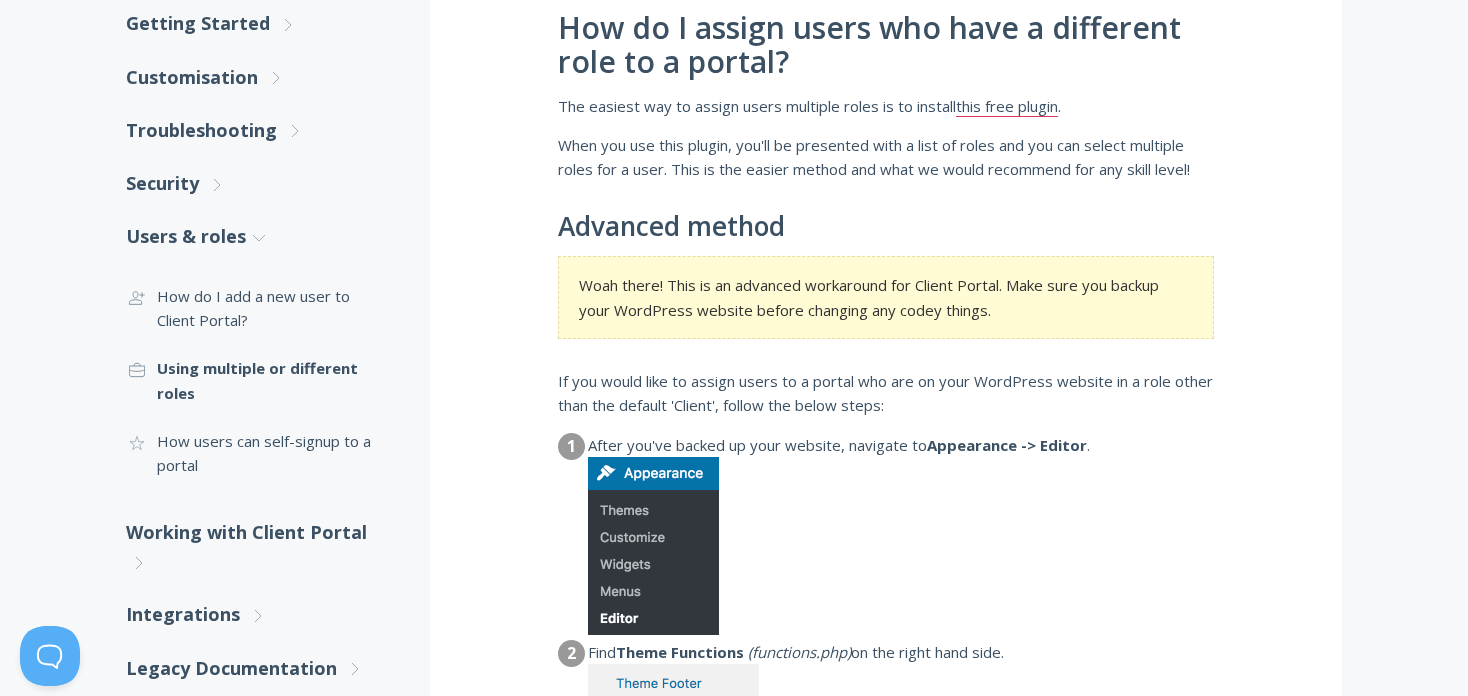 scroll, scrollTop: 420, scrollLeft: 0, axis: vertical 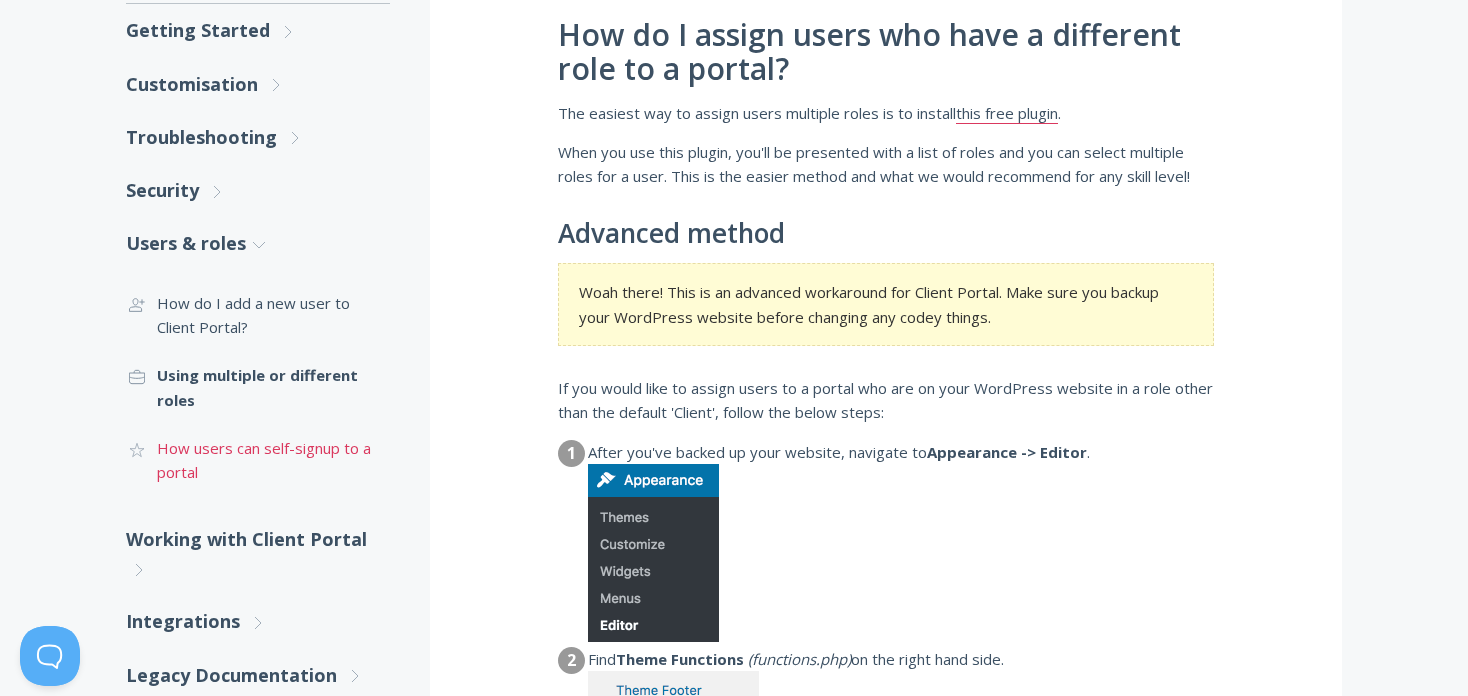 click on ".cls-1{fill:none;stroke:#000;stroke-miterlimit:10;stroke-width:2px;} 1. General  How users can self-signup to a portal" at bounding box center [258, 460] 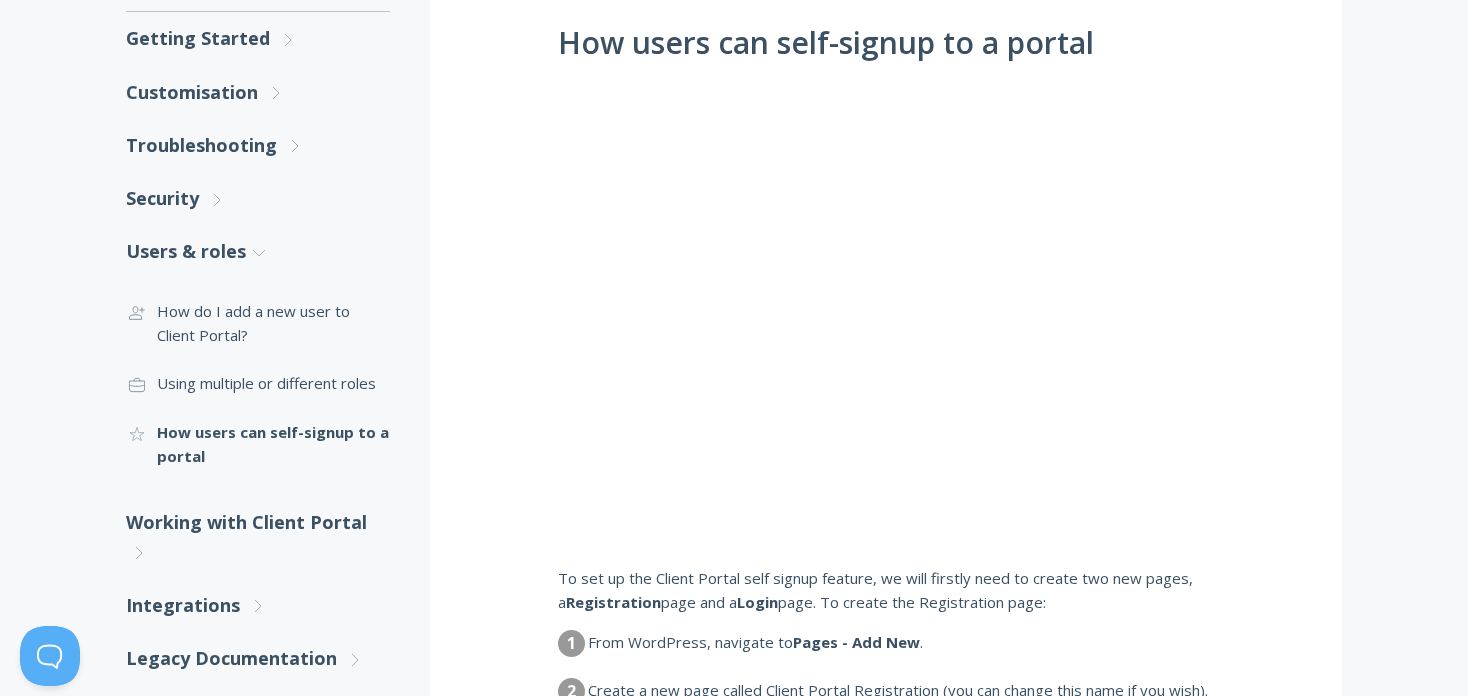 scroll, scrollTop: 440, scrollLeft: 0, axis: vertical 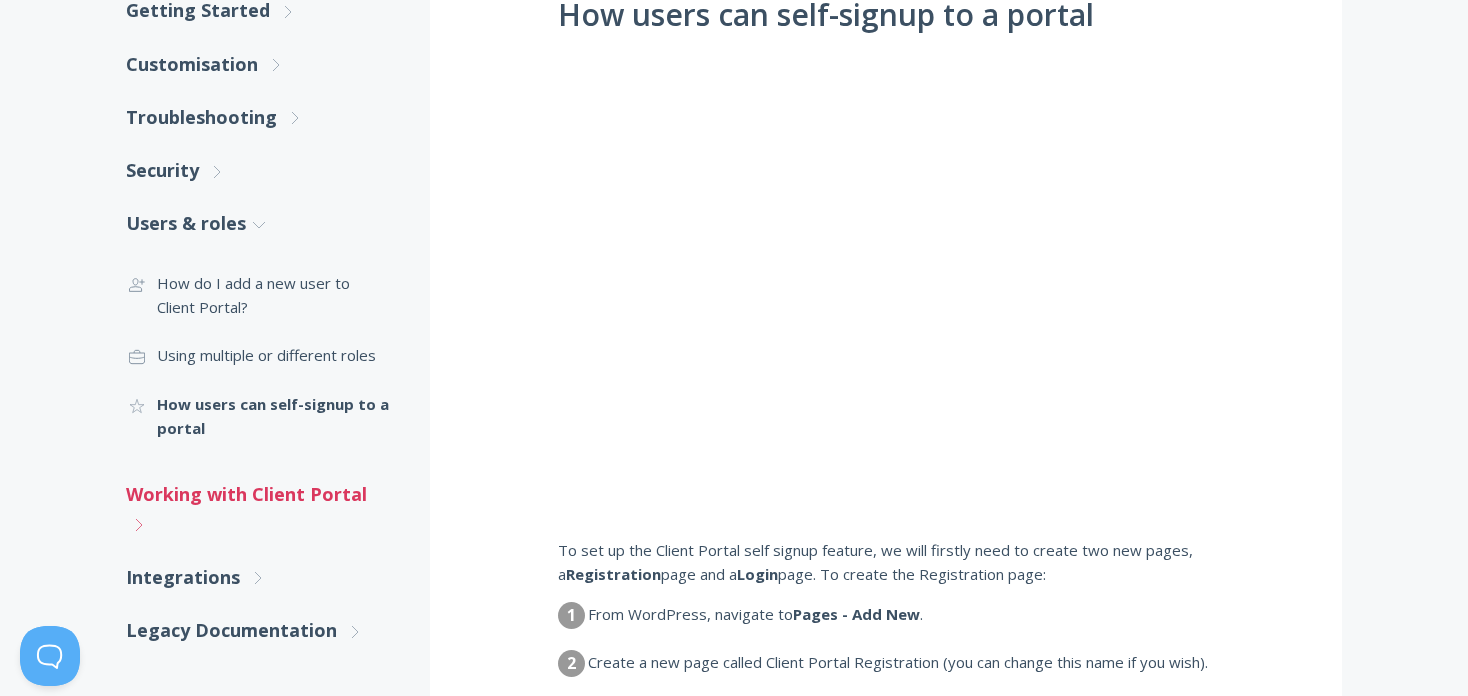 click on "Working with Client Portal
.st0{fill:none;stroke:#000000;stroke-width:2;stroke-miterlimit:10;}
Untitled-27
.st0{fill:none;stroke:#000000;stroke-width:2;stroke-miterlimit:10;}
Untitled-27" at bounding box center [258, 509] 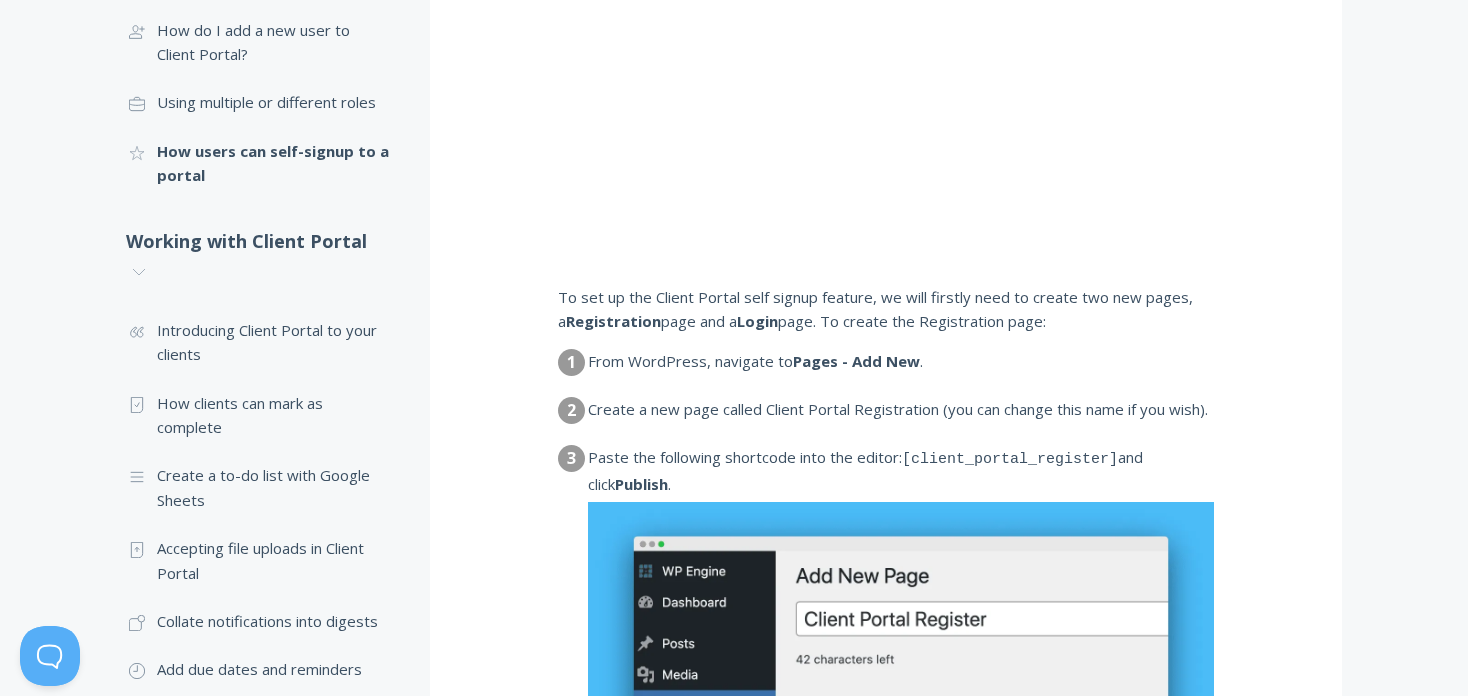 scroll, scrollTop: 706, scrollLeft: 0, axis: vertical 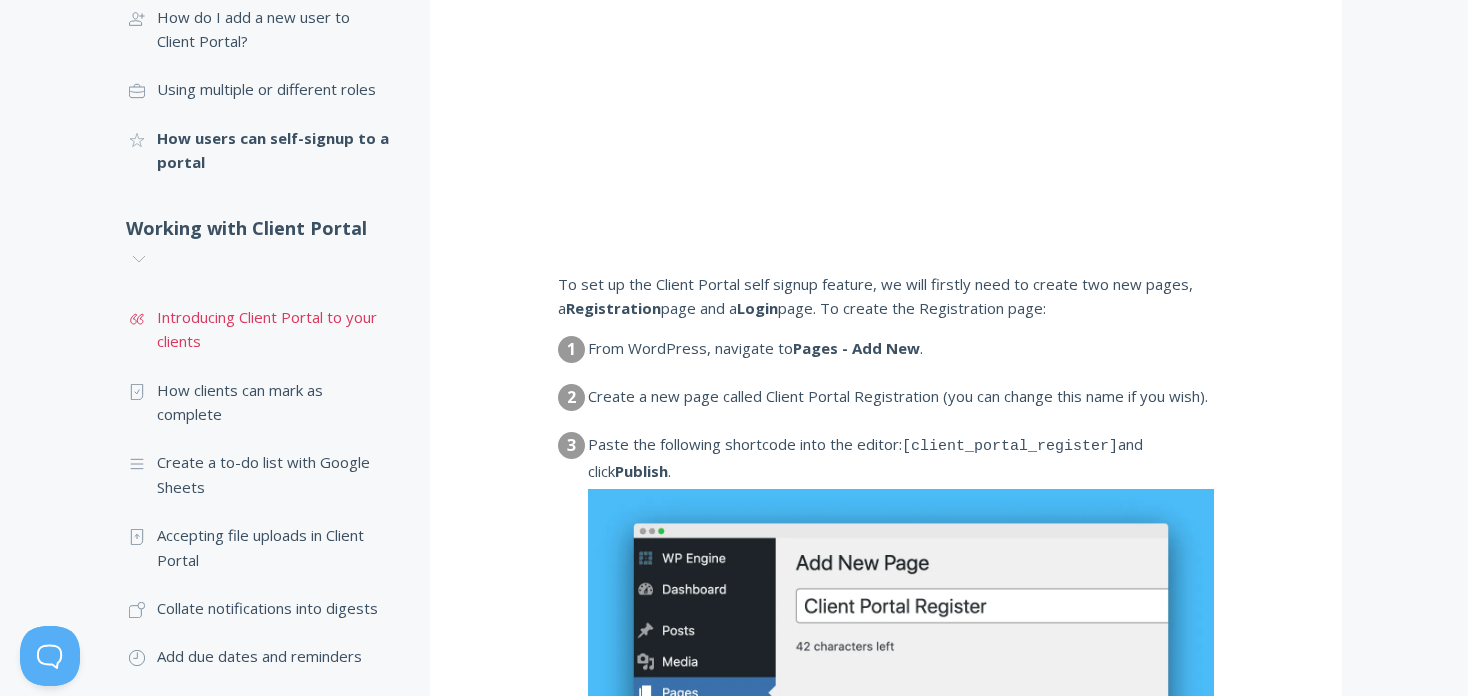 click on ".st0{fill:none;stroke:#000000;stroke-width:2;stroke-miterlimit:10;}
Untitled-16              Introducing Client Portal to your clients" at bounding box center [258, 329] 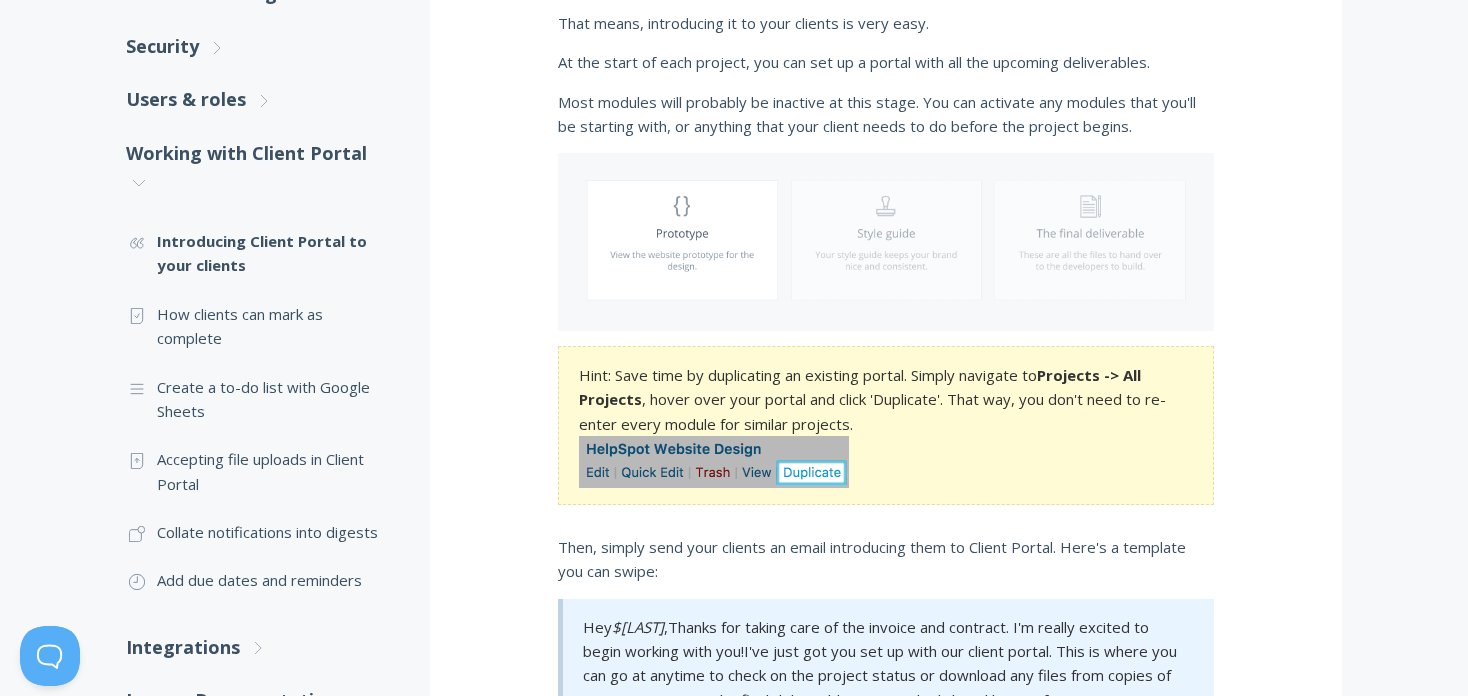 scroll, scrollTop: 600, scrollLeft: 0, axis: vertical 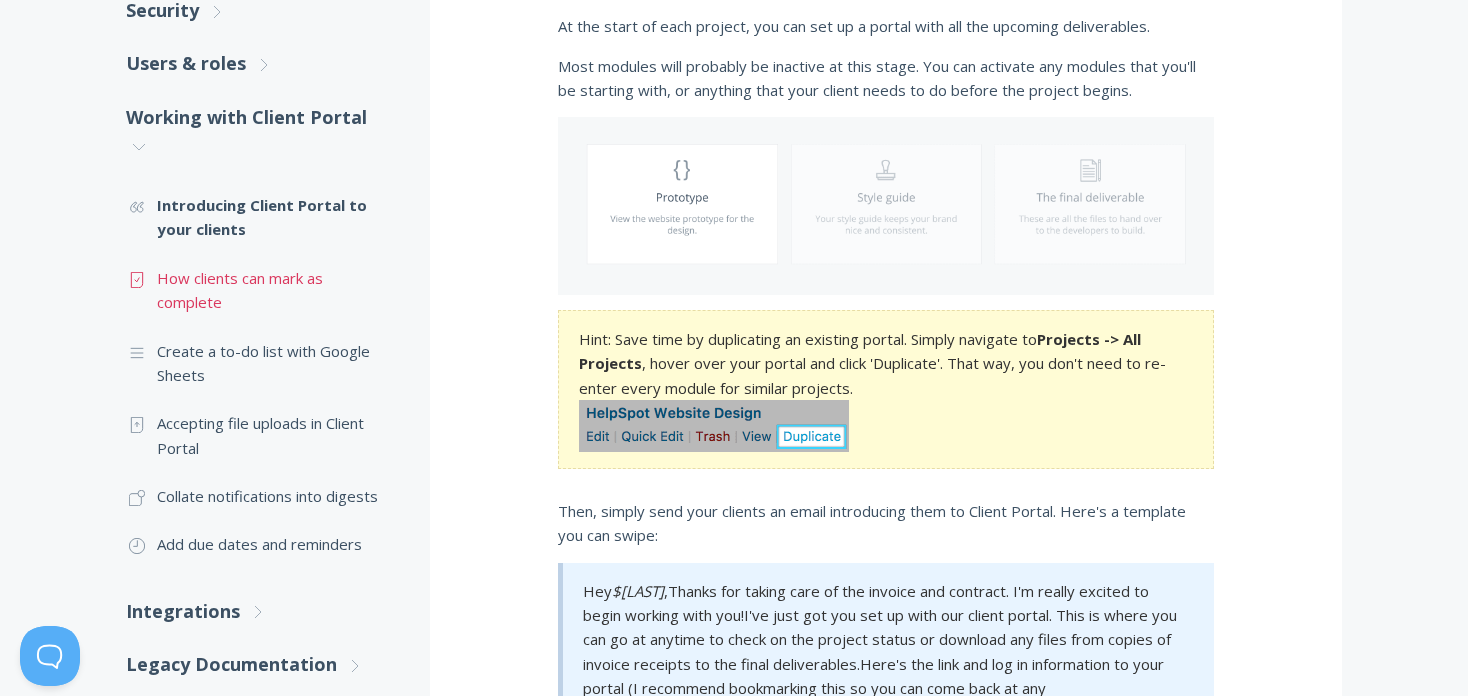 click on ".st0{fill:none;stroke:#000000;stroke-width:2;stroke-miterlimit:10;}
Untitled-15              How clients can mark as complete" at bounding box center [258, 290] 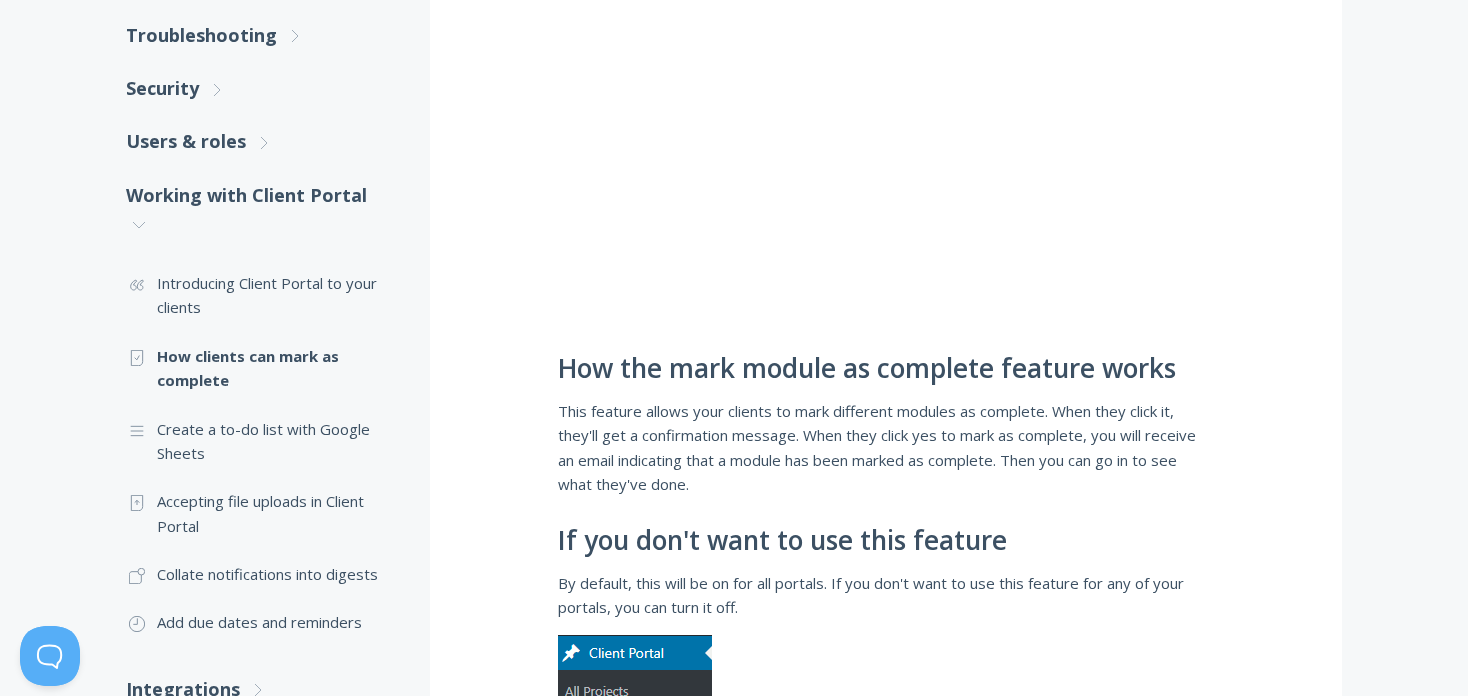 scroll, scrollTop: 526, scrollLeft: 0, axis: vertical 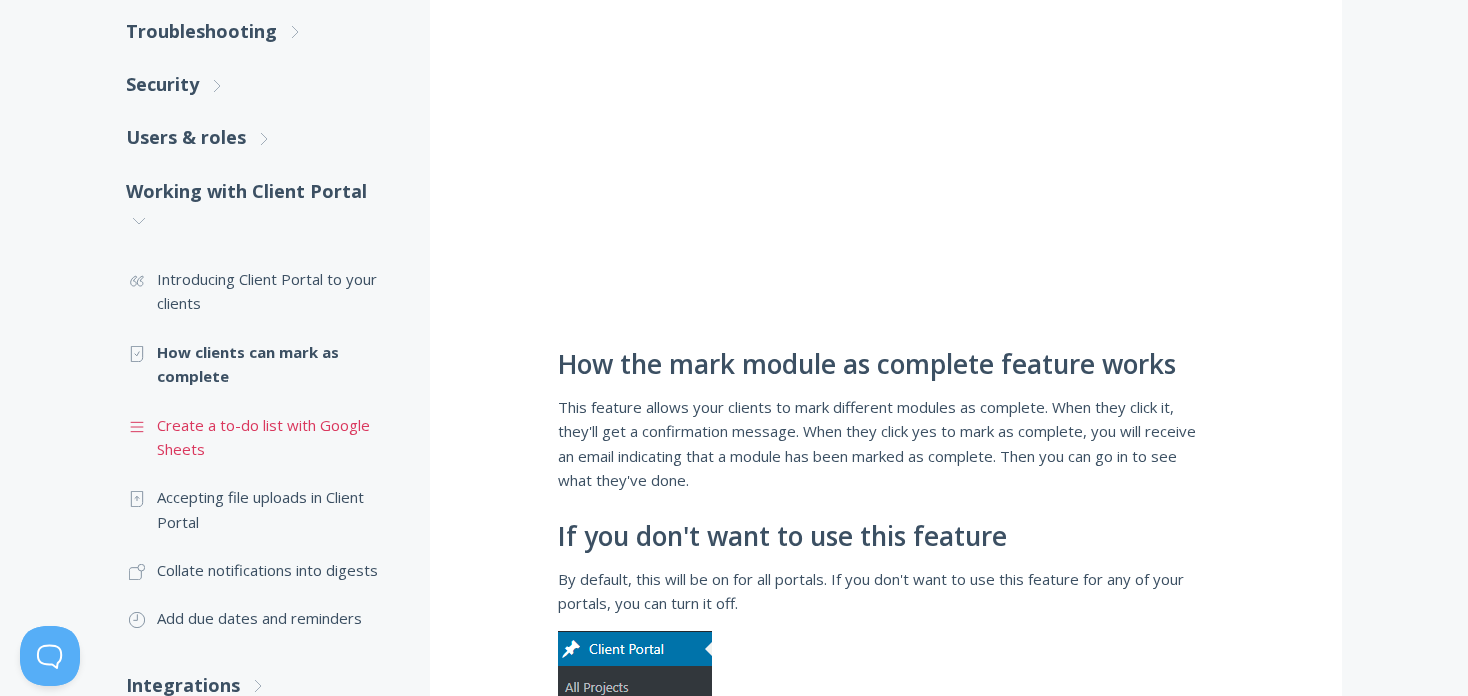 click on ".st0{fill:none;stroke:#000000;stroke-width:2;stroke-miterlimit:10;}
Untitled-16                Create a to-do list with Google Sheets" at bounding box center [258, 437] 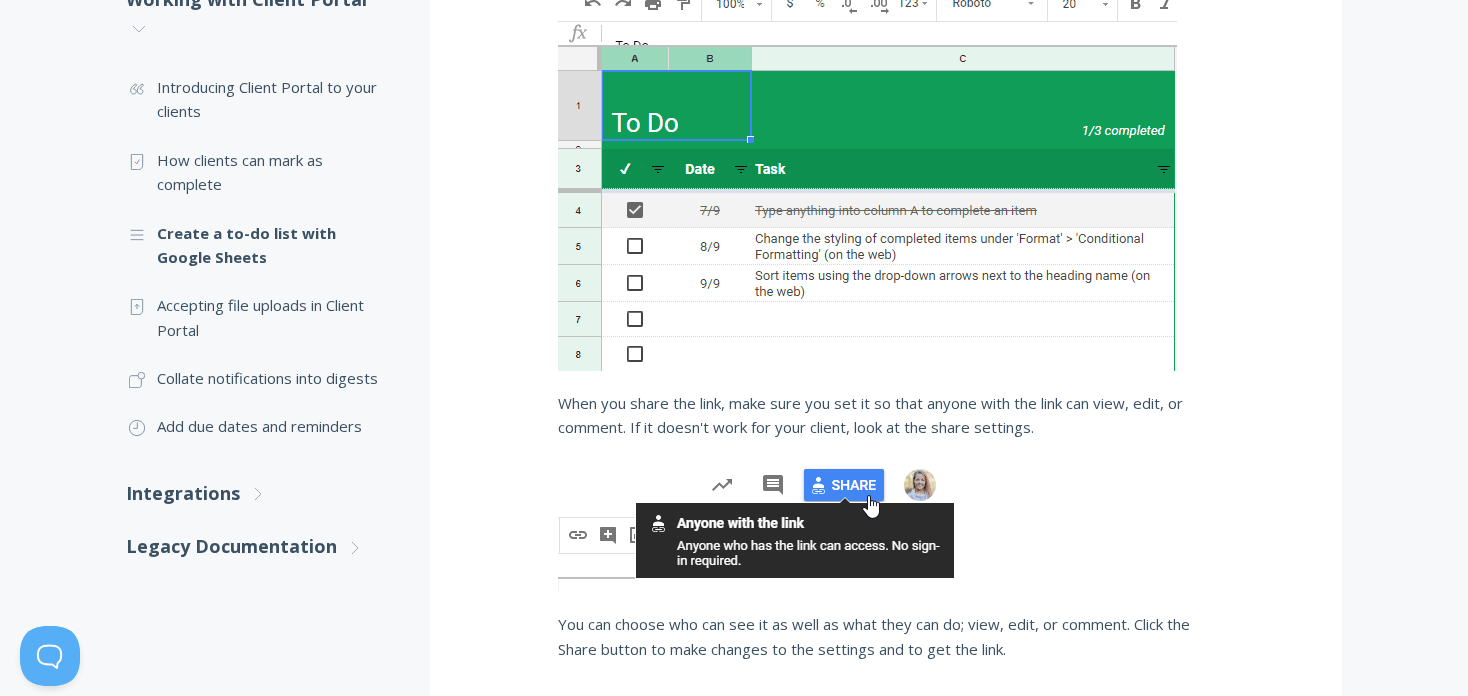 scroll, scrollTop: 700, scrollLeft: 0, axis: vertical 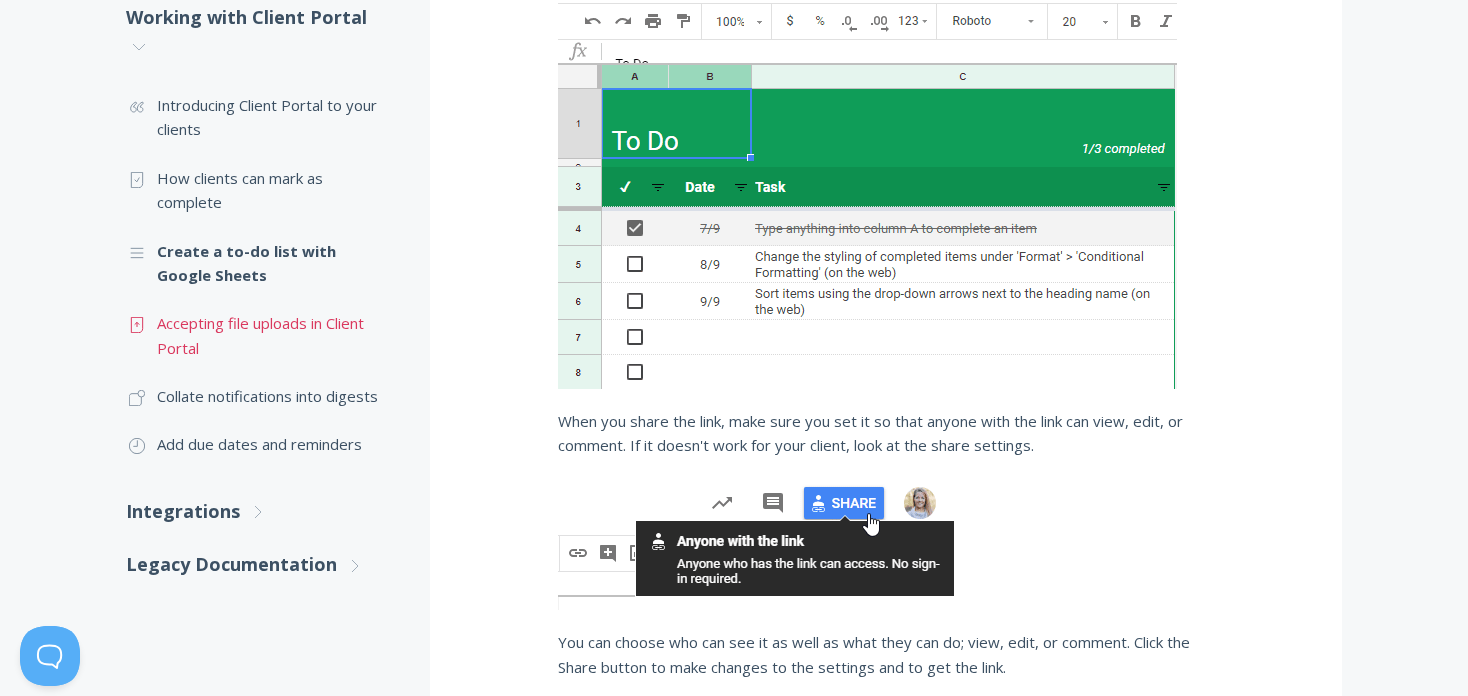 click on ".st0{fill:none;stroke:#000000;stroke-width:2;stroke-miterlimit:10;}
Untitled-15                Accepting file uploads in Client Portal" at bounding box center (258, 335) 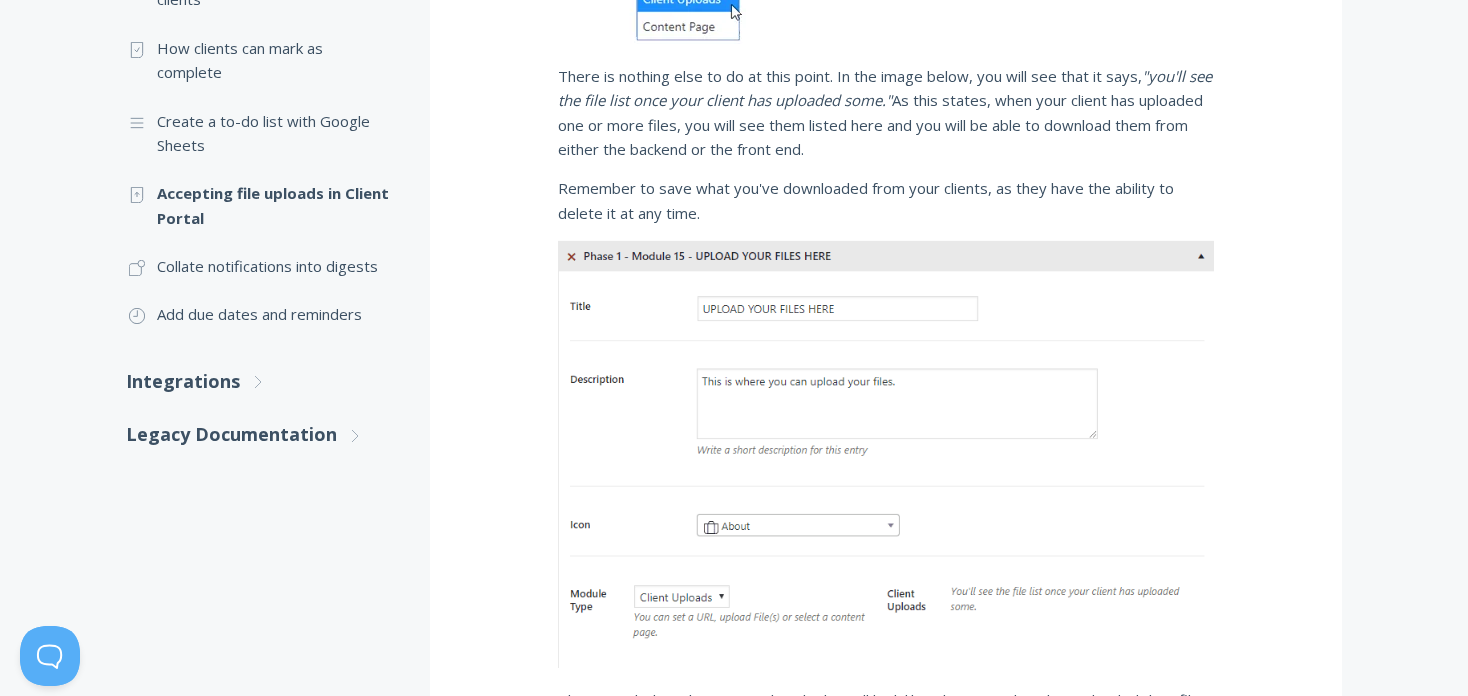 scroll, scrollTop: 833, scrollLeft: 0, axis: vertical 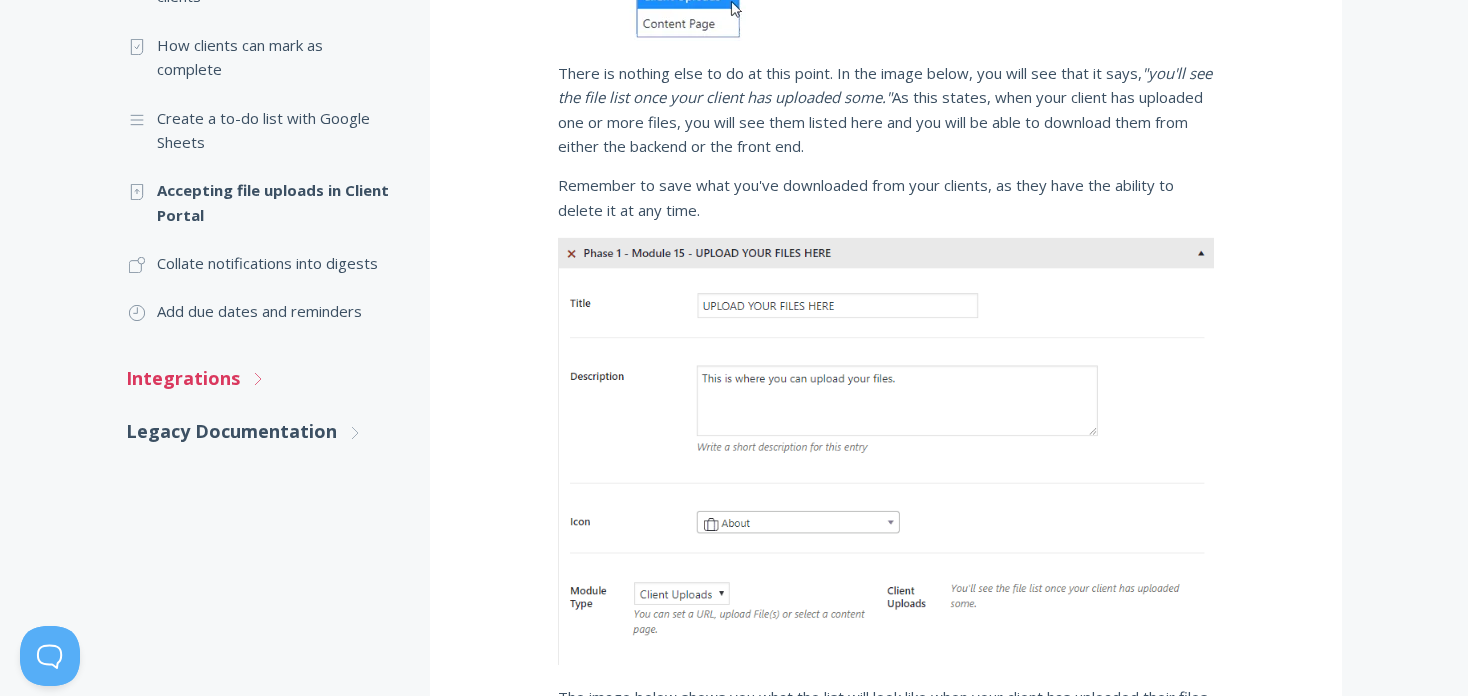 click on "Integrations
.st0{fill:none;stroke:#000000;stroke-width:2;stroke-miterlimit:10;}
Untitled-27
.st0{fill:none;stroke:#000000;stroke-width:2;stroke-miterlimit:10;}
Untitled-27" at bounding box center (258, 378) 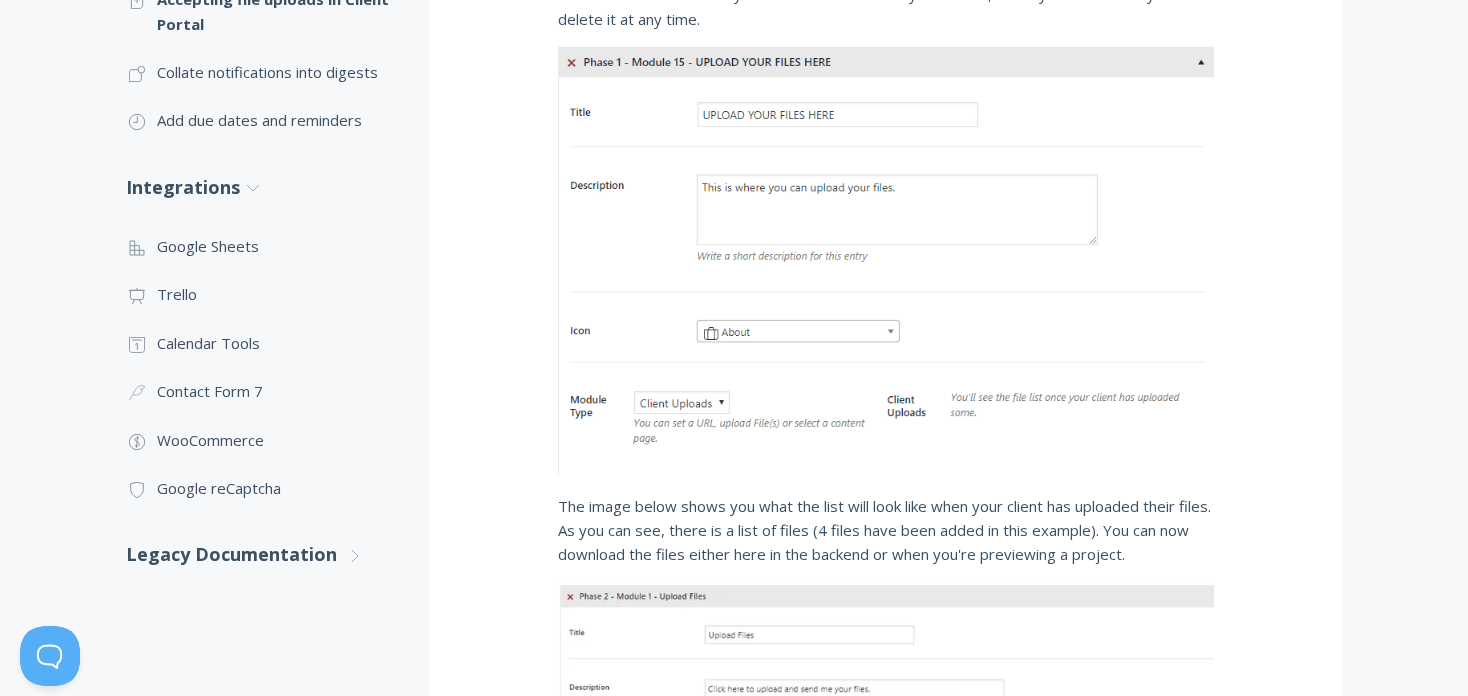 scroll, scrollTop: 1046, scrollLeft: 0, axis: vertical 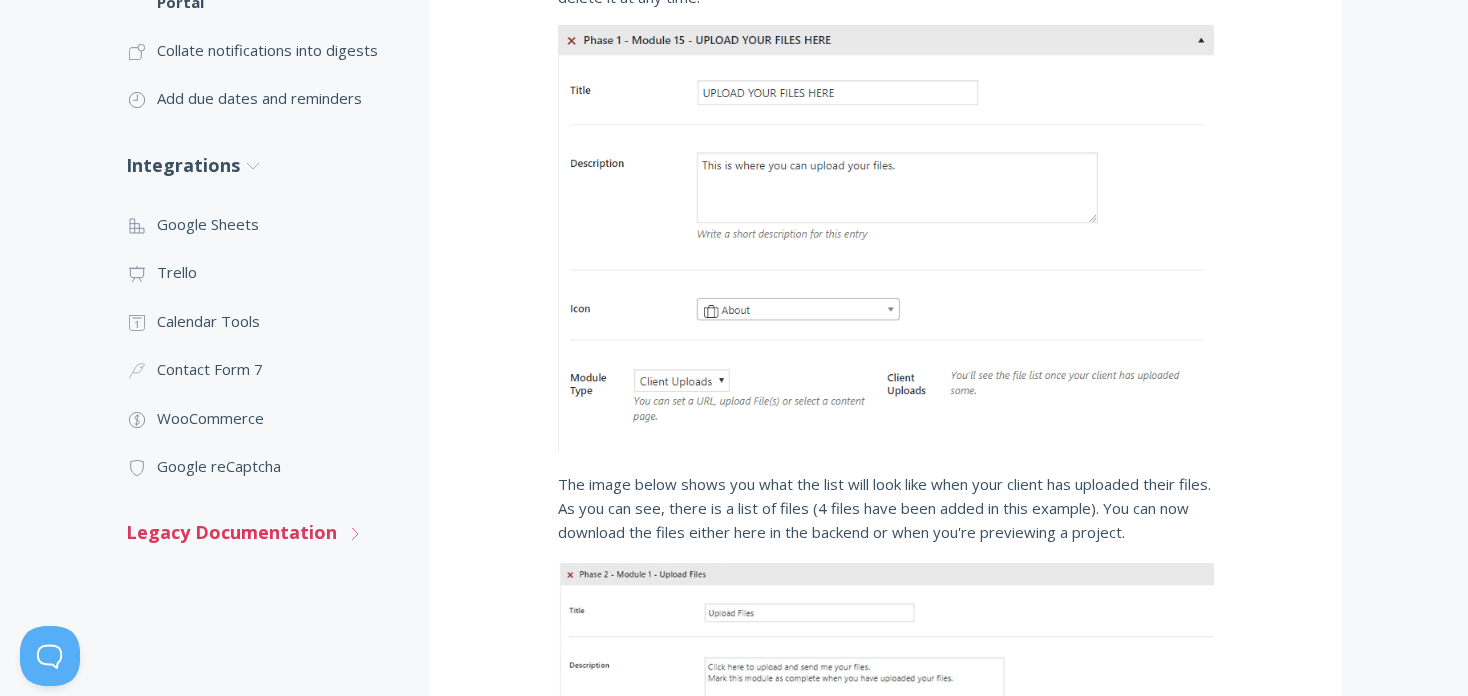 click on "Legacy Documentation
.st0{fill:none;stroke:#000000;stroke-width:2;stroke-miterlimit:10;}
Untitled-27
.st0{fill:none;stroke:#000000;stroke-width:2;stroke-miterlimit:10;}
Untitled-27" at bounding box center [258, 532] 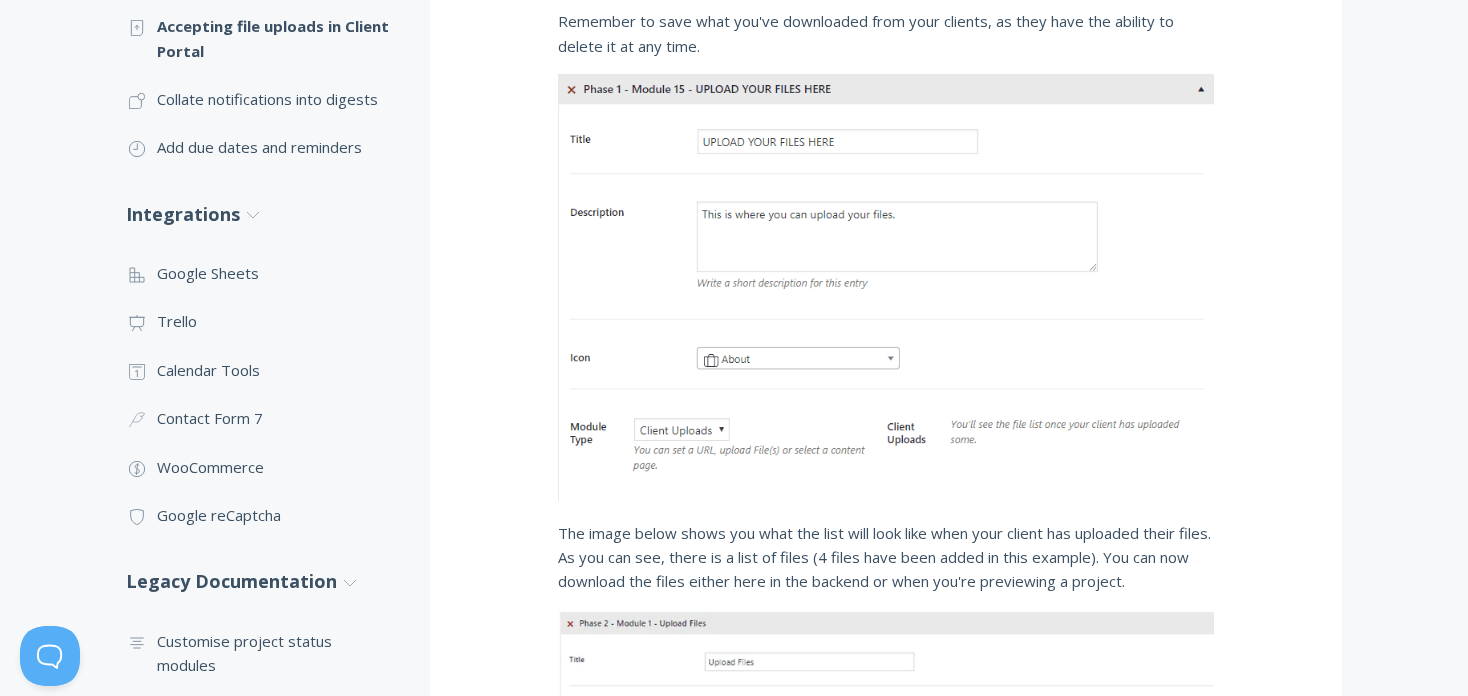 scroll, scrollTop: 993, scrollLeft: 0, axis: vertical 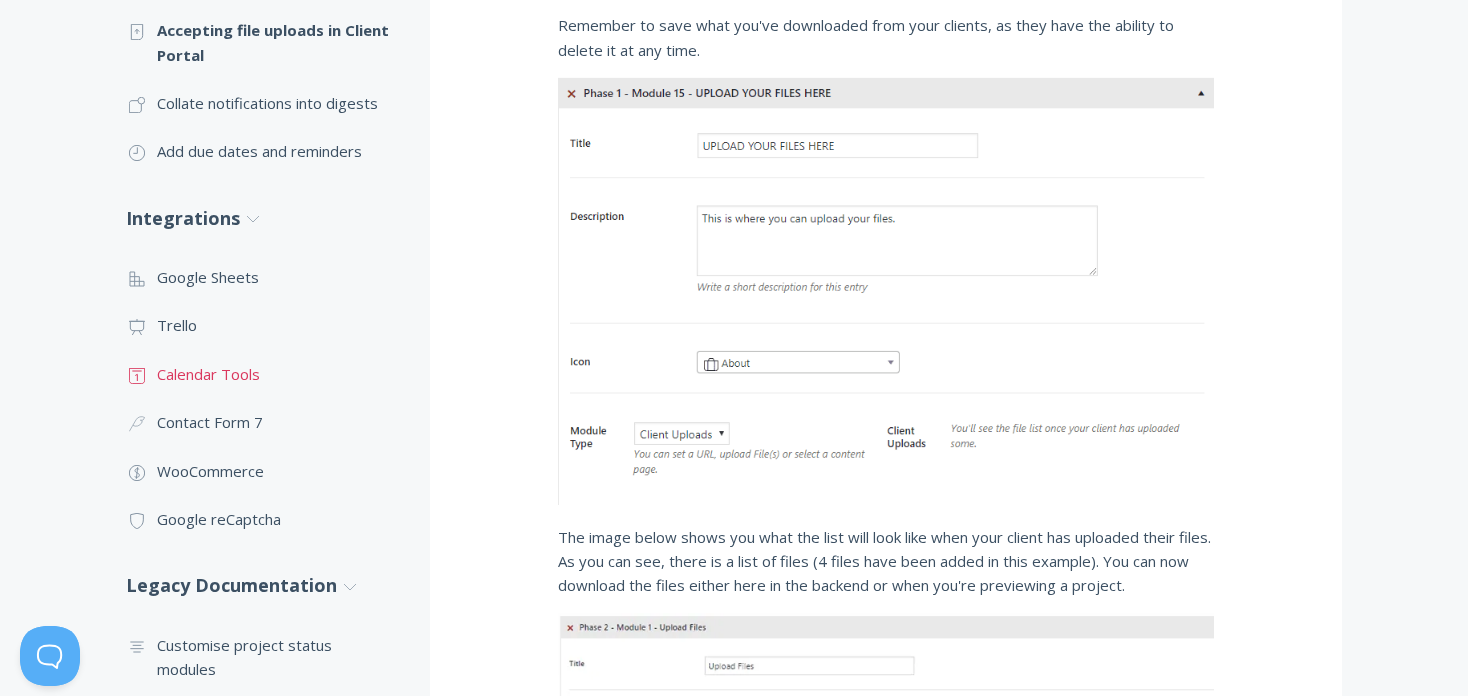 click on ".st0{fill:none;stroke:#000000;stroke-width:2;stroke-miterlimit:10;}
Untitled-18                Calendar Tools" at bounding box center (258, 374) 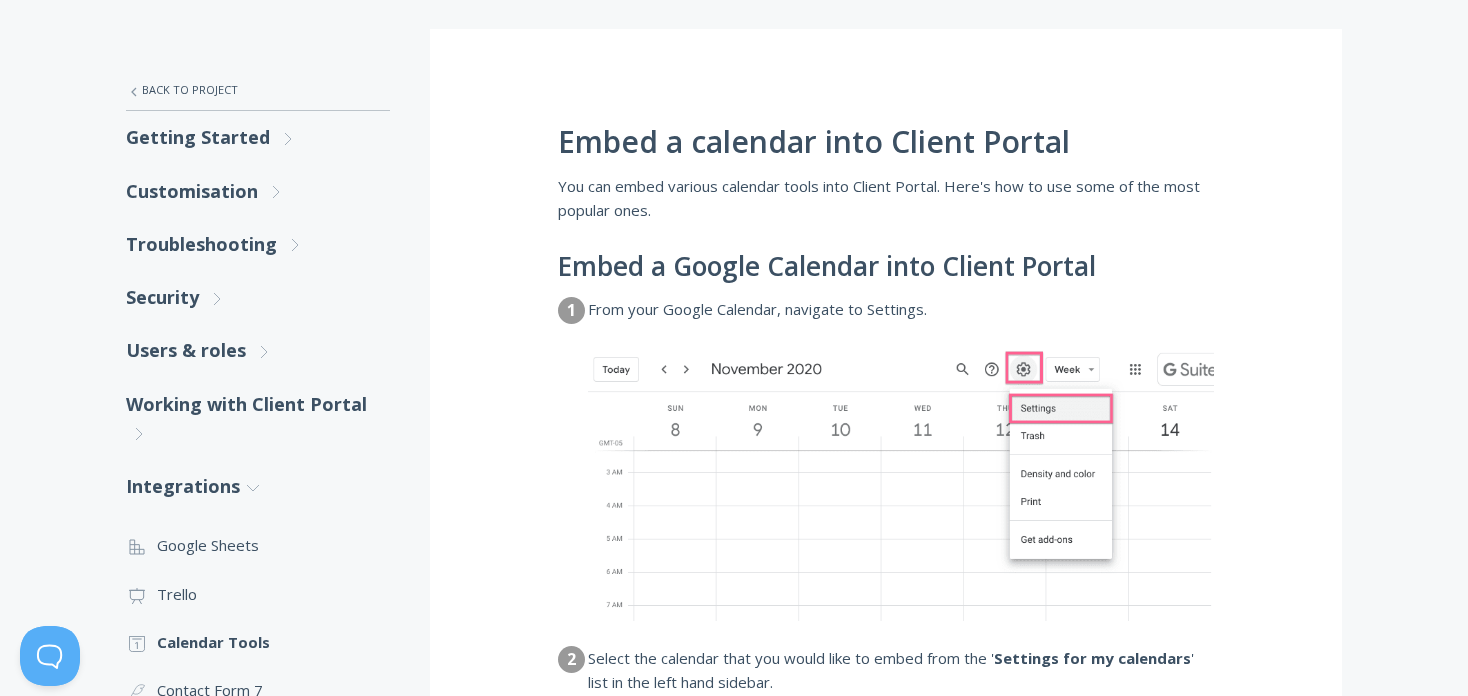 scroll, scrollTop: 0, scrollLeft: 0, axis: both 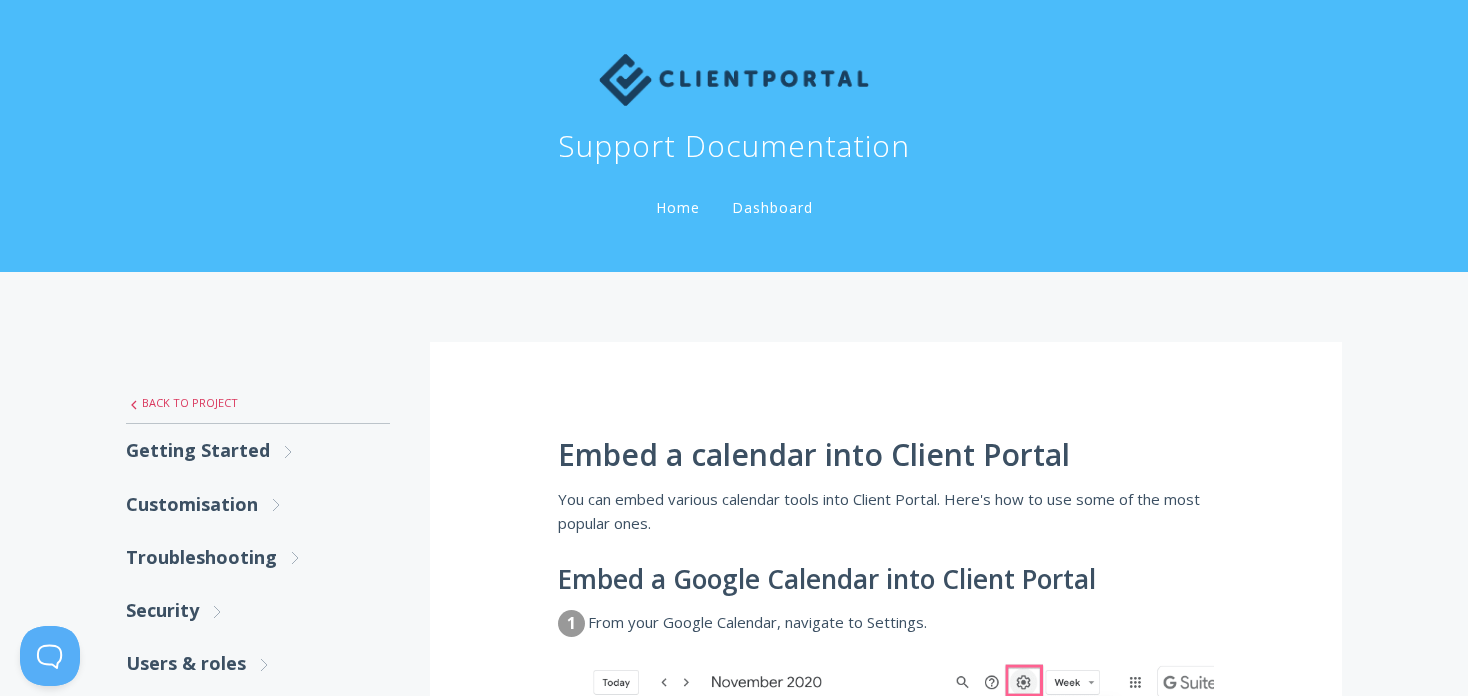click on ".st0{fill:none;stroke:#000000;stroke-width:2;stroke-miterlimit:10;}
Untitled-27       Back to Project" at bounding box center [258, 403] 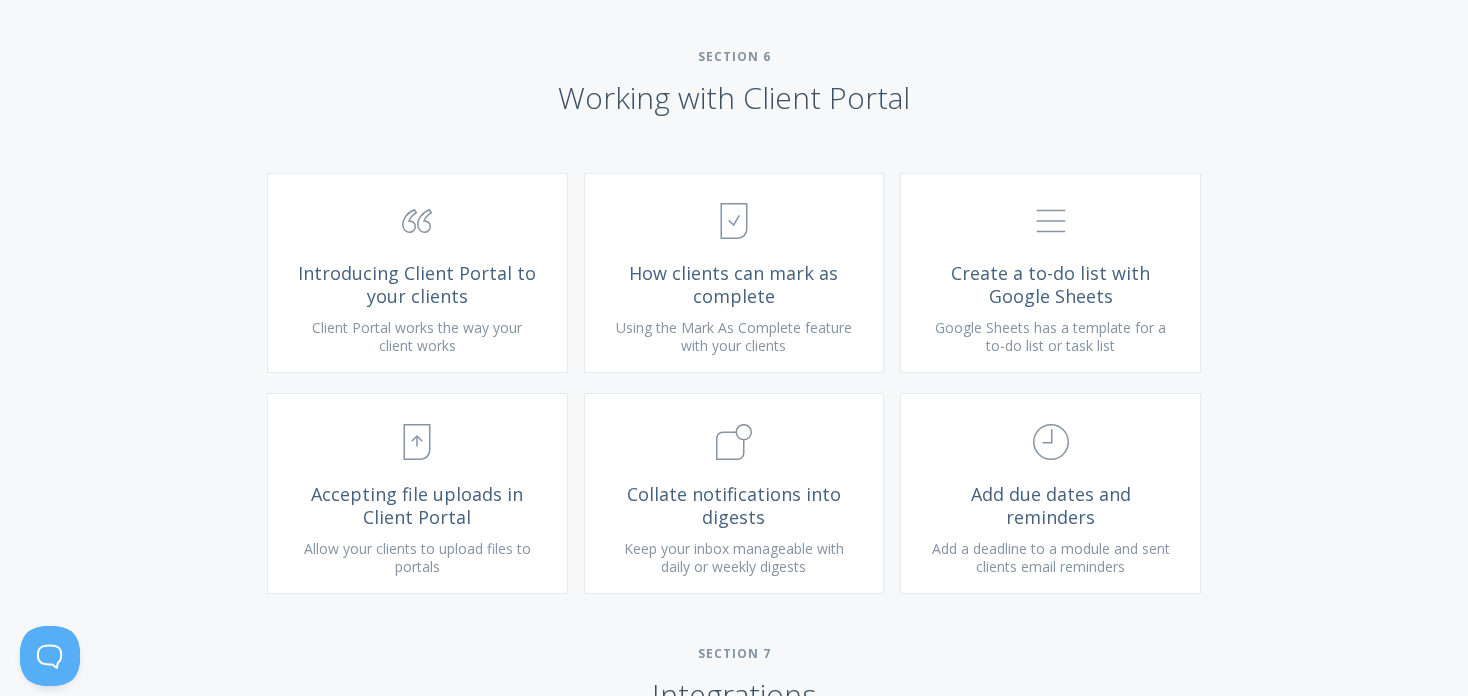 scroll, scrollTop: 3520, scrollLeft: 0, axis: vertical 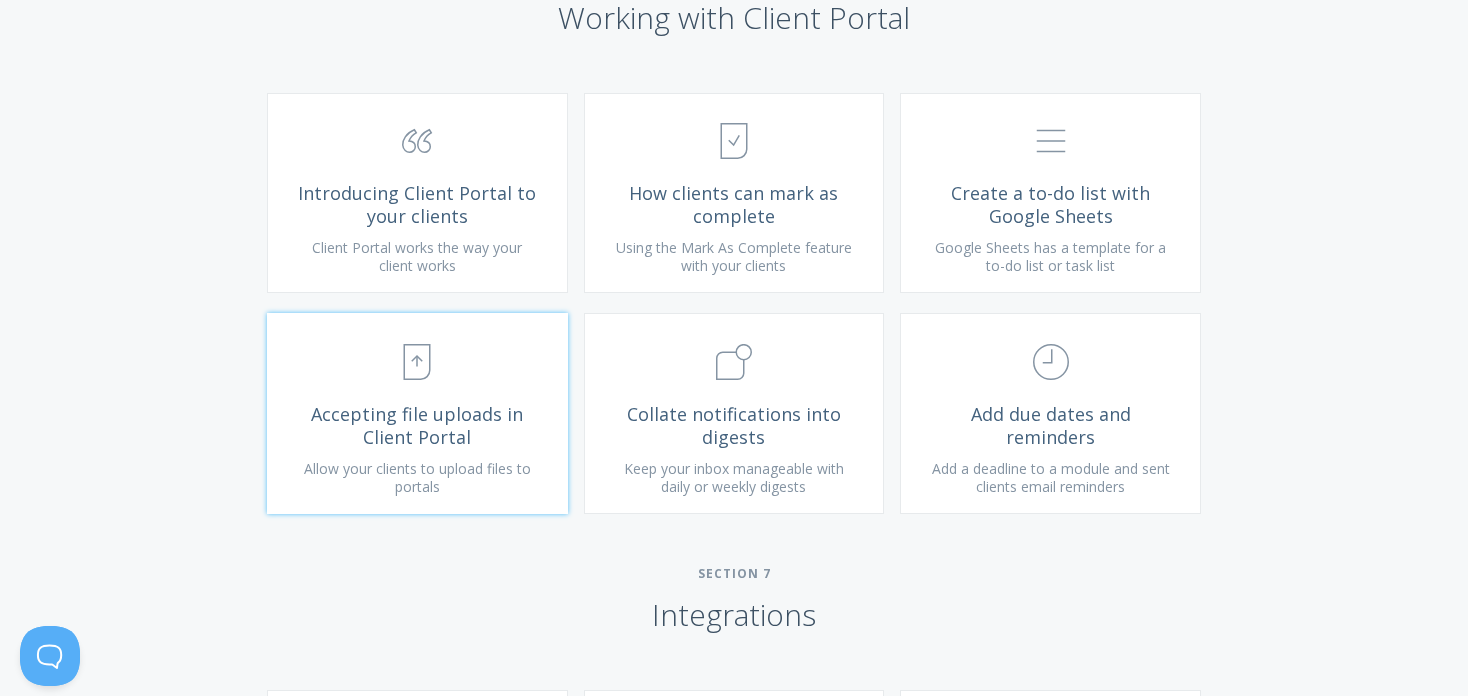 click on "Accepting file uploads in Client Portal" at bounding box center [417, 425] 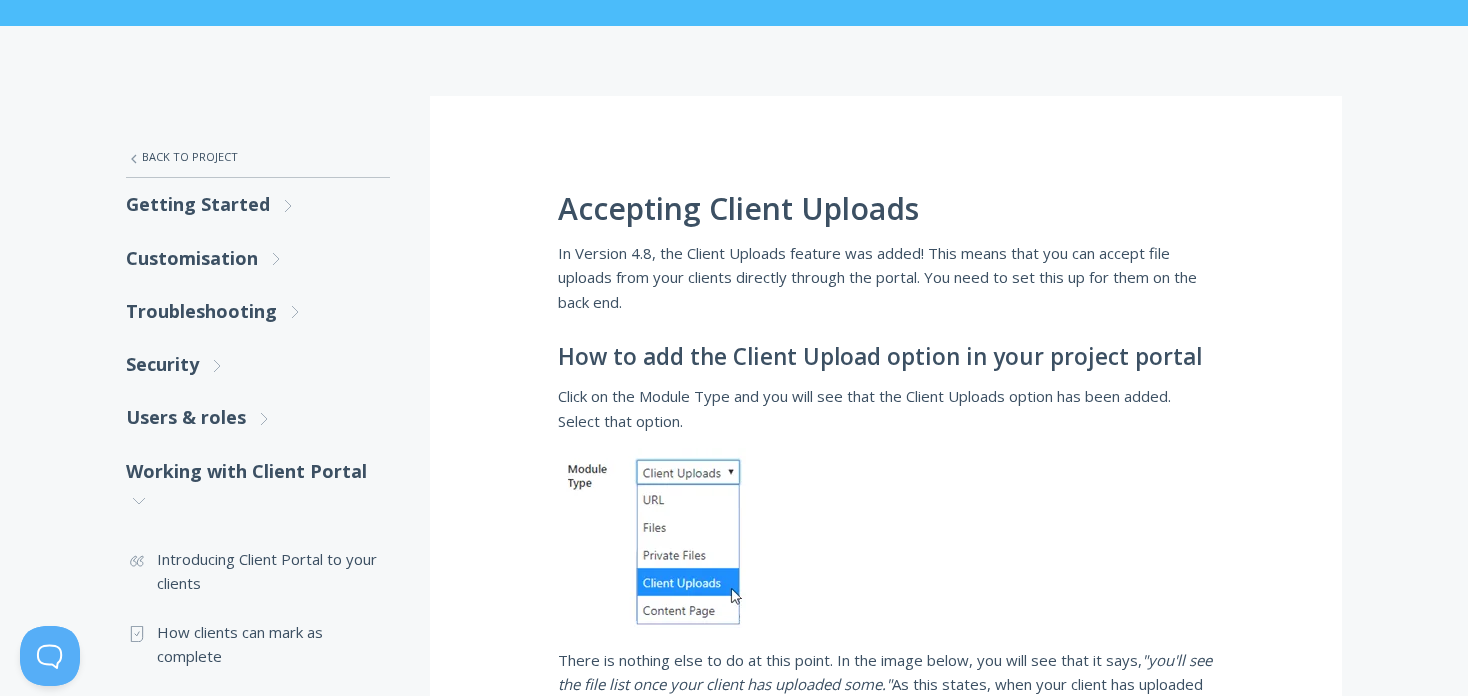 scroll, scrollTop: 0, scrollLeft: 0, axis: both 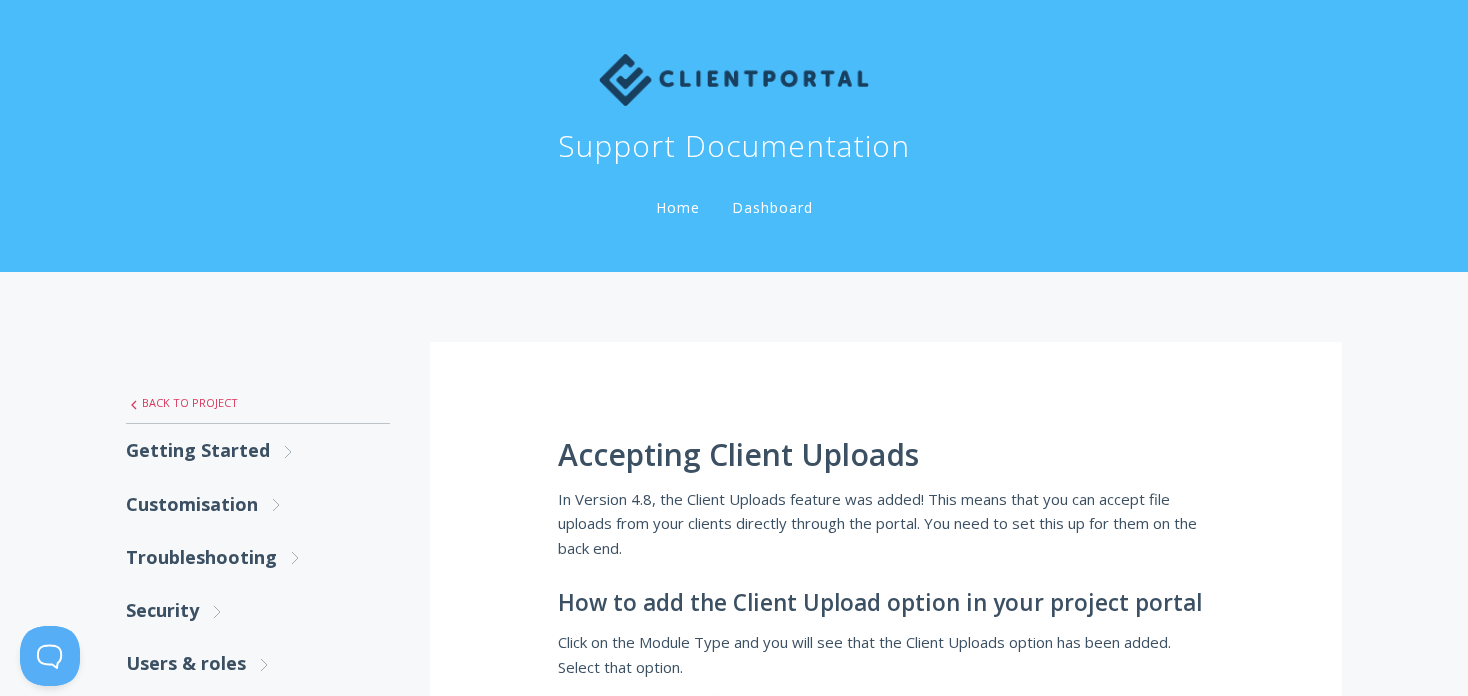 click on ".st0{fill:none;stroke:#000000;stroke-width:2;stroke-miterlimit:10;}
Untitled-27       Back to Project" at bounding box center [258, 403] 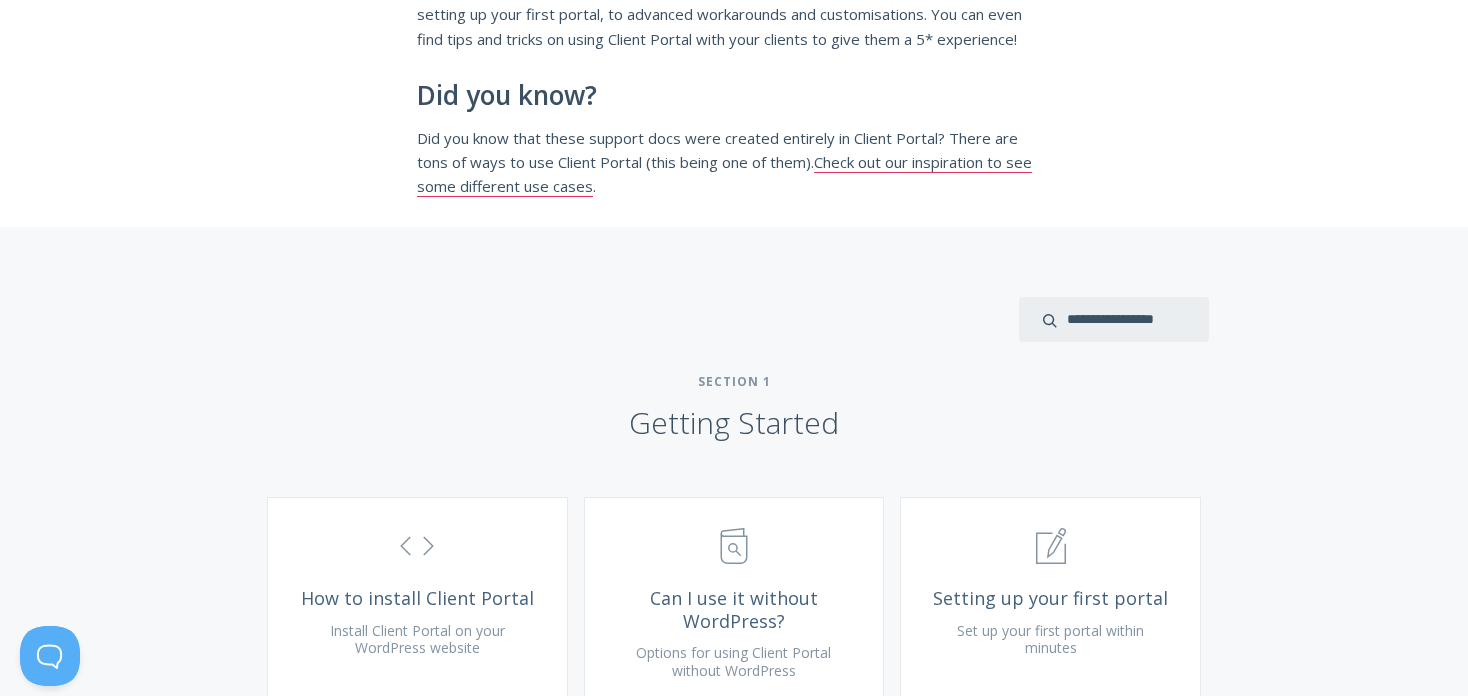 scroll, scrollTop: 0, scrollLeft: 0, axis: both 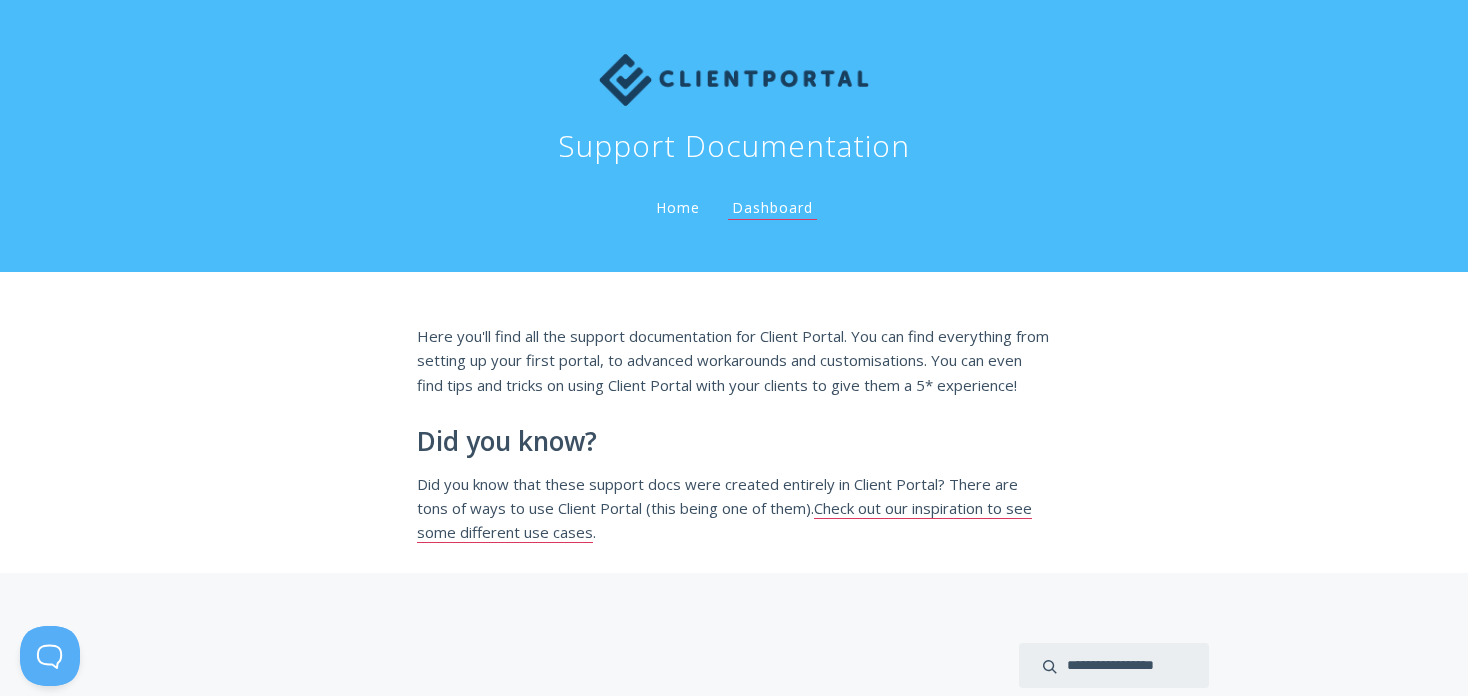 click on "Home" at bounding box center (678, 207) 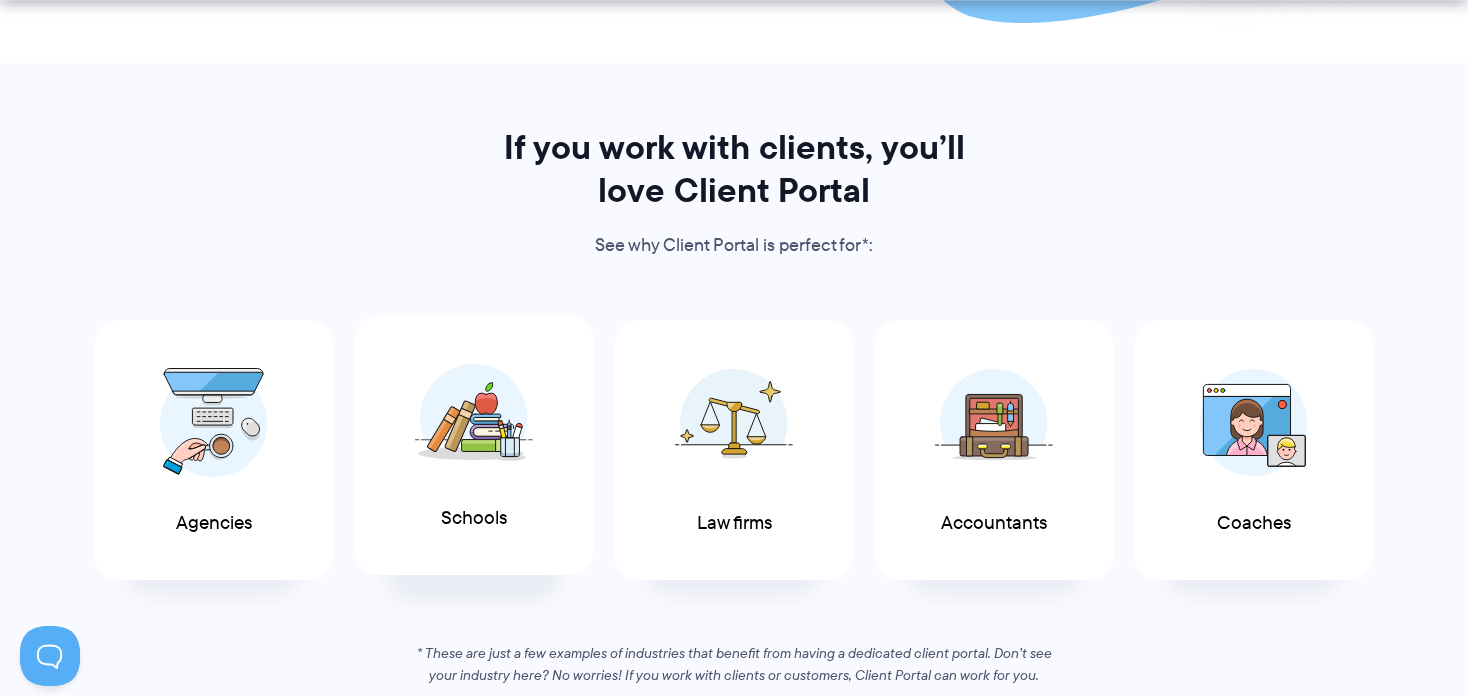 scroll, scrollTop: 913, scrollLeft: 0, axis: vertical 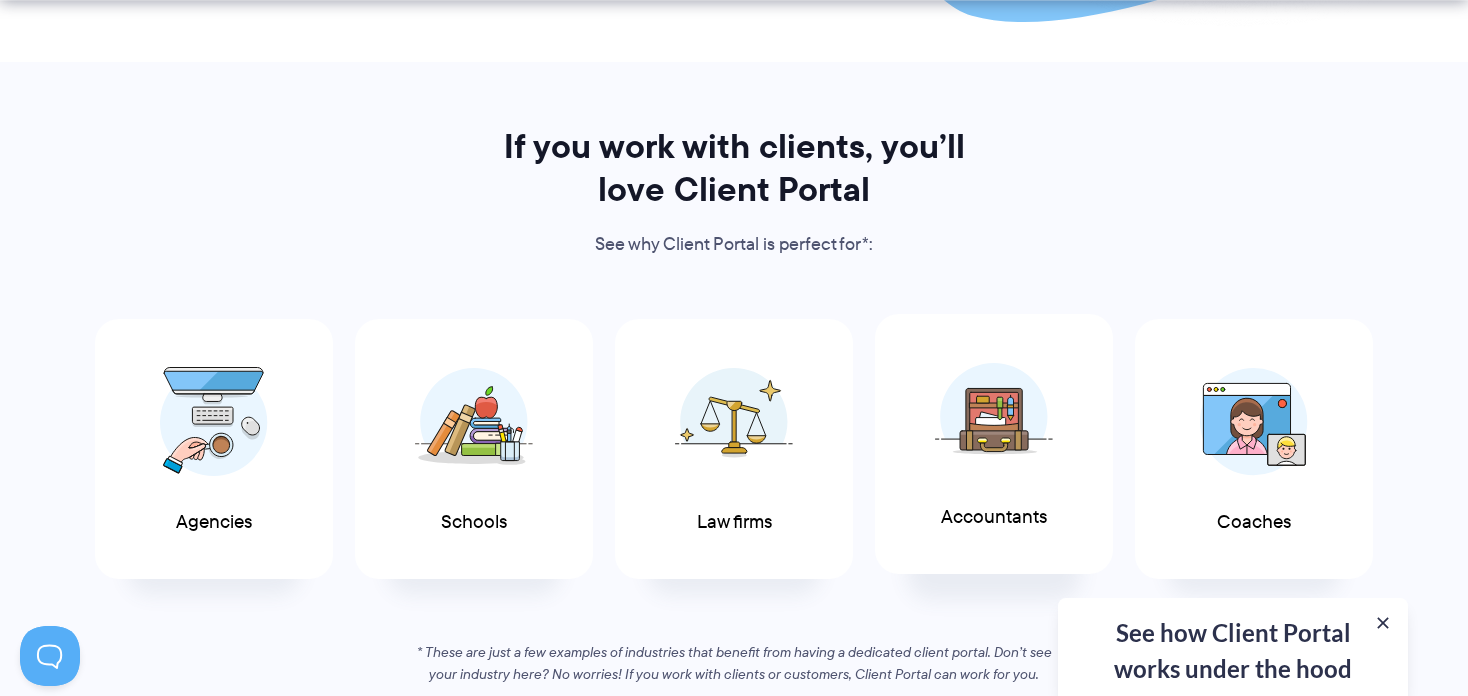 click at bounding box center (994, 416) 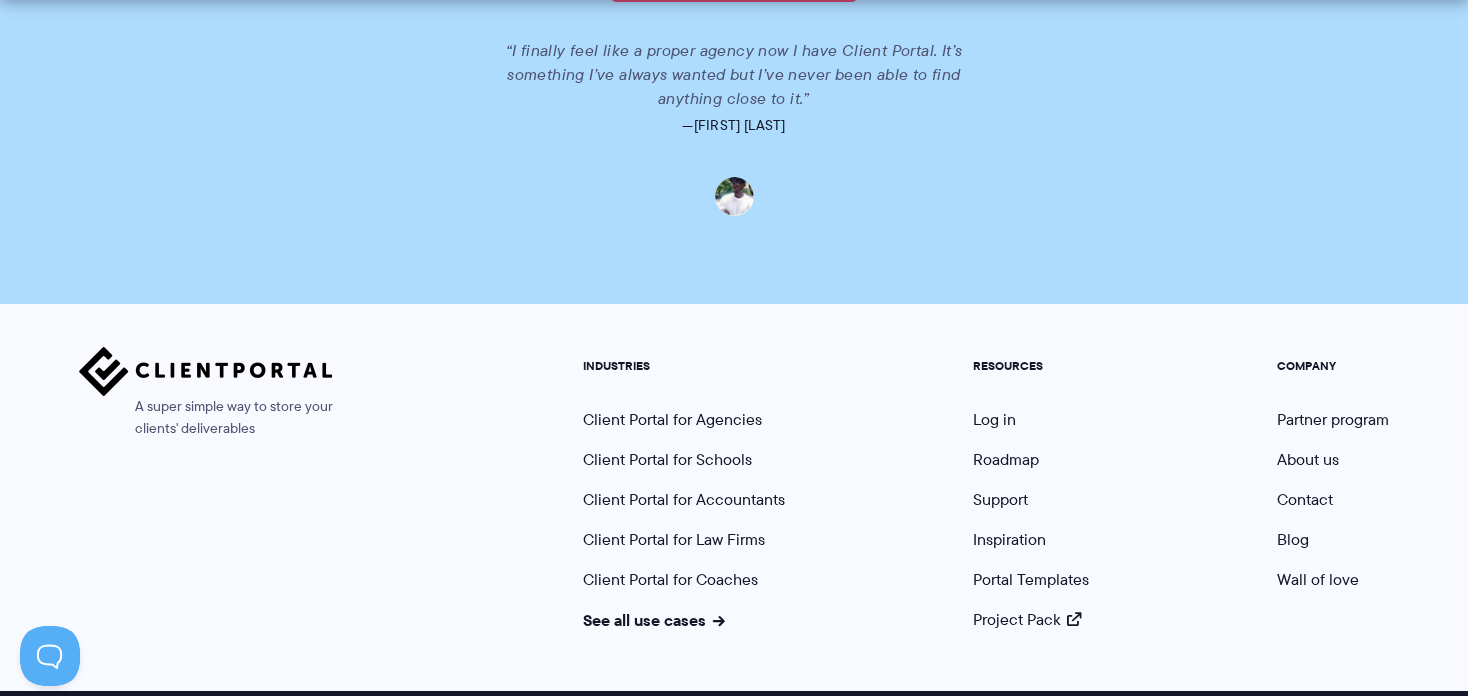 scroll, scrollTop: 4646, scrollLeft: 0, axis: vertical 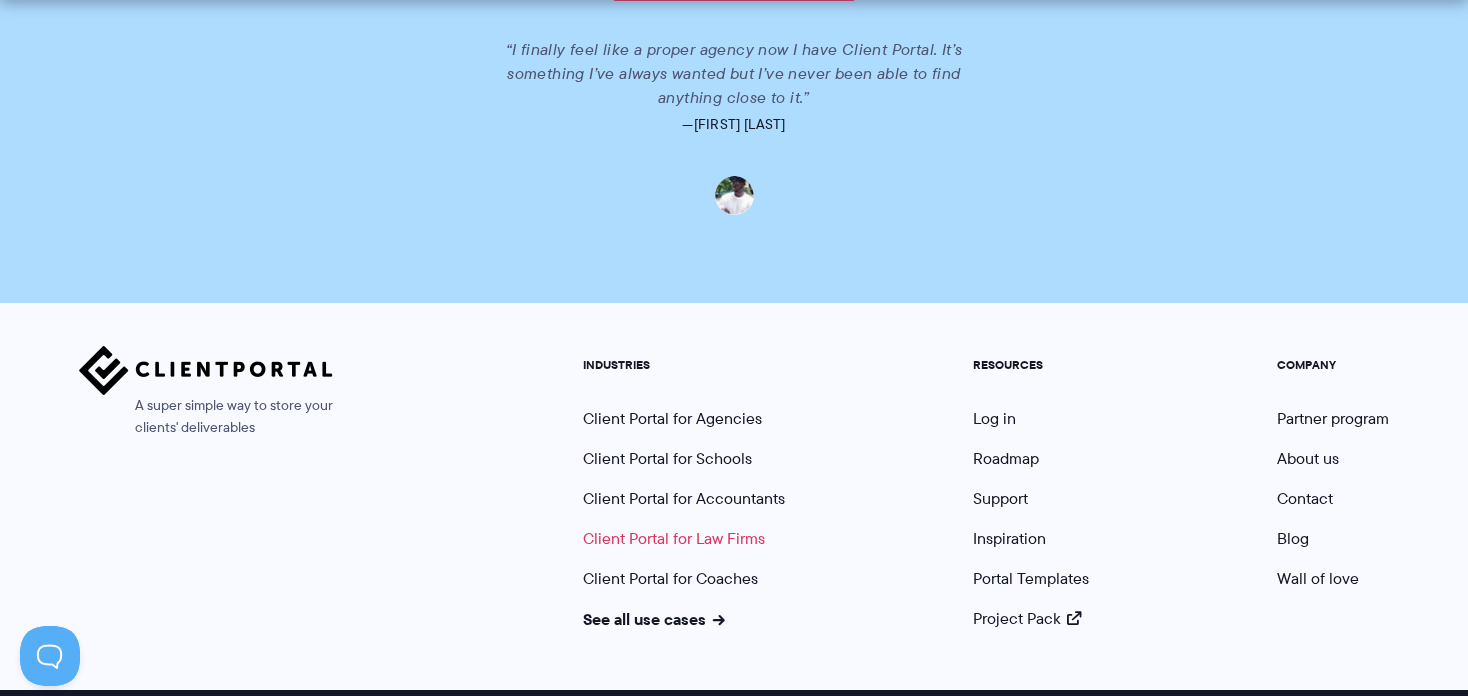 click on "Client Portal for Law Firms" at bounding box center [674, 538] 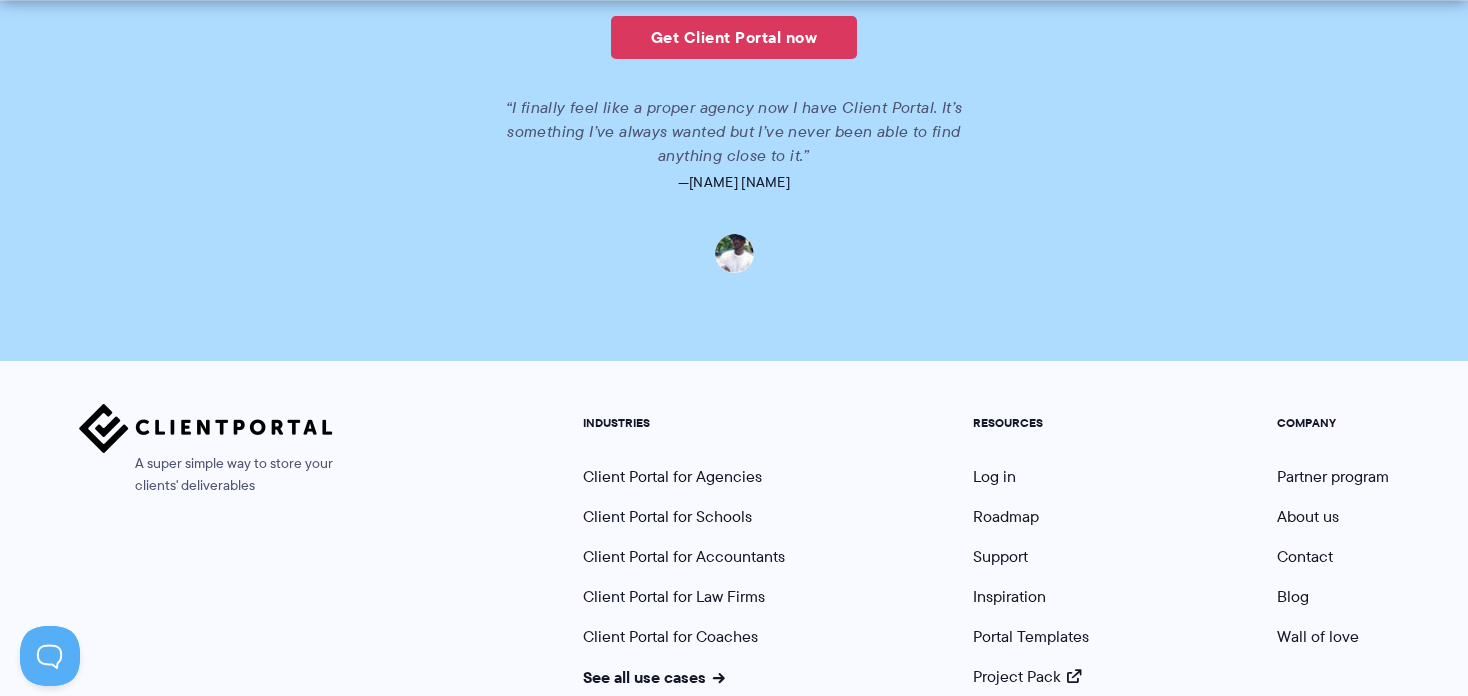 scroll, scrollTop: 4546, scrollLeft: 0, axis: vertical 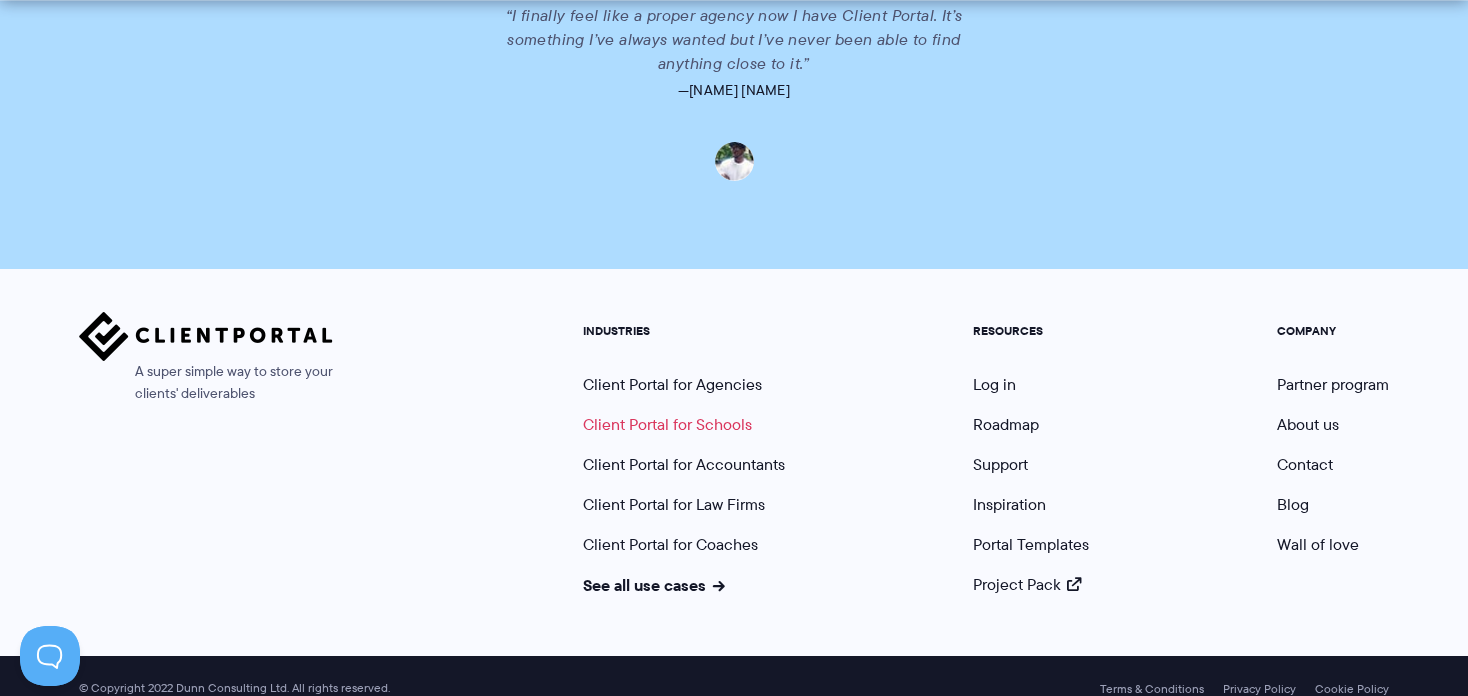 click on "Client Portal for Schools" at bounding box center (667, 424) 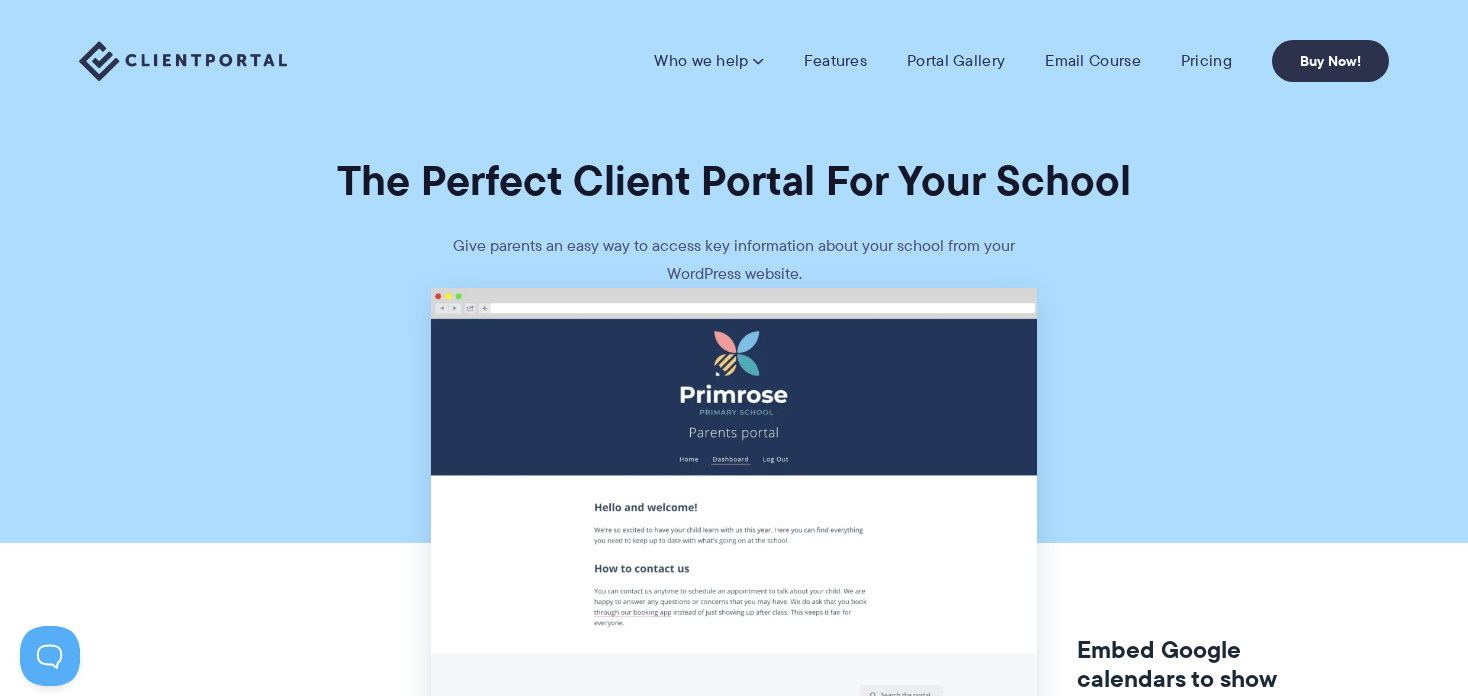 scroll, scrollTop: 0, scrollLeft: 0, axis: both 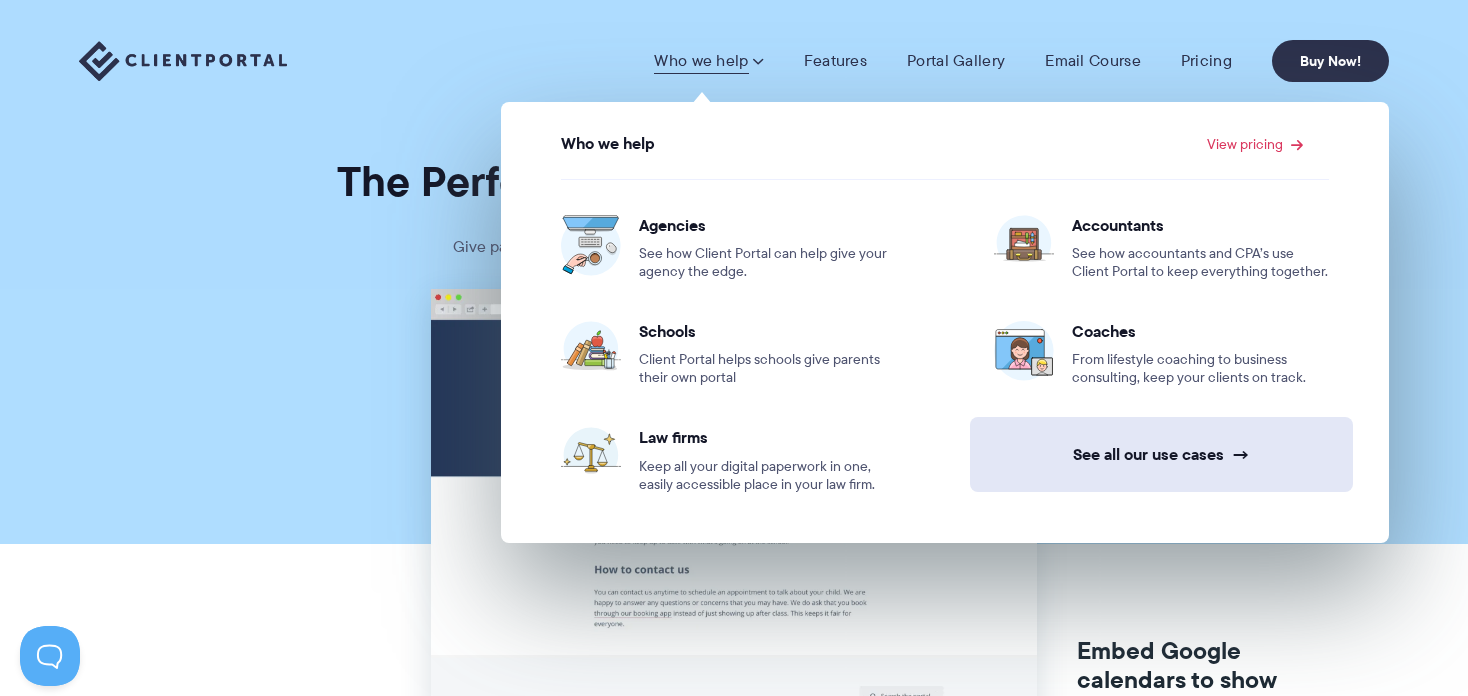 click on "See all our use cases  →" at bounding box center (1161, 454) 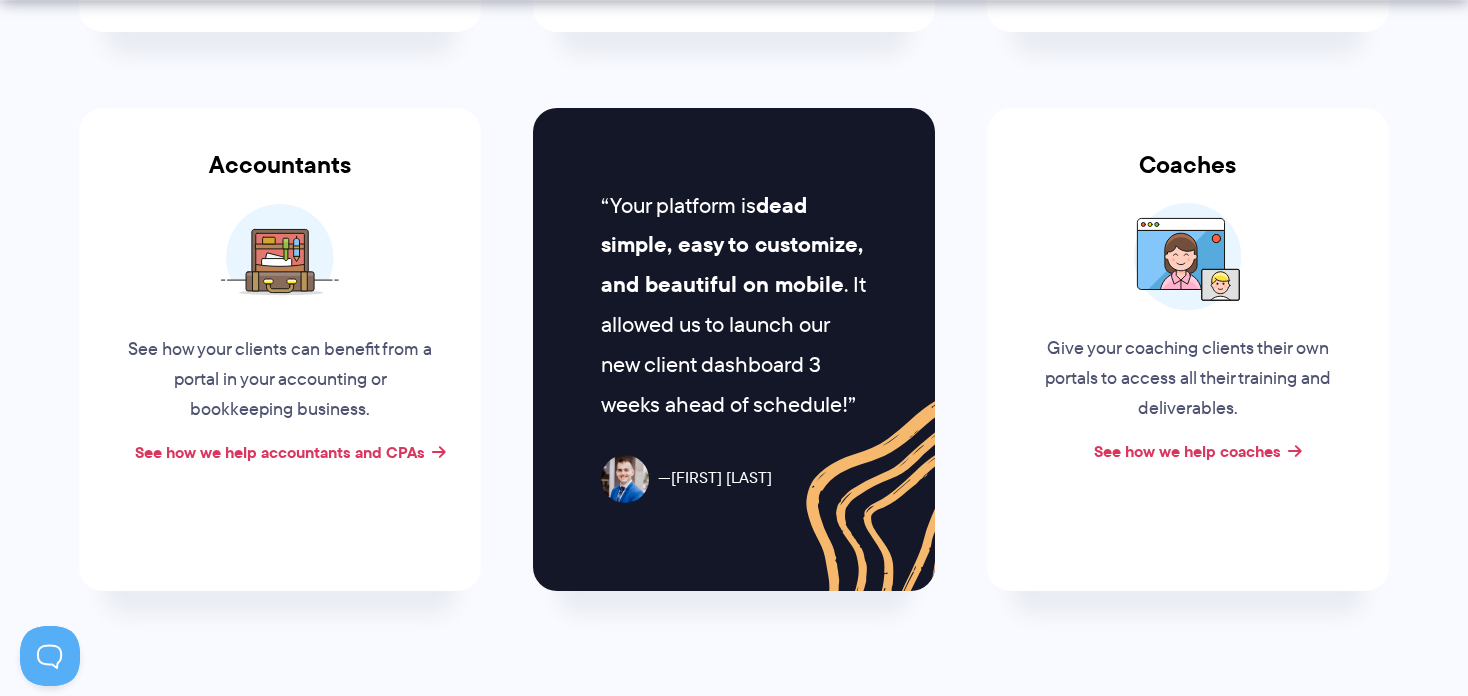 scroll, scrollTop: 866, scrollLeft: 0, axis: vertical 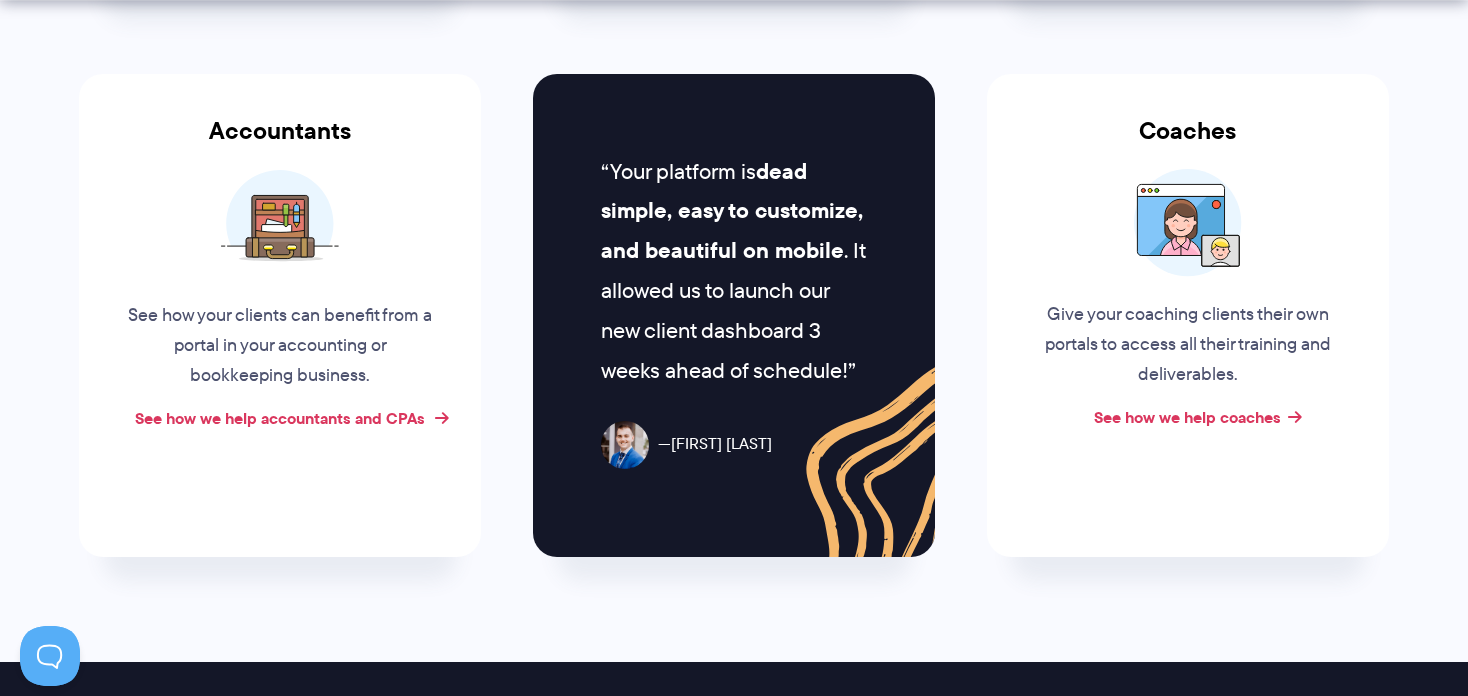 click on "See how we help accountants and CPAs" at bounding box center [280, 418] 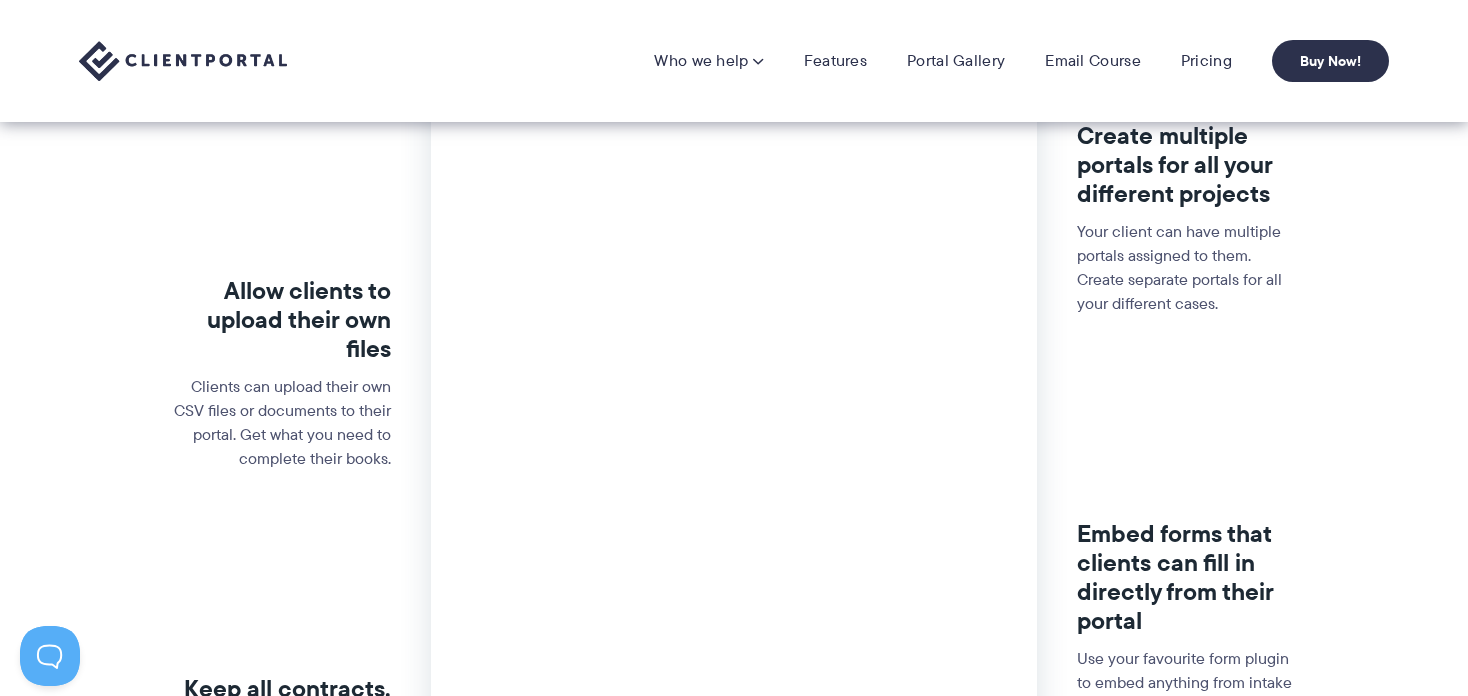 scroll, scrollTop: 540, scrollLeft: 0, axis: vertical 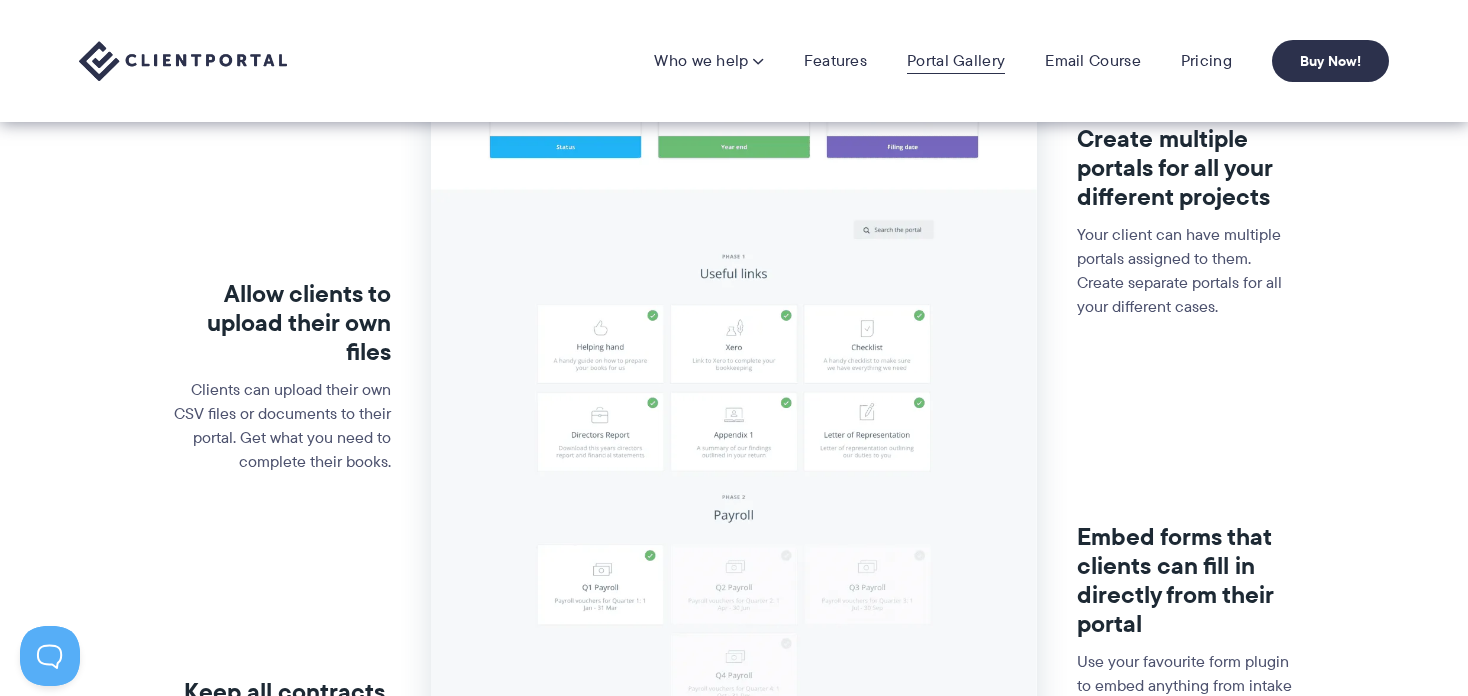 click on "Portal Gallery" at bounding box center (956, 61) 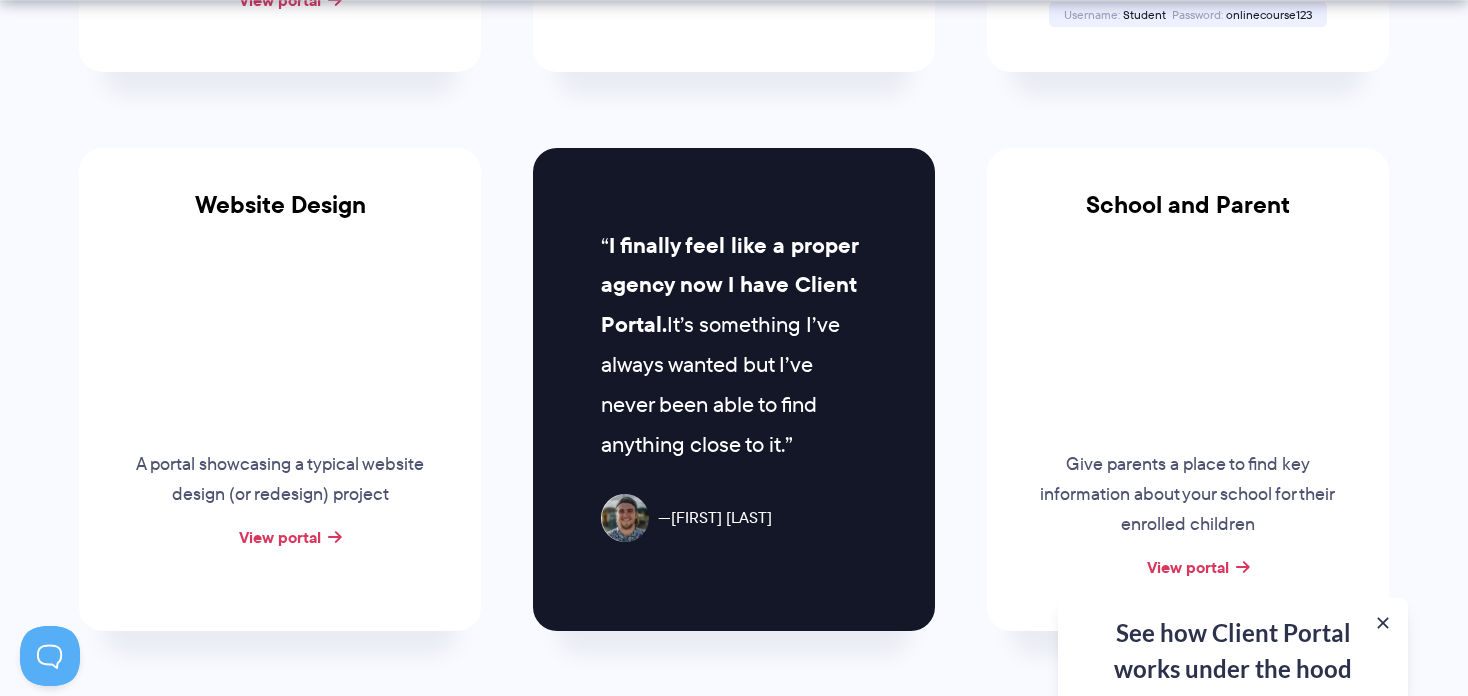 scroll, scrollTop: 893, scrollLeft: 0, axis: vertical 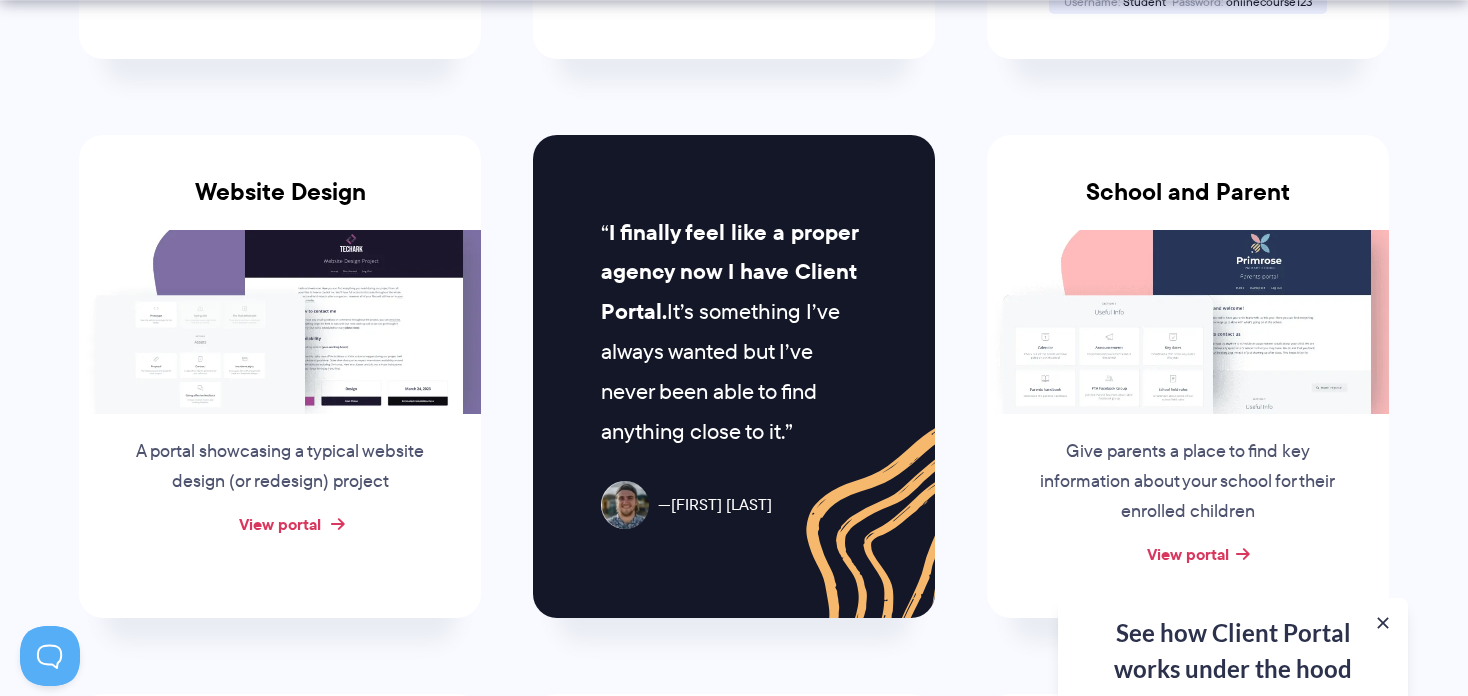 click on "View portal" at bounding box center [280, 524] 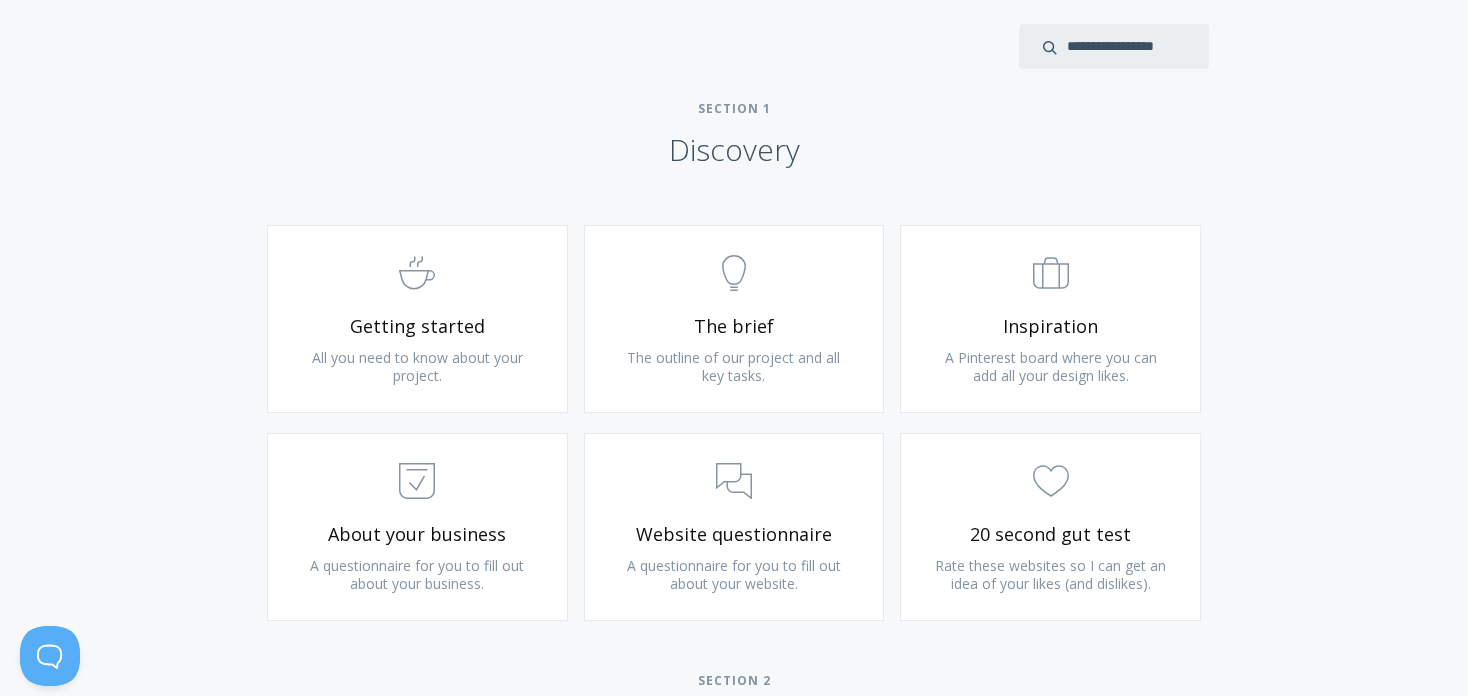 scroll, scrollTop: 1053, scrollLeft: 0, axis: vertical 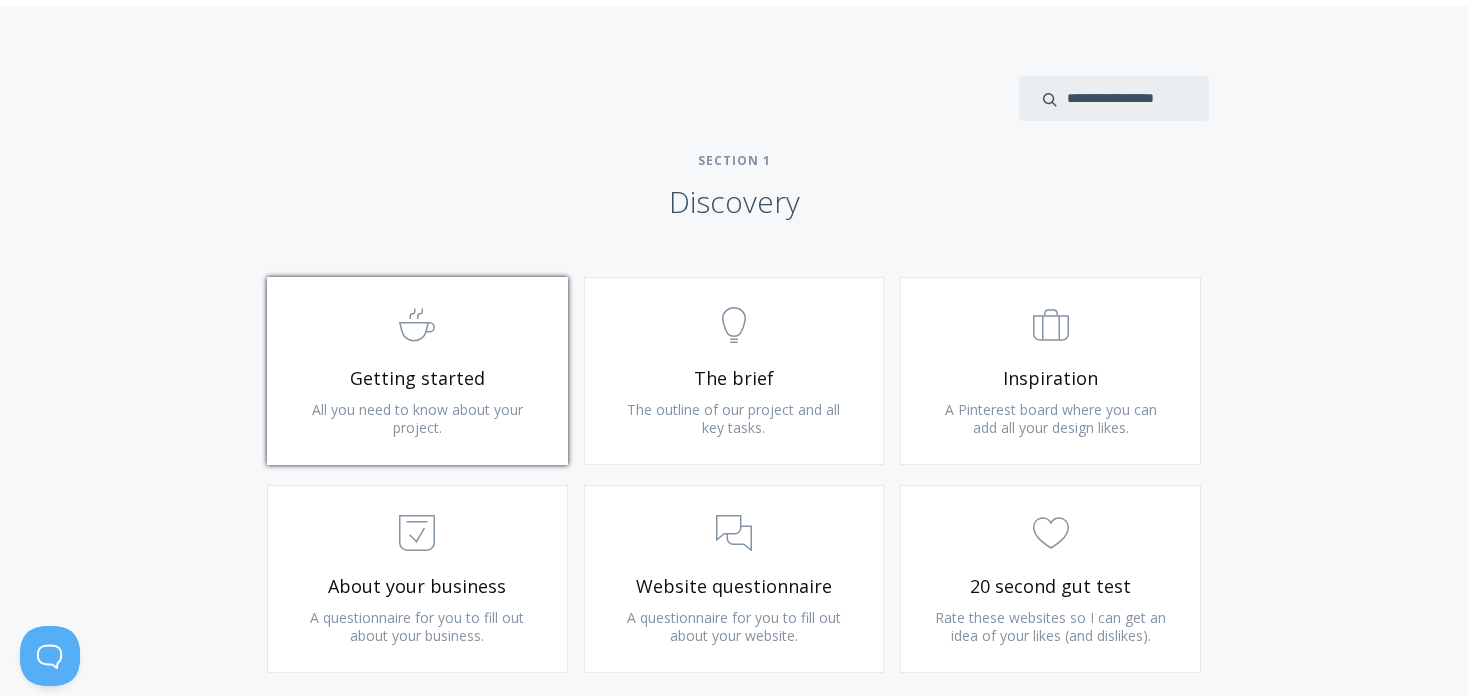 click on "All you need to know about your project." at bounding box center (417, 418) 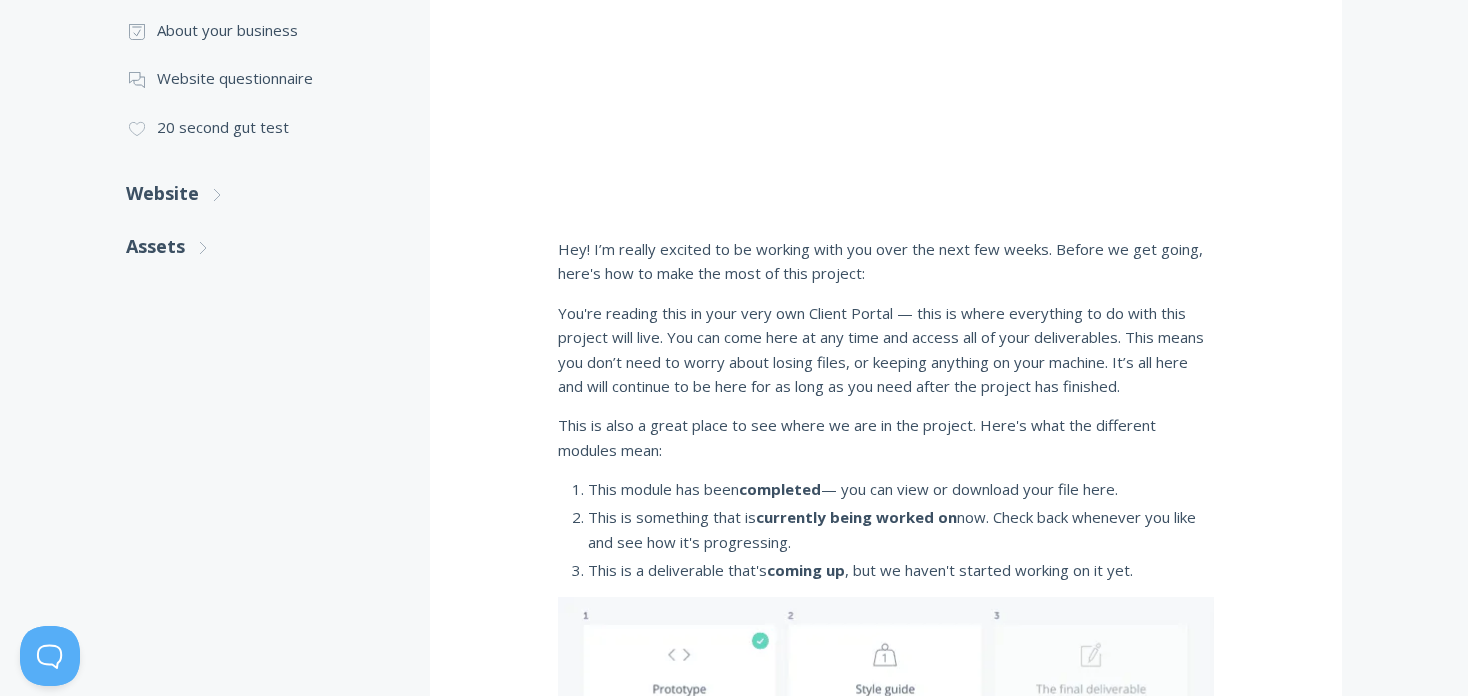 scroll, scrollTop: 653, scrollLeft: 0, axis: vertical 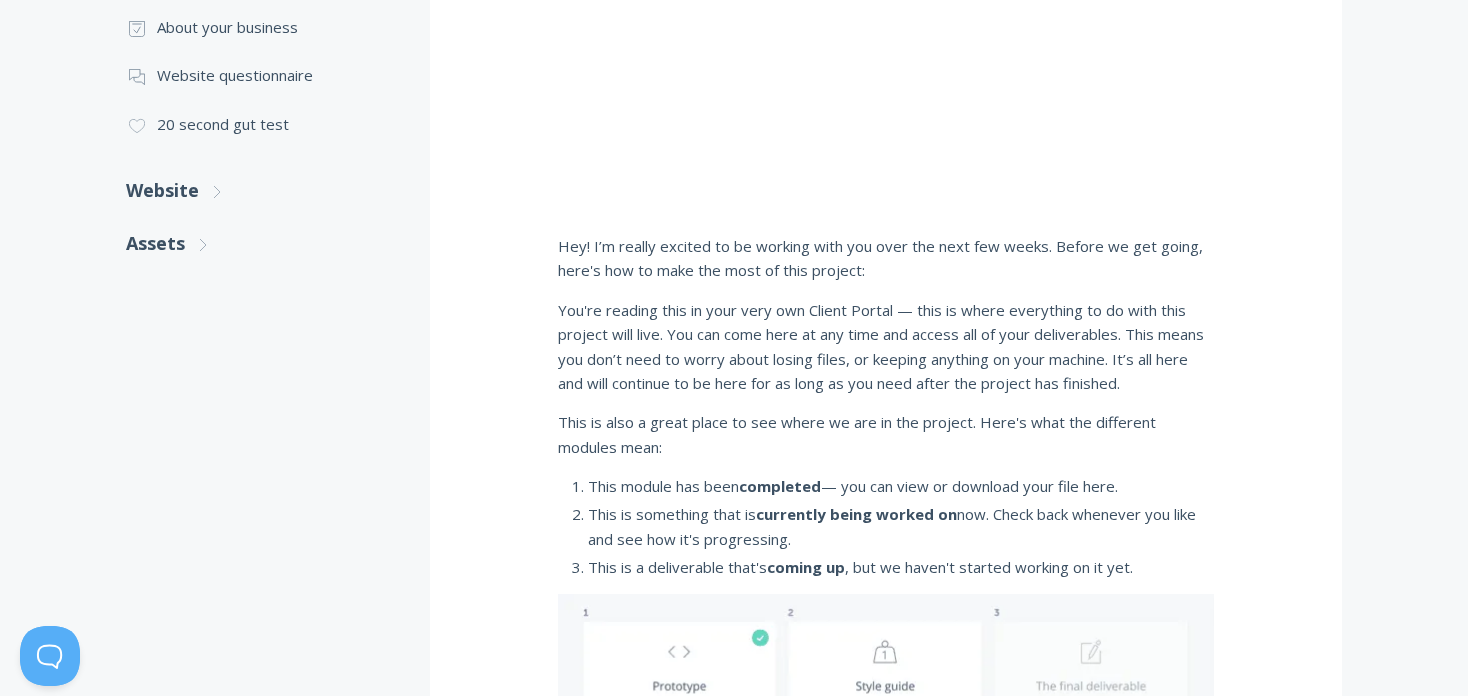 click on "Getting started   <span data-mce-type="bookmark" style="display:inline-block;width:0px;overflow:hidden;line-height:0;" class="mce_SELRES_start"></span>   Hey! I’m really excited to be working with you over the next few weeks. Before we get going, here's how to make the most of this project:   You're reading this in your very own Client Portal — this is where everything to do with this project will live. You can come here at any time and access all of your deliverables. This means you don’t need to worry about losing files, or keeping anything on your machine. It’s all here and will continue to be here for as long as you need after the project has finished.   This is also a great place to see where we are in the project. Here's what the different modules mean:     This module has been  completed  — you can view or download your file here.   This is something that is  currently being worked on  now. Check back whenever you like and see how it's progressing.   This is a deliverable that's  coming up" at bounding box center [886, 493] 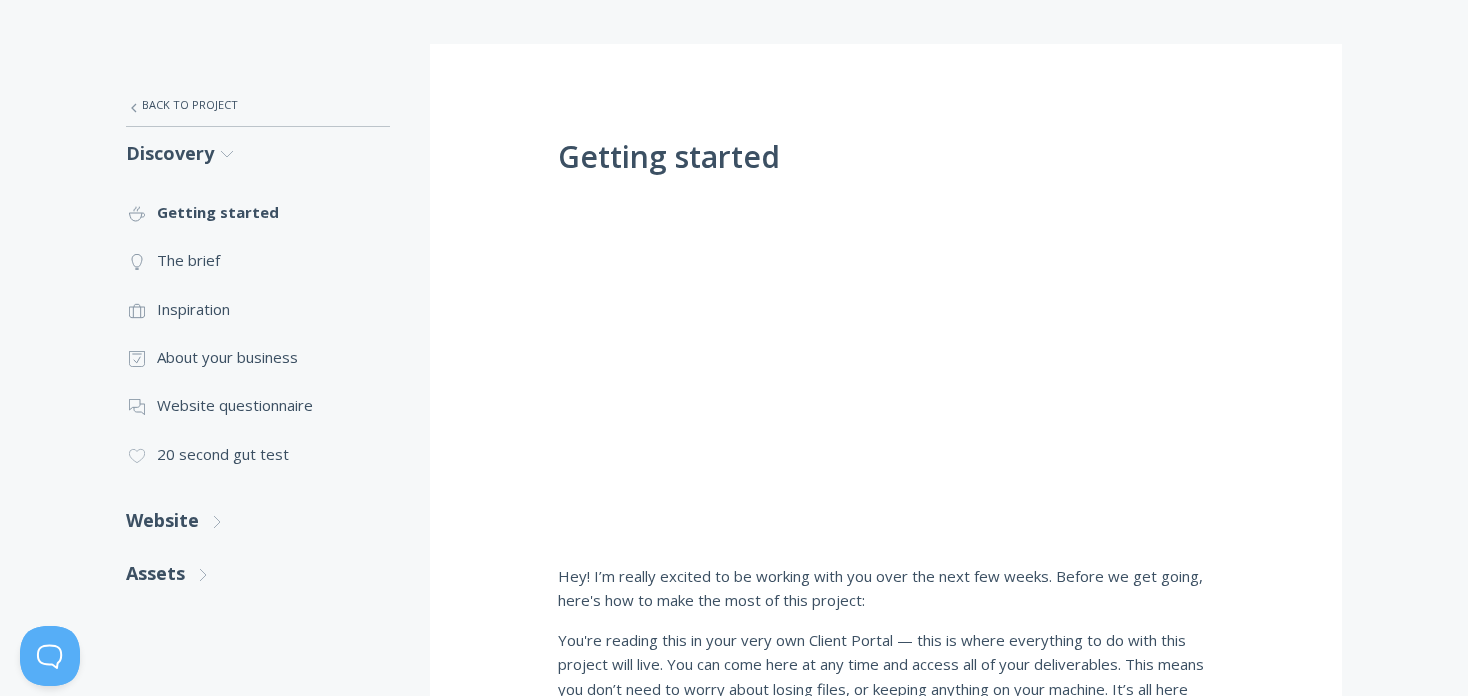 scroll, scrollTop: 320, scrollLeft: 0, axis: vertical 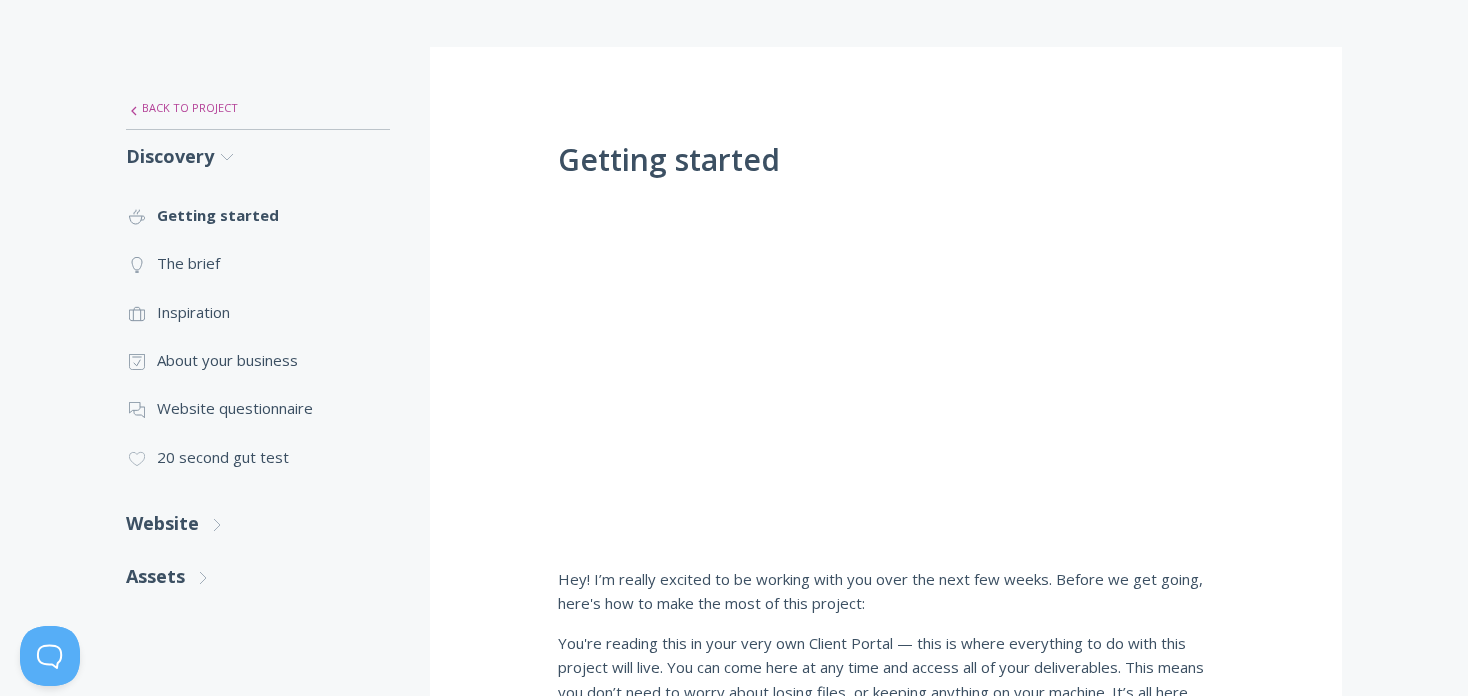 click on ".st0{fill:none;stroke:#000000;stroke-width:2;stroke-miterlimit:10;}
Untitled-27       Back to Project" at bounding box center (258, 108) 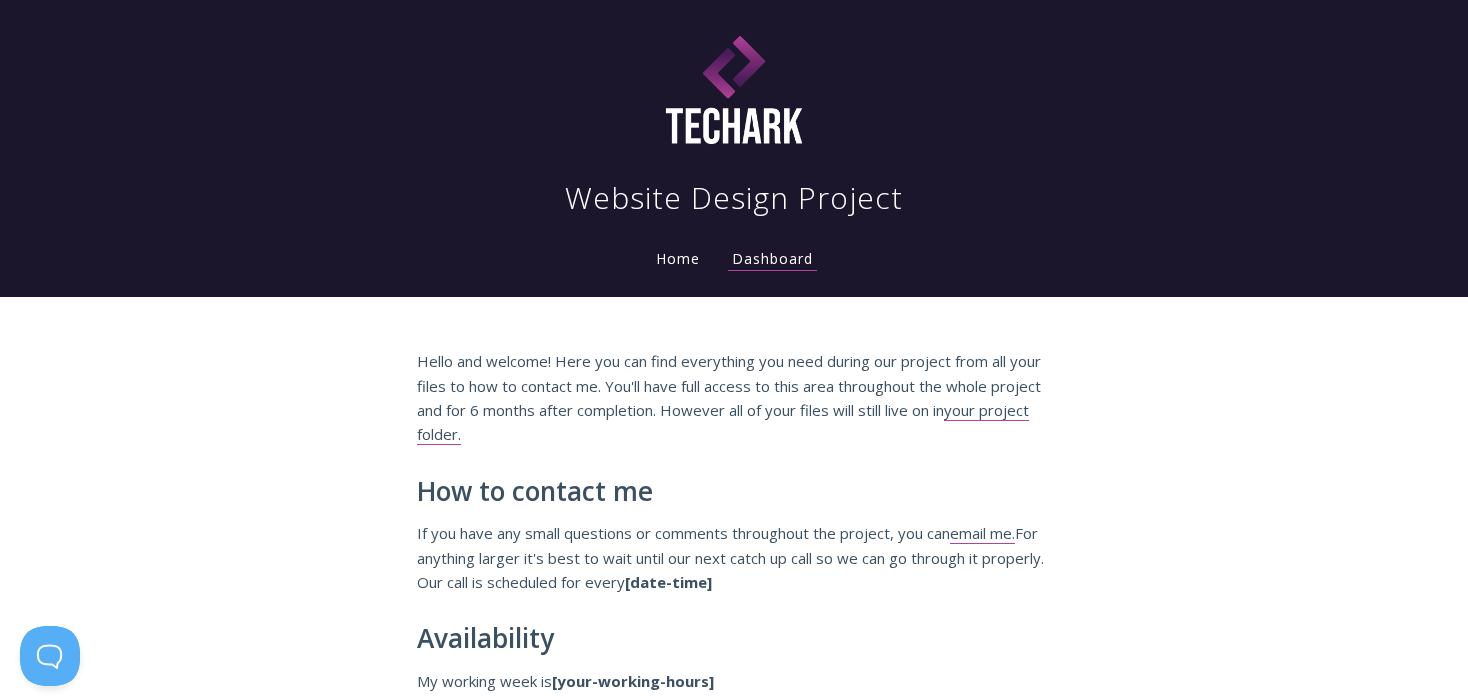 scroll, scrollTop: 86, scrollLeft: 0, axis: vertical 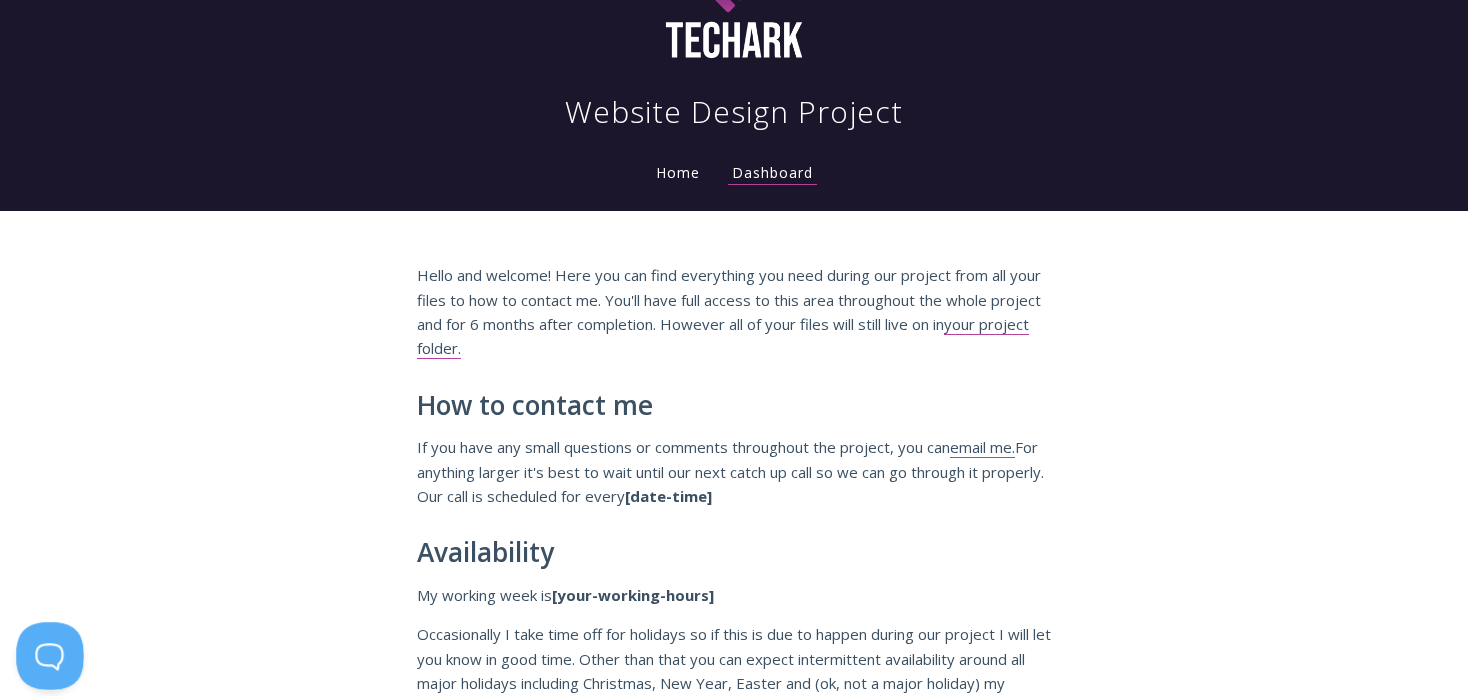 click at bounding box center [46, 652] 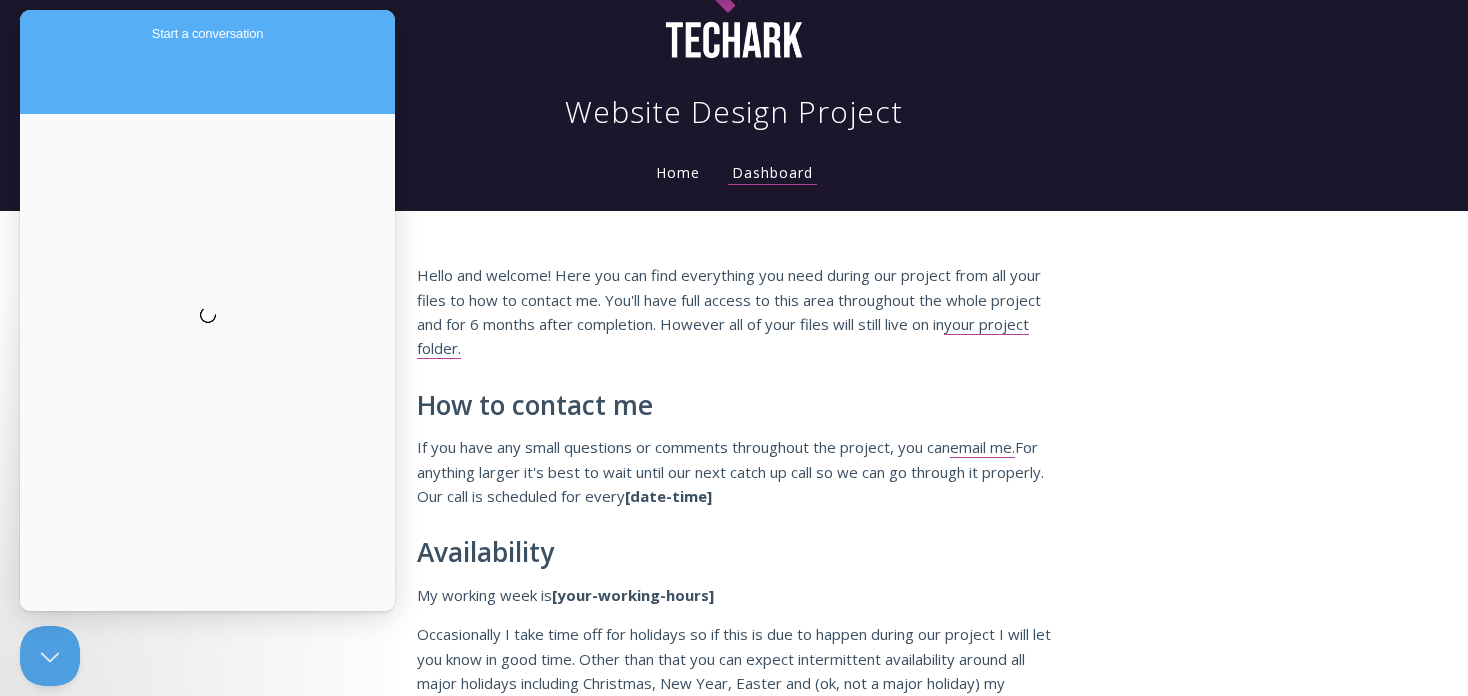 scroll, scrollTop: 0, scrollLeft: 0, axis: both 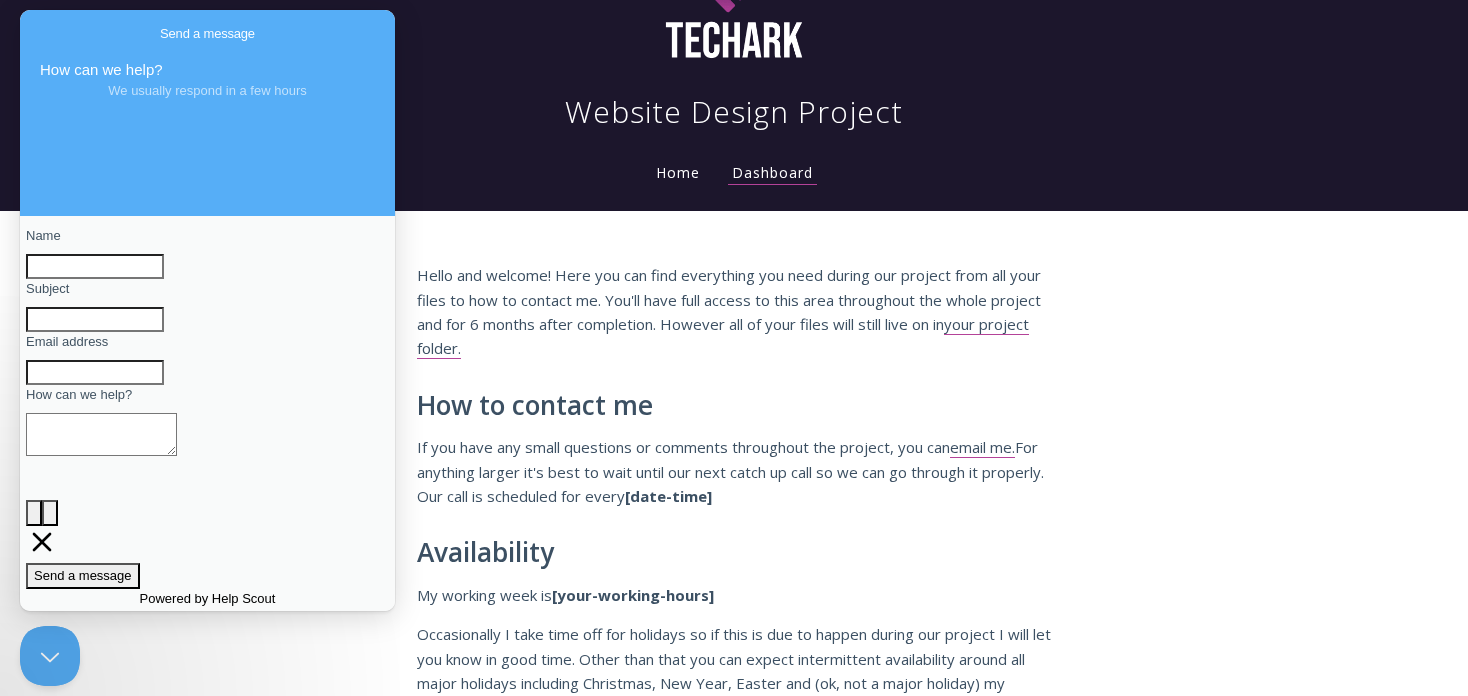 click on "Website Design Project         Home   Dashboard" at bounding box center (734, 62) 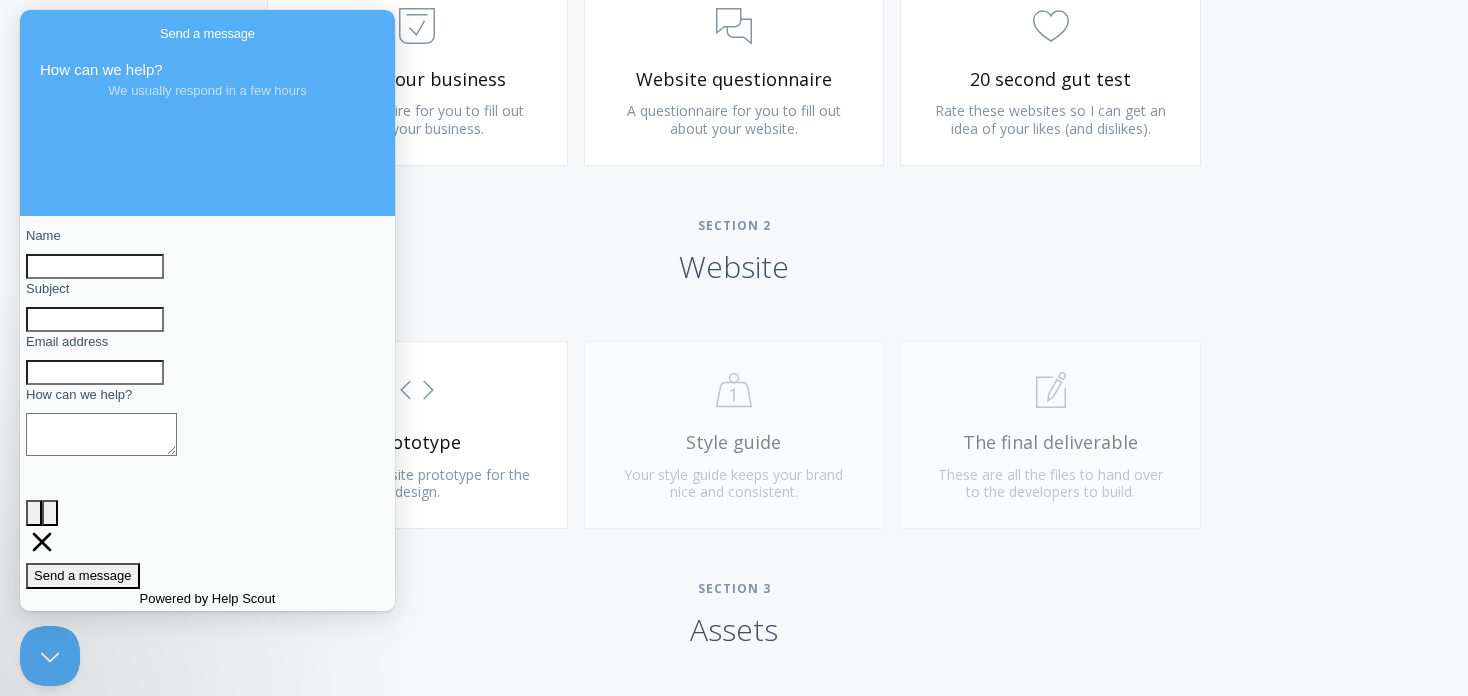 scroll, scrollTop: 1566, scrollLeft: 0, axis: vertical 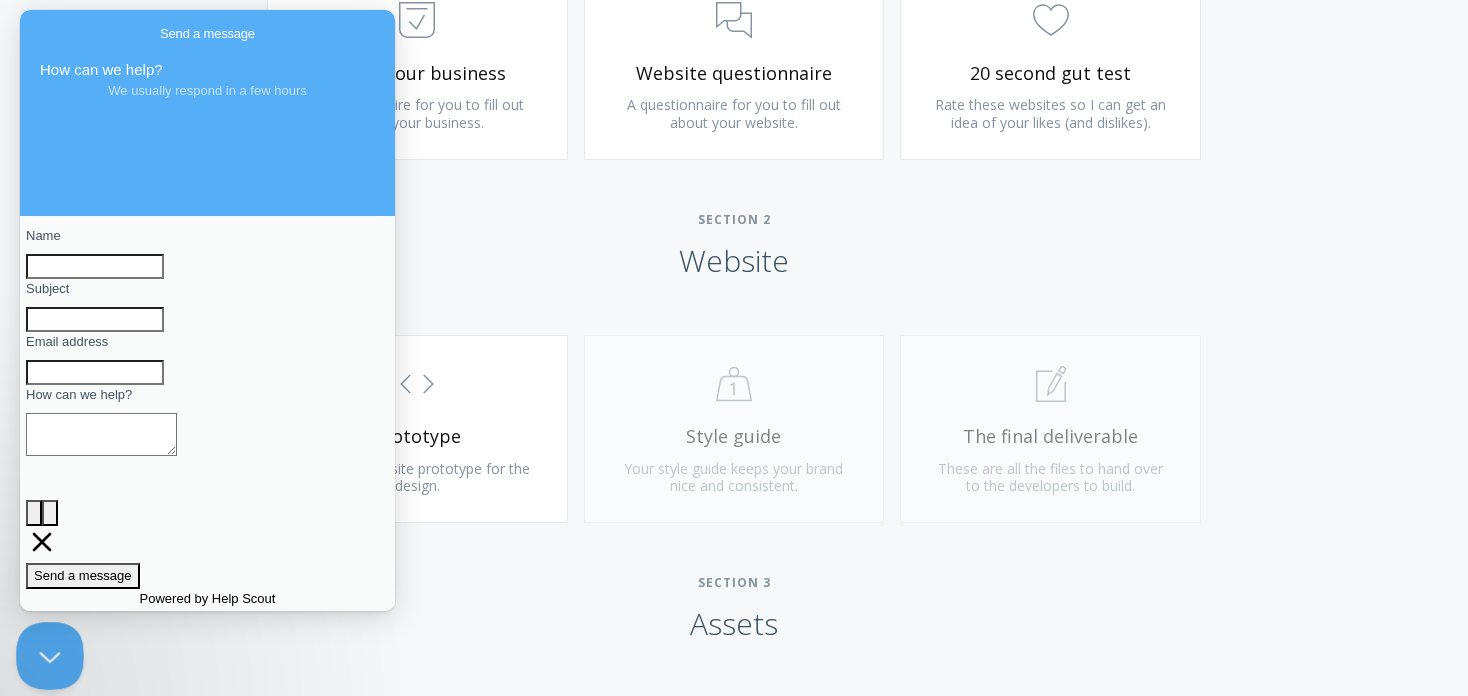 click at bounding box center (46, 652) 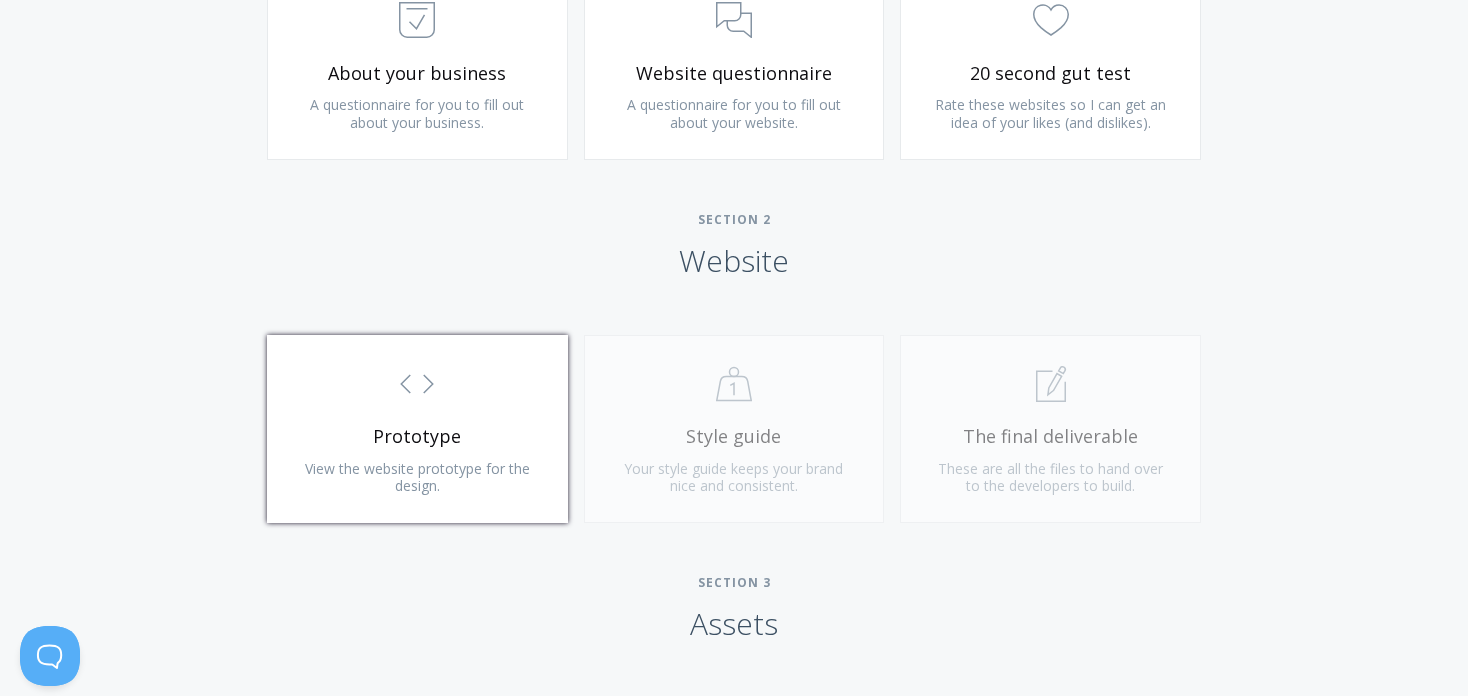 click on "Prototype" at bounding box center [417, 436] 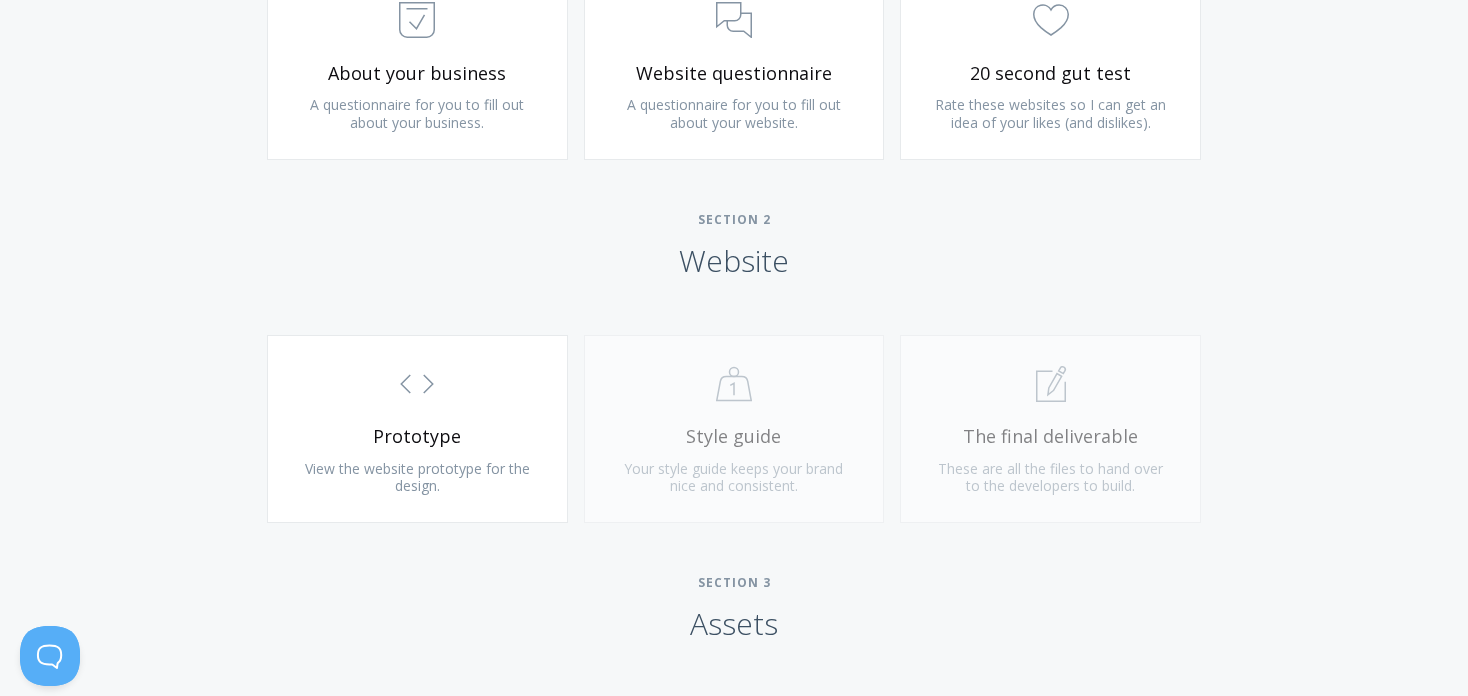 click on ".st0{fill:none;stroke:#000000;stroke-width:2;stroke-miterlimit:10;}
Untitled-20                   Style guide   Your style guide keeps your brand nice and consistent." at bounding box center (734, 439) 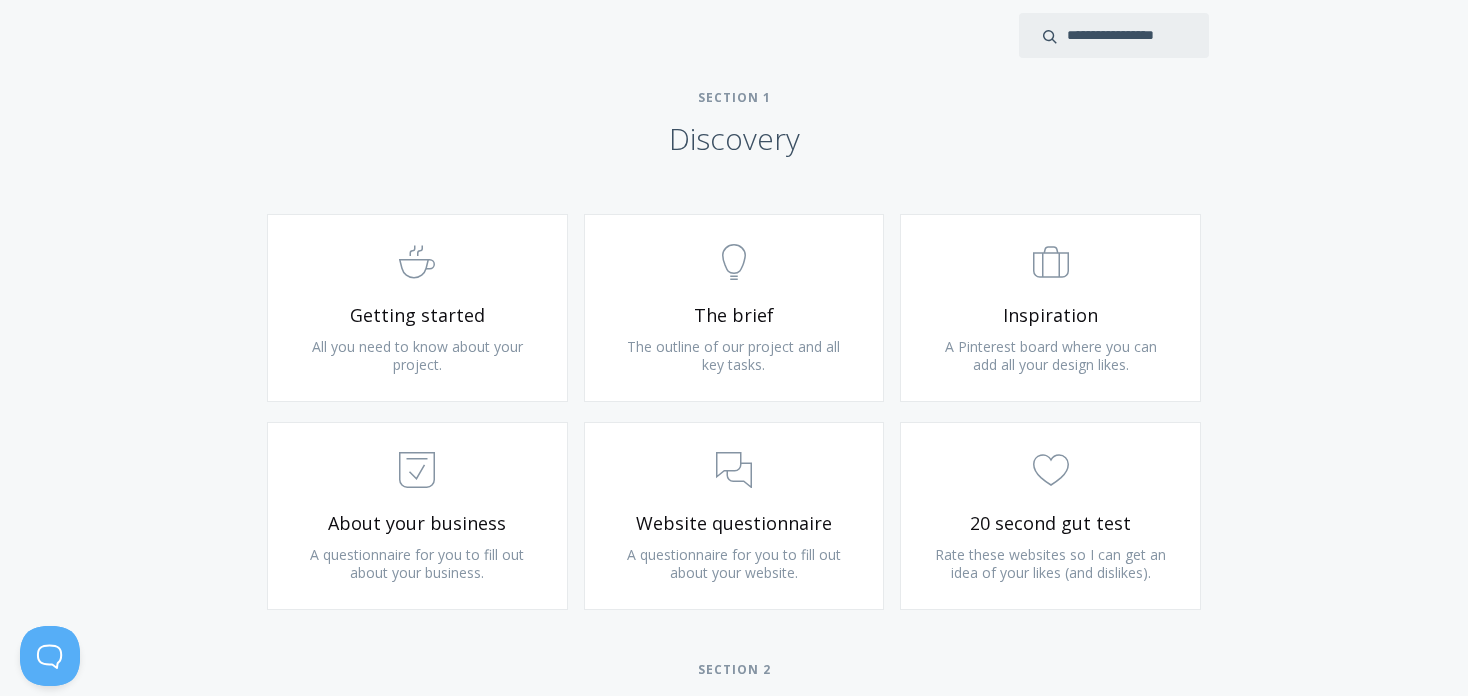 scroll, scrollTop: 1113, scrollLeft: 0, axis: vertical 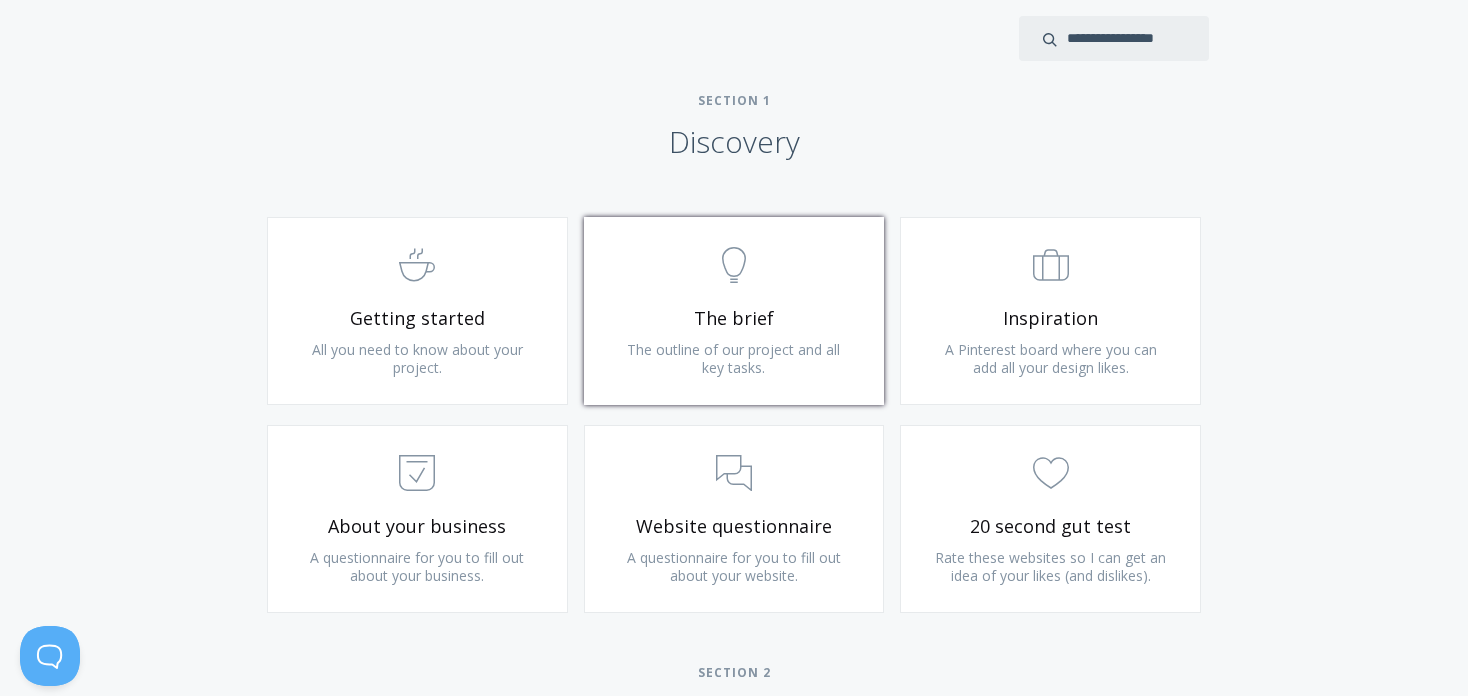 click on "The brief" at bounding box center (734, 318) 